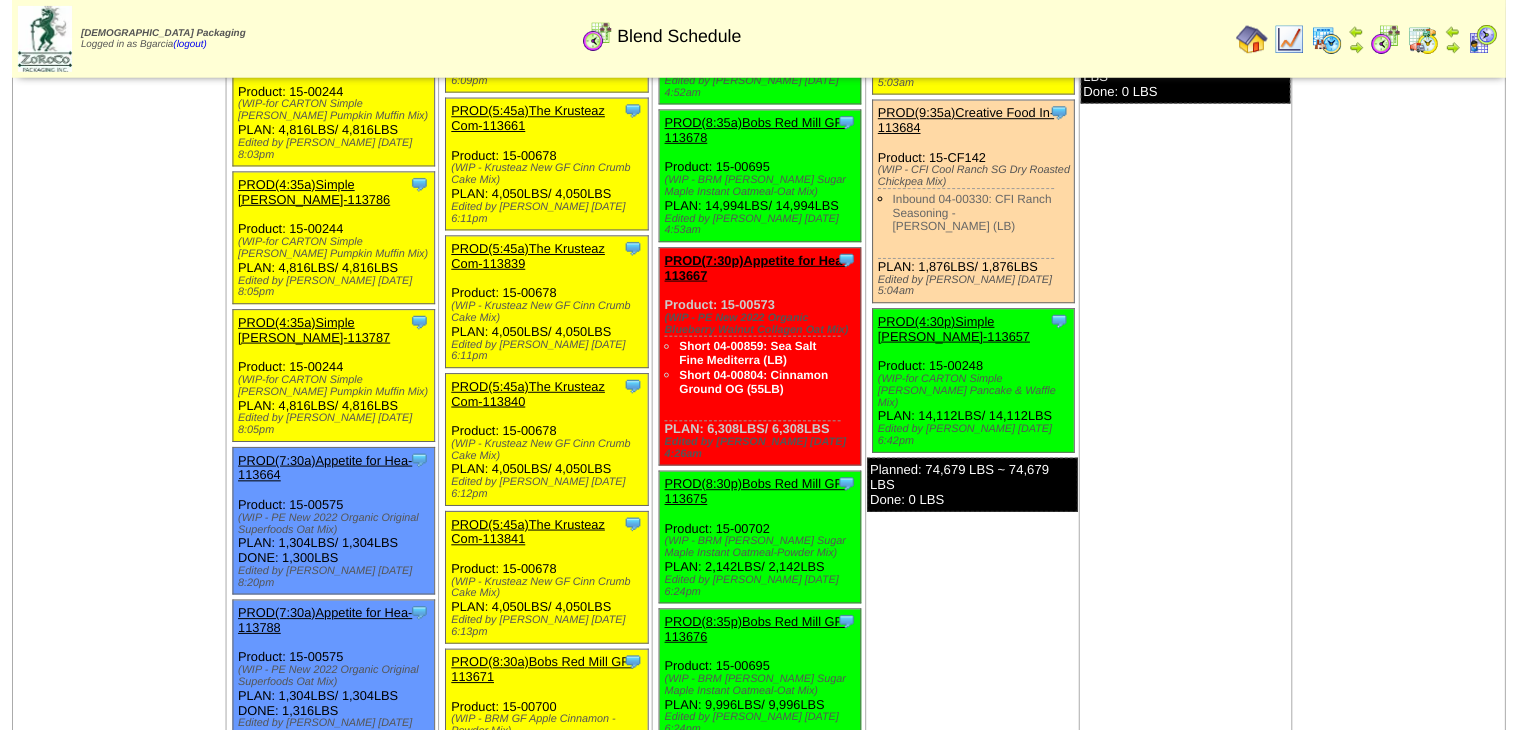 scroll, scrollTop: 1200, scrollLeft: 0, axis: vertical 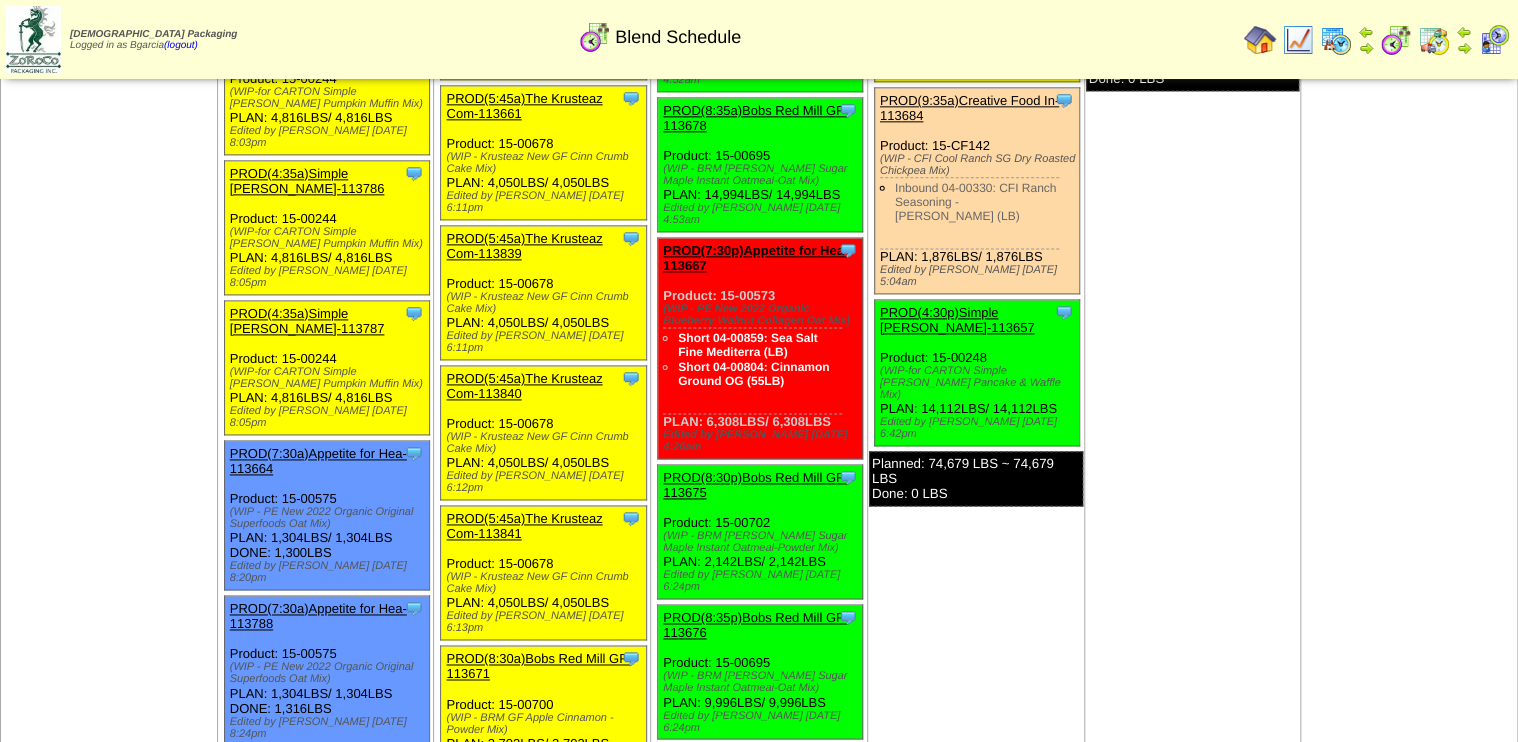 click on "PROD(8:30p)Bobs Red Mill GF-113675" at bounding box center (755, 485) 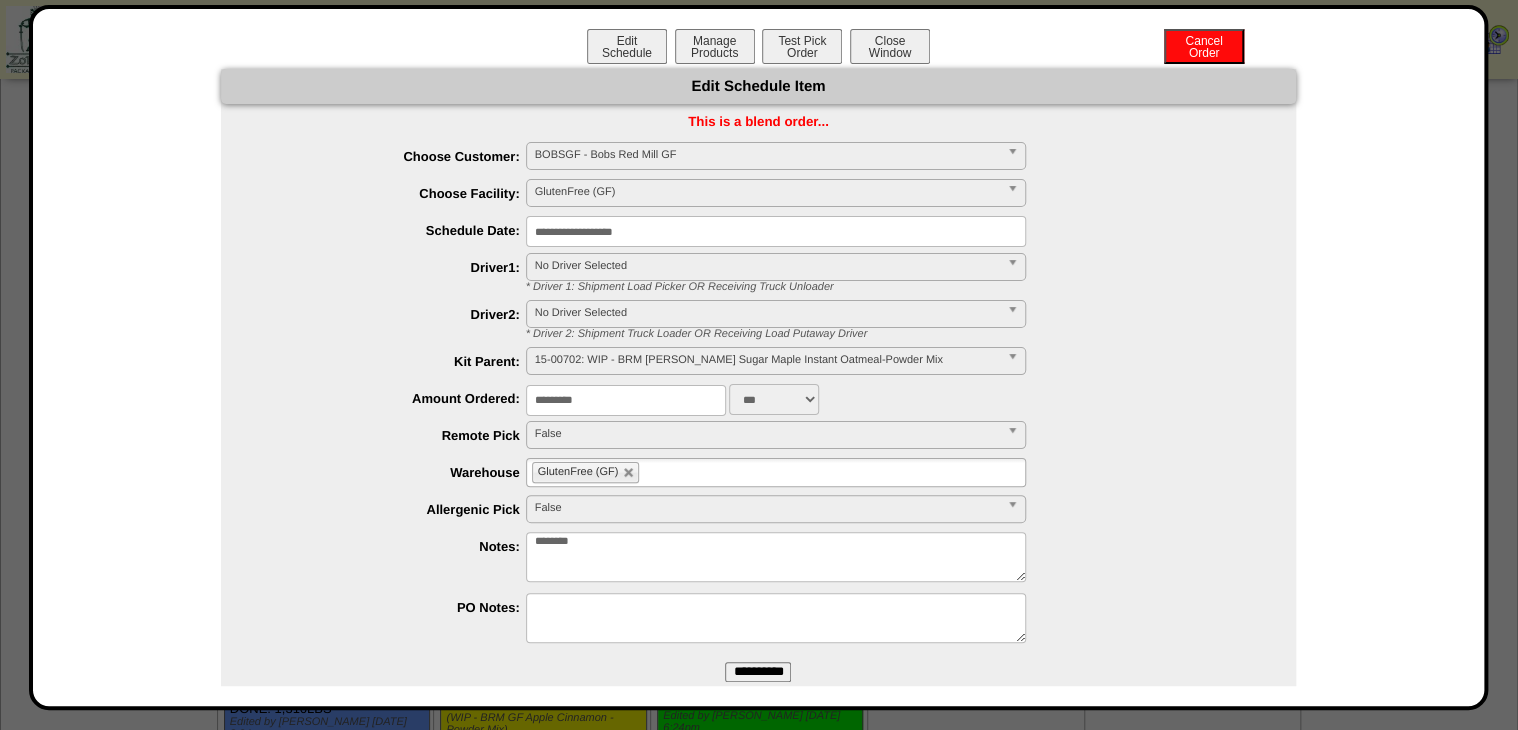 drag, startPoint x: 652, startPoint y: 410, endPoint x: 396, endPoint y: 420, distance: 256.19525 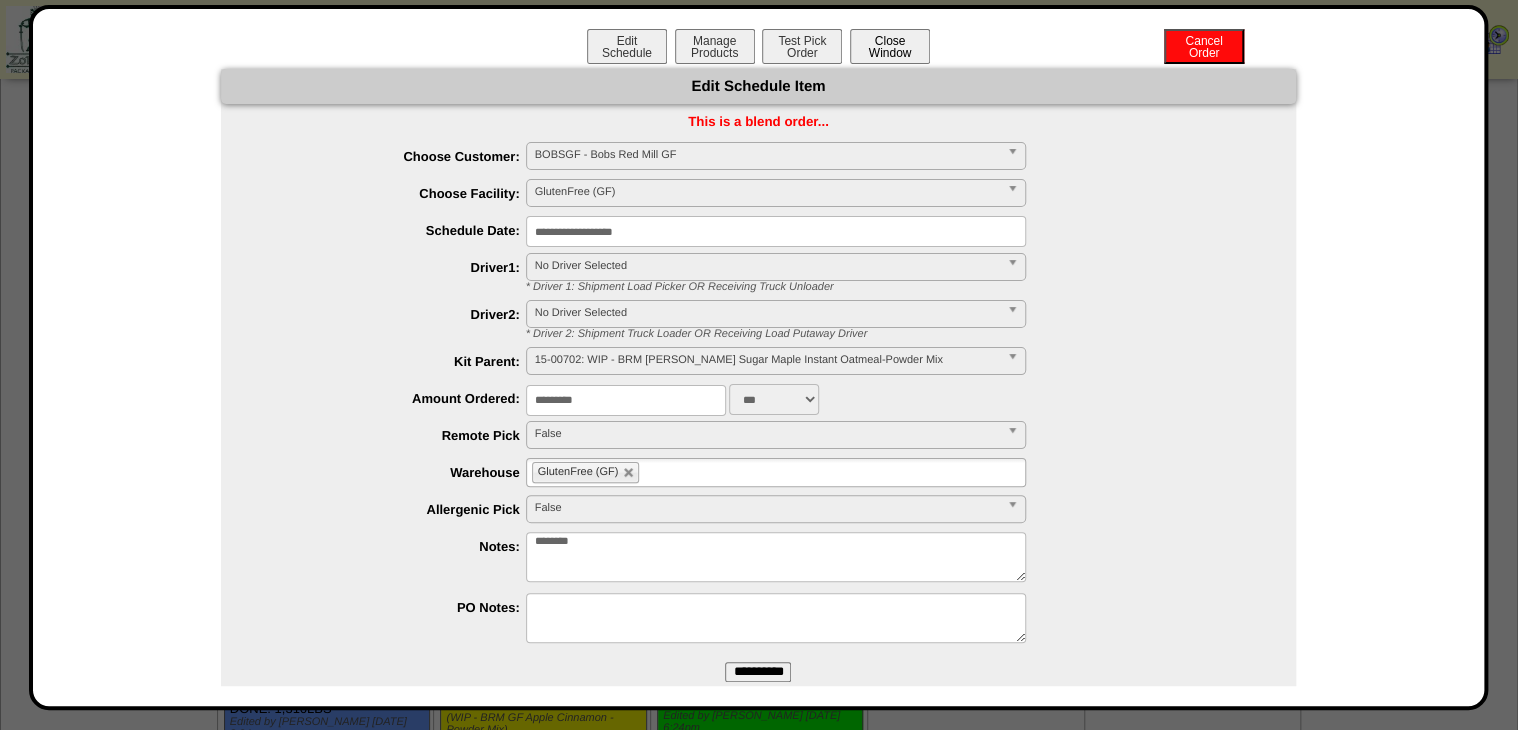 click on "Close Window" at bounding box center [890, 46] 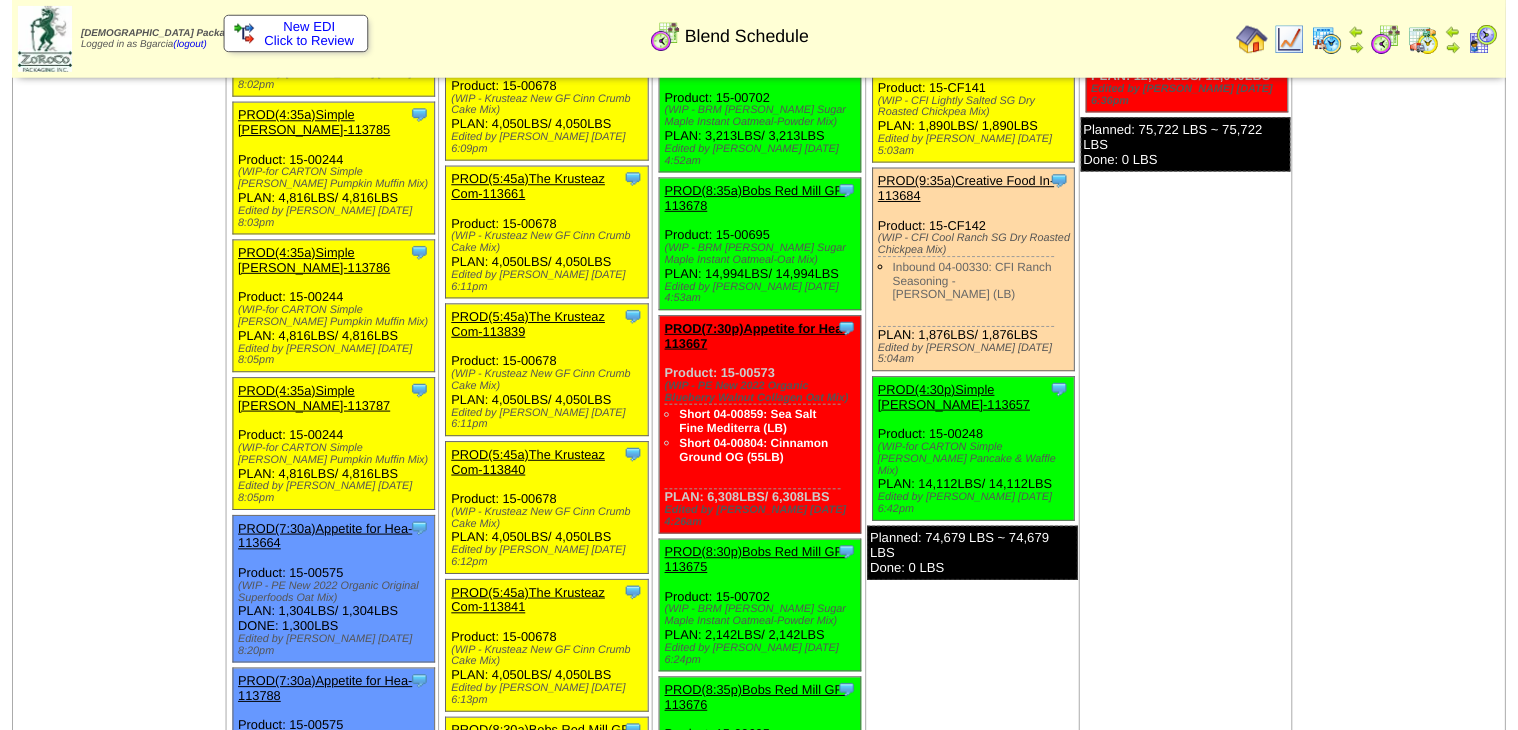 scroll, scrollTop: 1120, scrollLeft: 0, axis: vertical 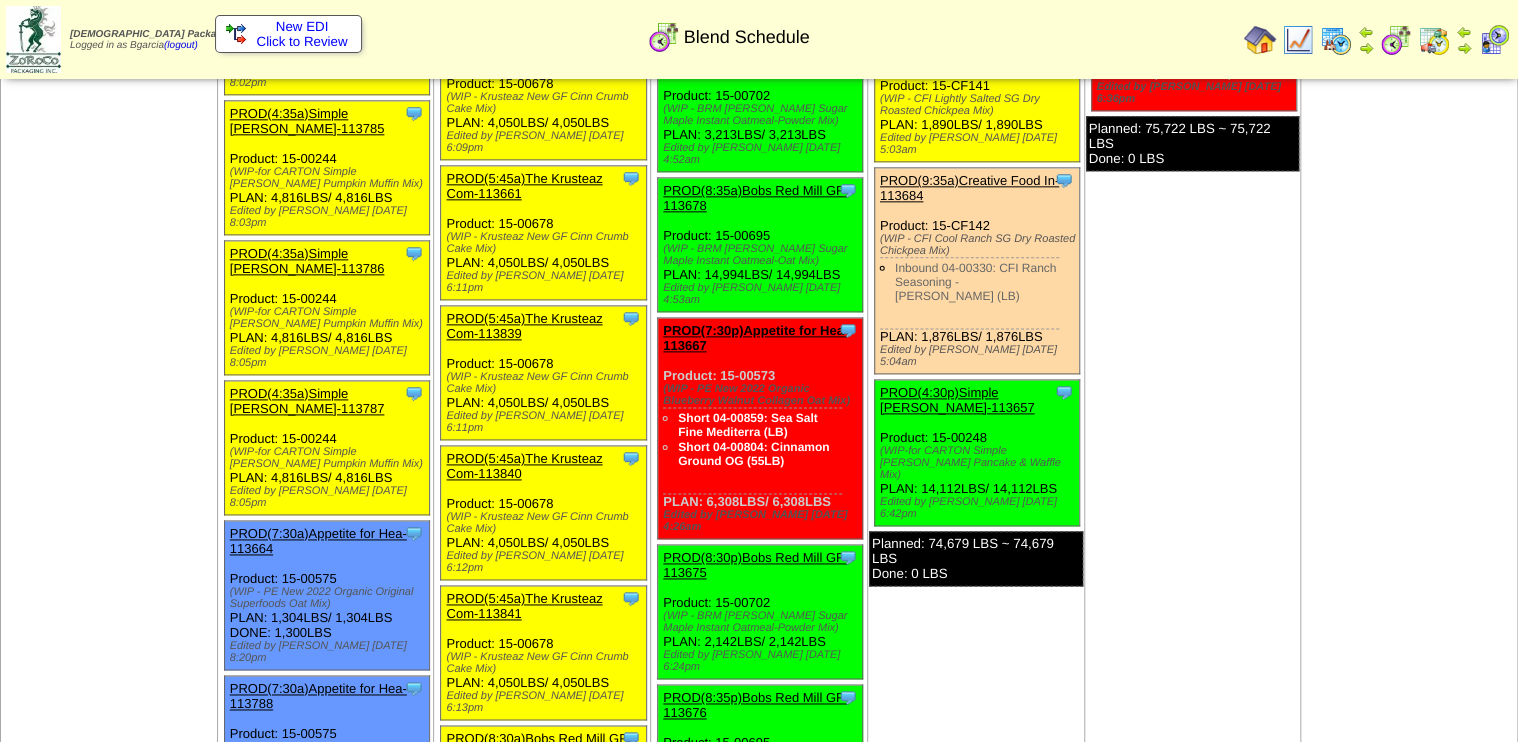 click on "PROD(8:30p)Bobs Red Mill GF-113675" at bounding box center (755, 565) 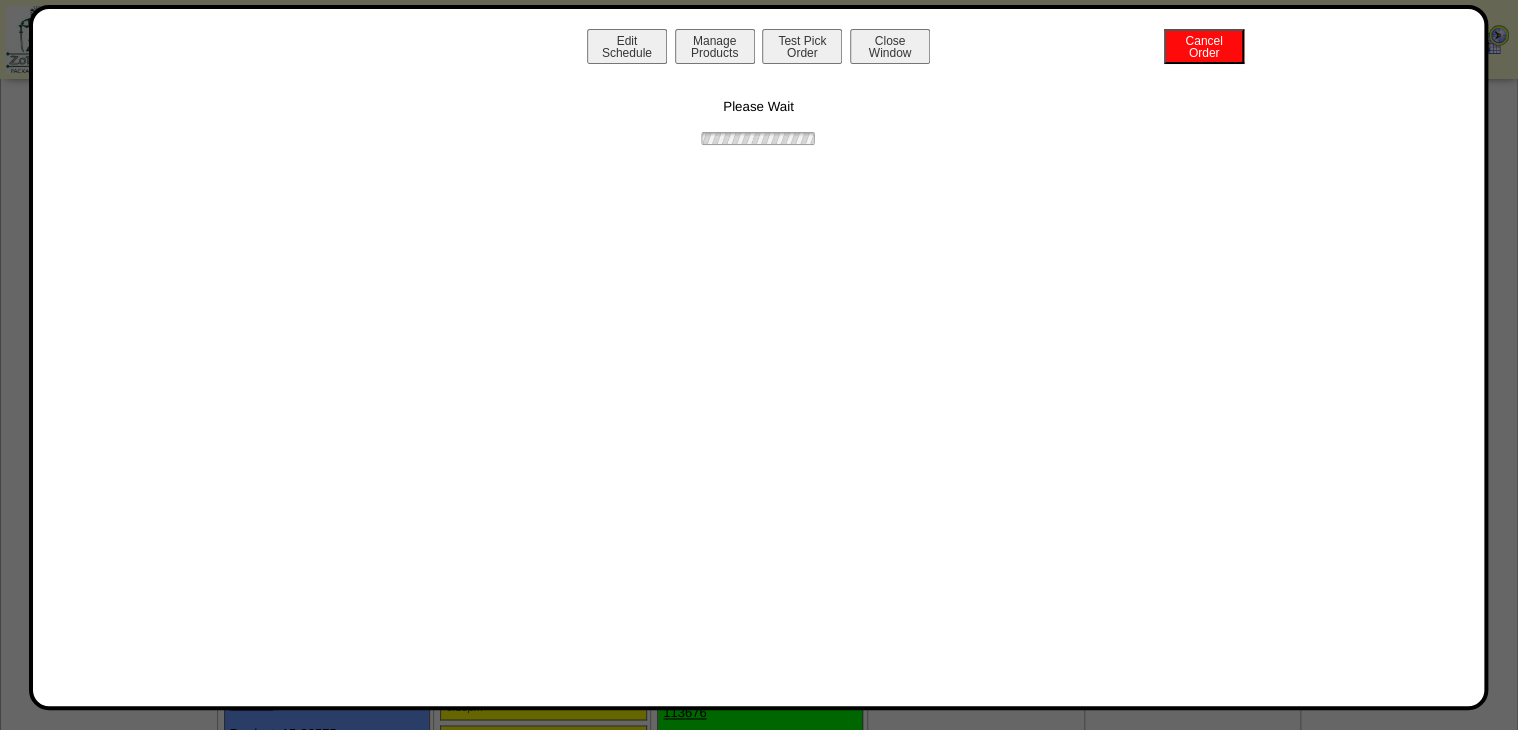 click on "Manage Products" at bounding box center [715, 46] 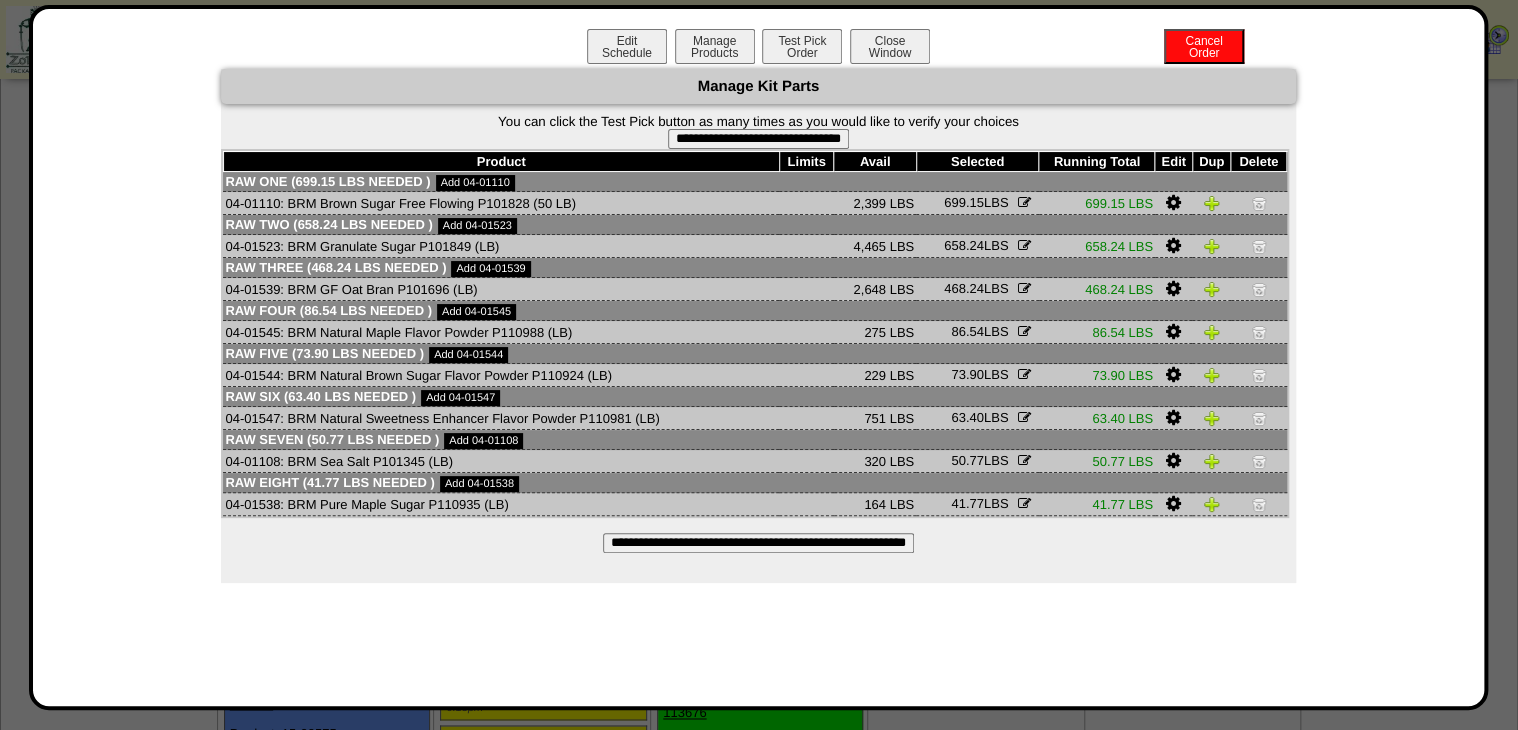 click on "**********" at bounding box center (758, 139) 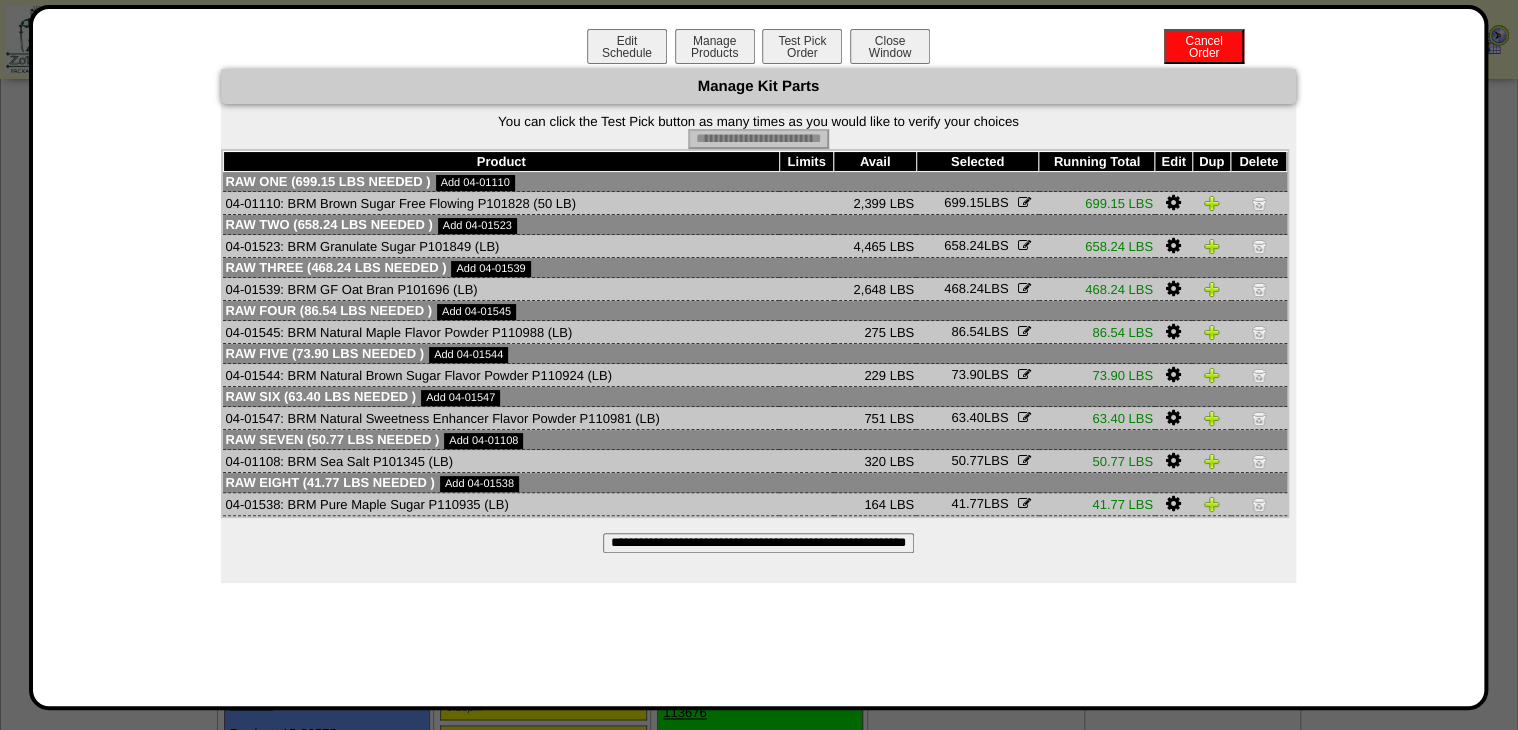 type on "**********" 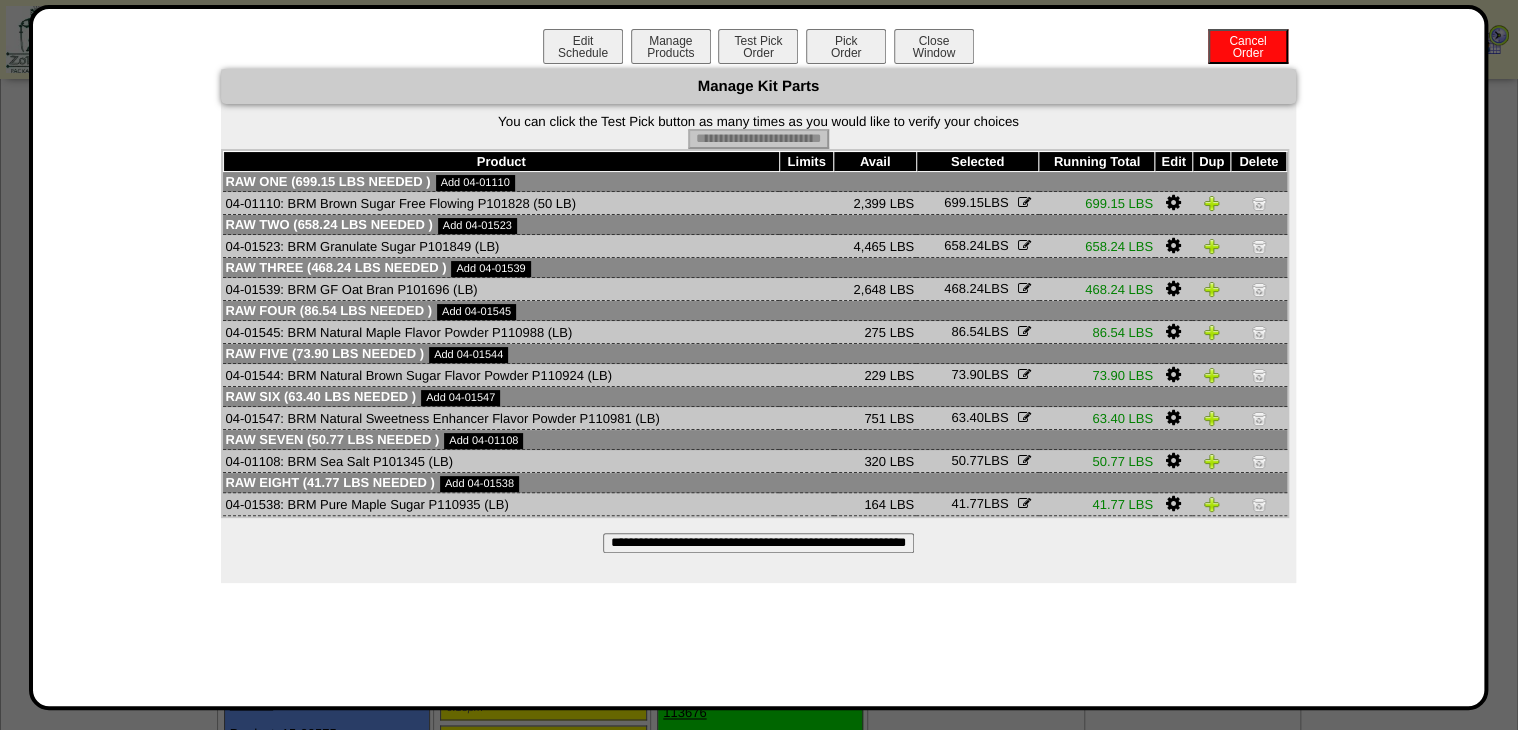 click on "Edit Schedule
Manage Products
Test Pick Order
Pick Order
Cancel Order
Close Window" at bounding box center [759, 49] 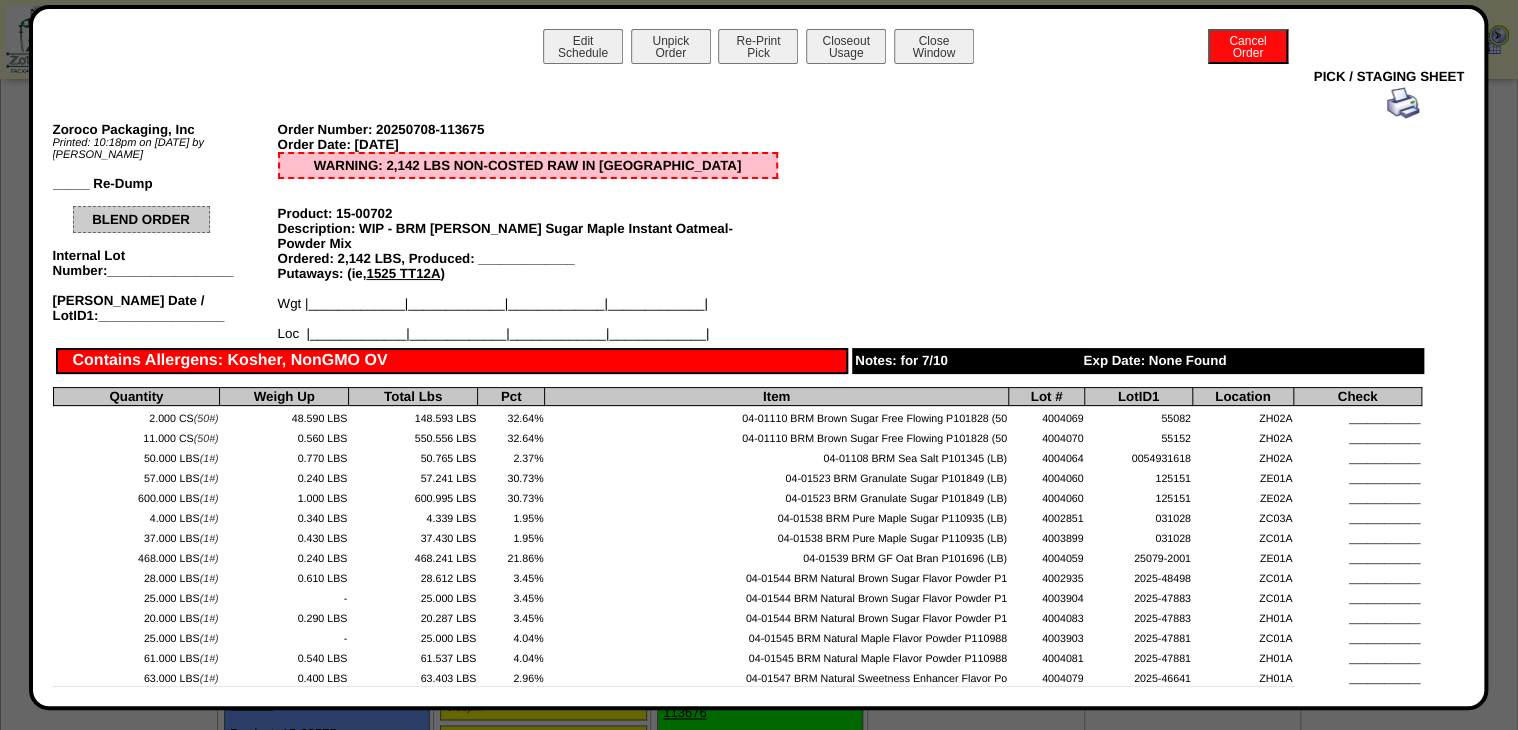 click on "Edit Schedule" at bounding box center (583, 46) 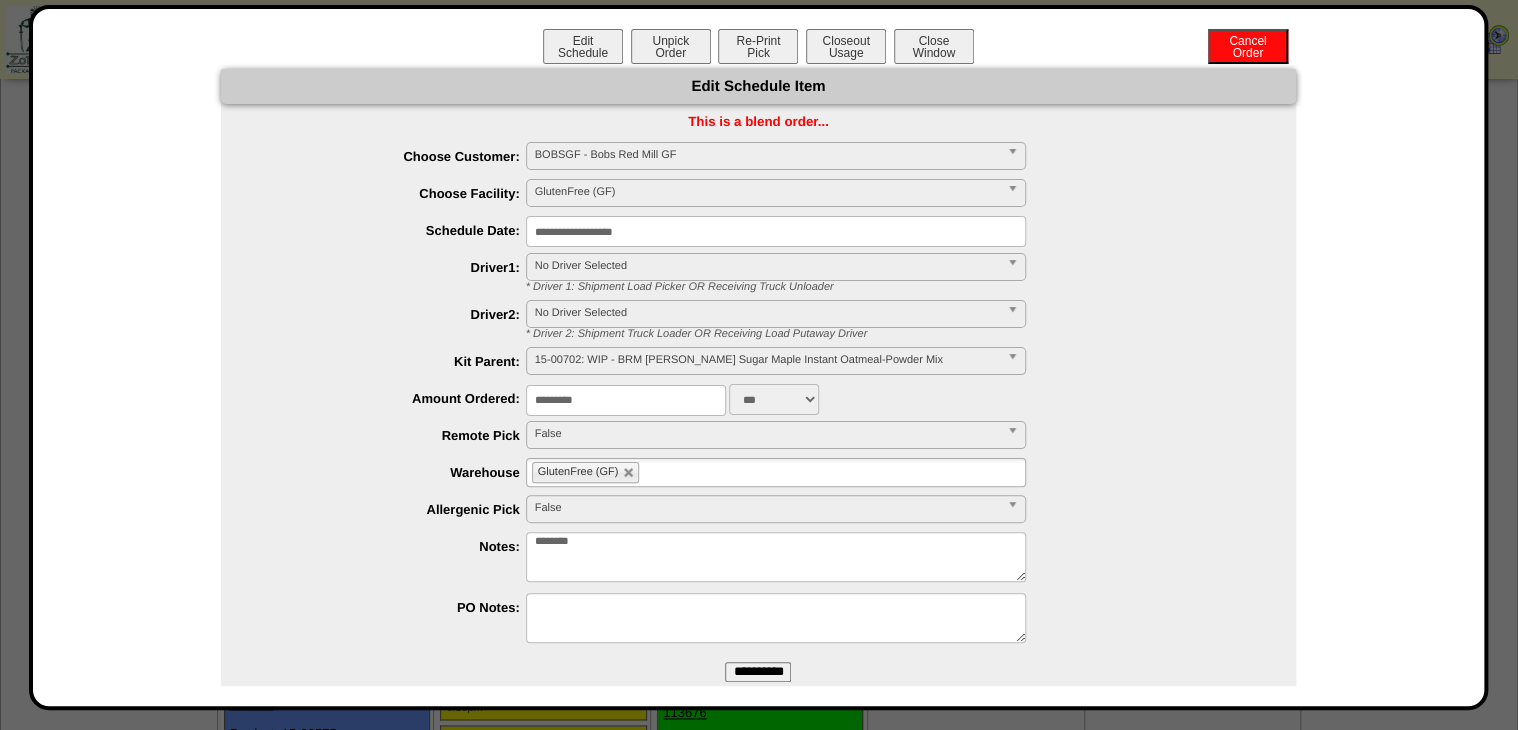 click on "********" at bounding box center [776, 557] 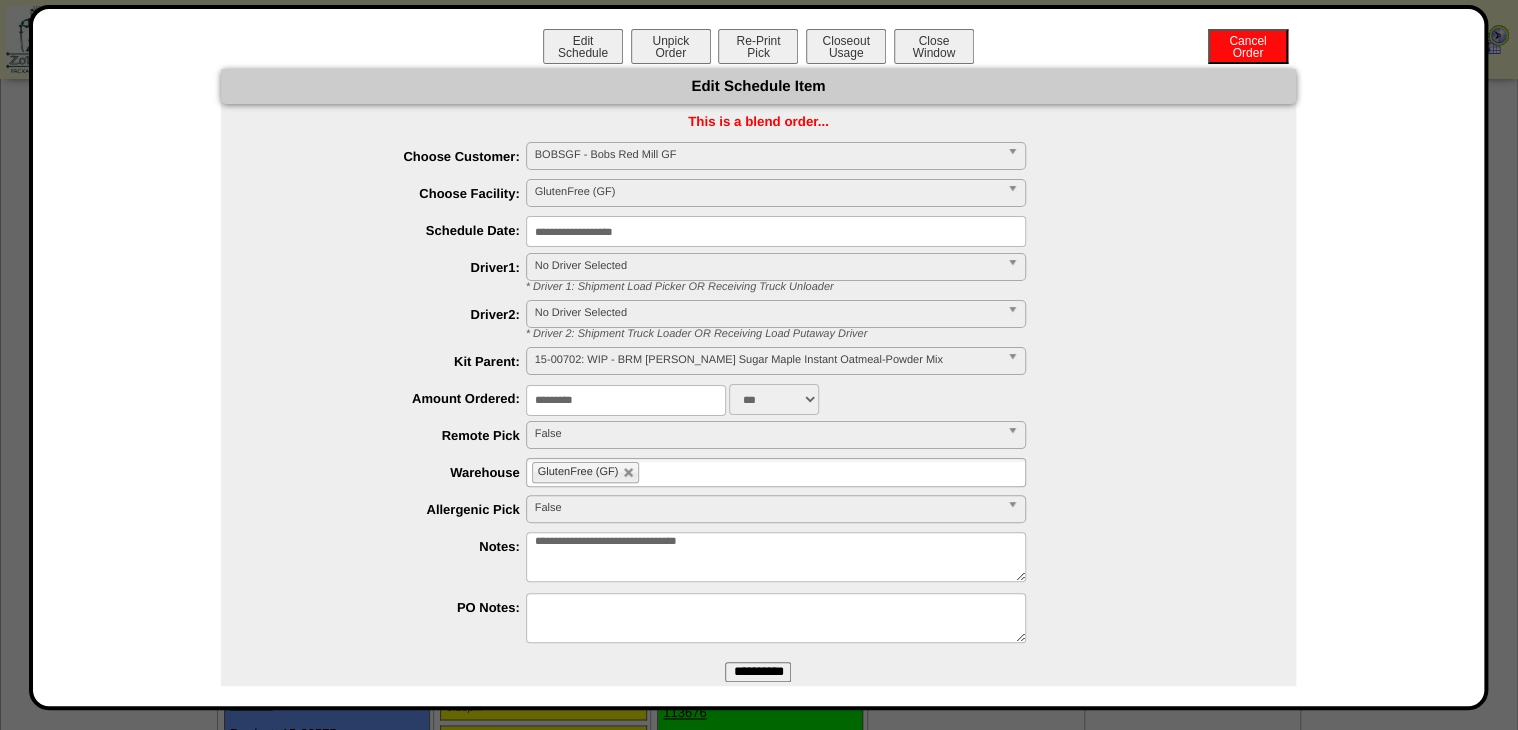 type on "**********" 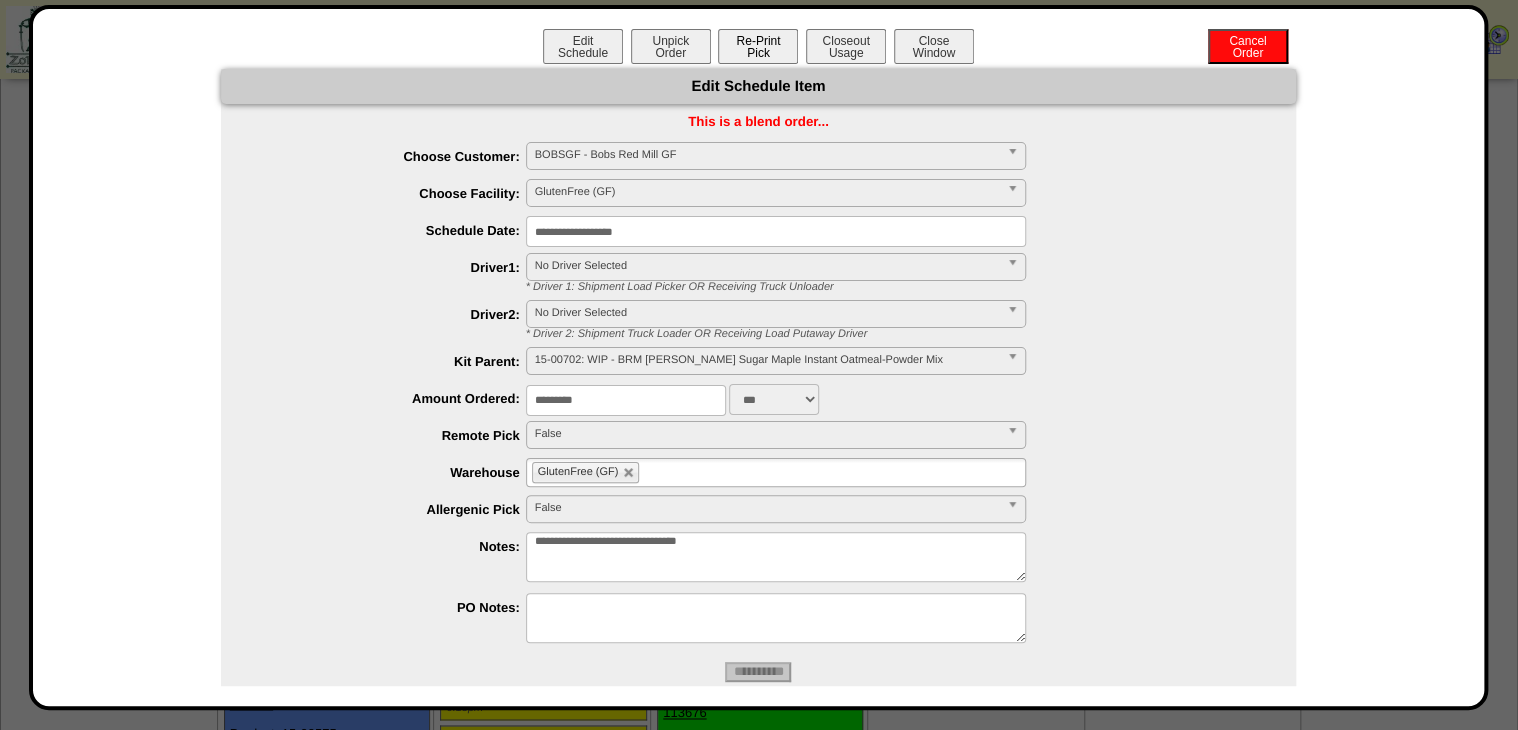 click on "Re-Print Pick" at bounding box center (758, 46) 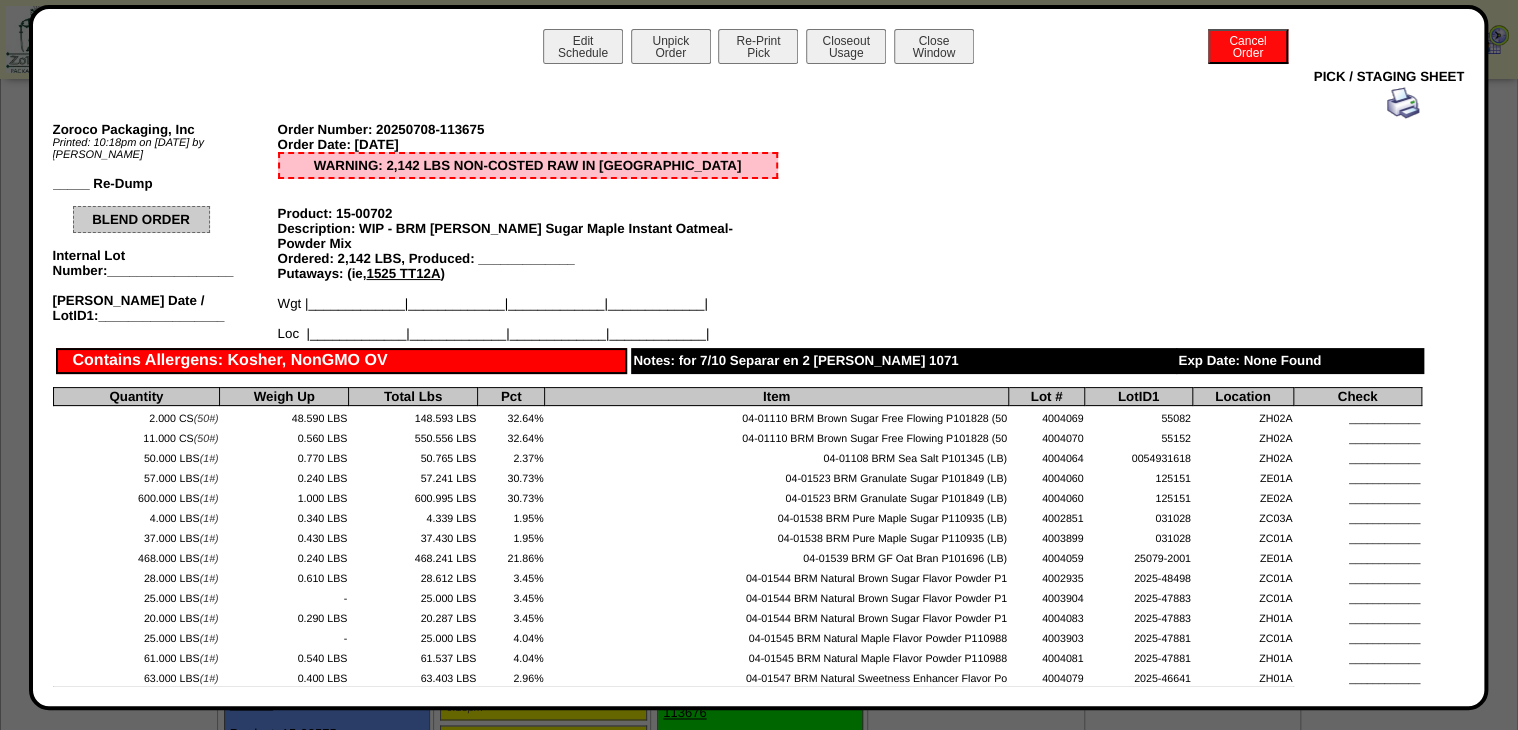 click at bounding box center [1403, 103] 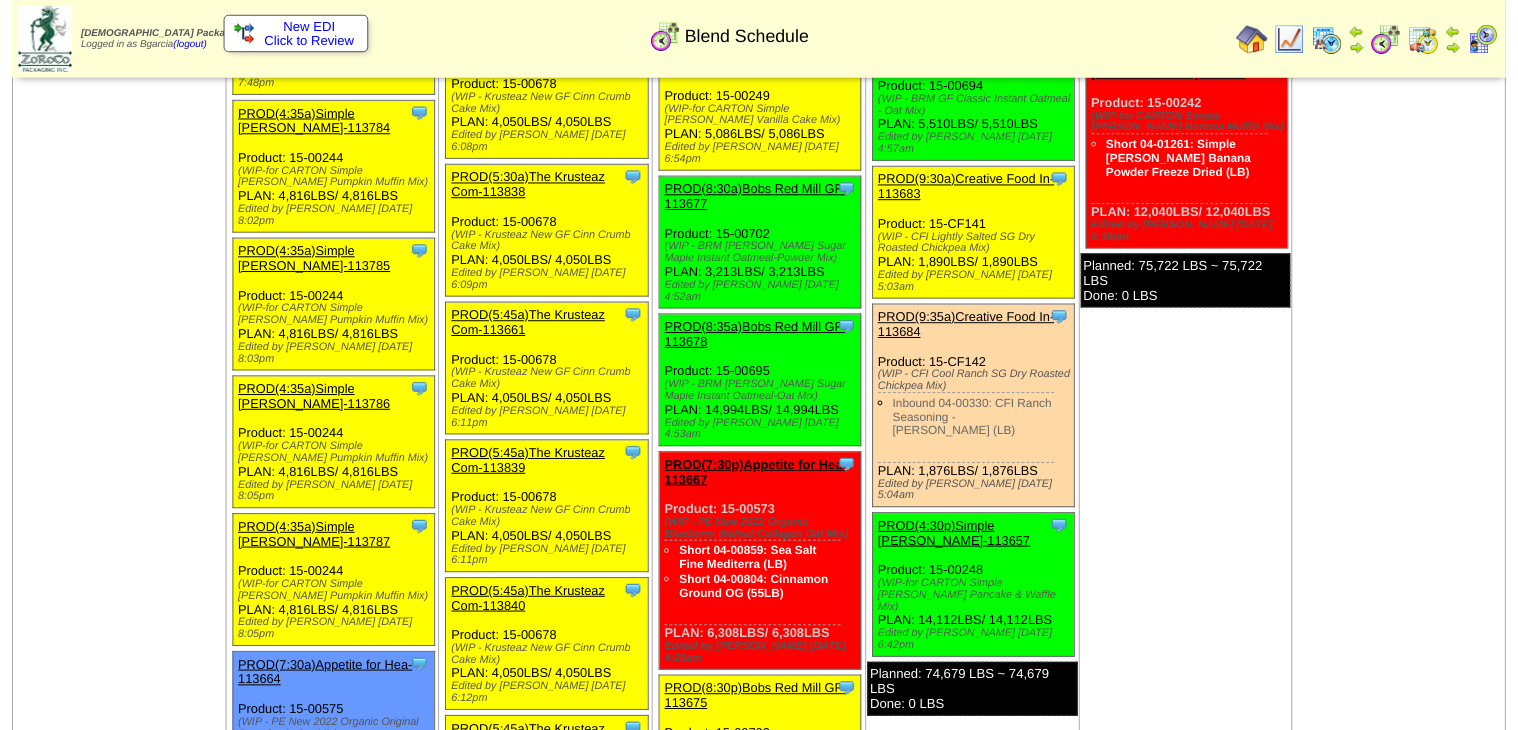 scroll, scrollTop: 960, scrollLeft: 0, axis: vertical 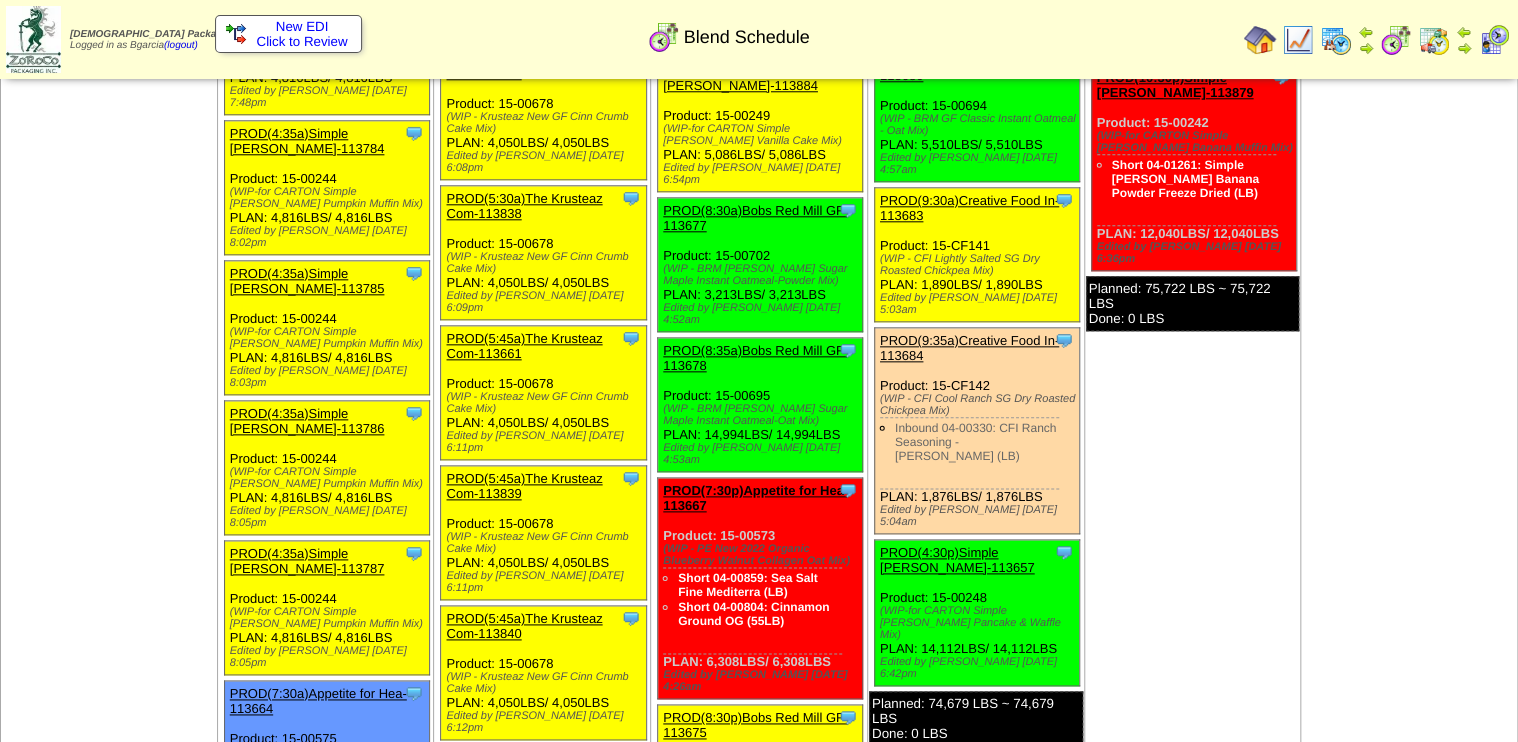 click on "PROD(8:30a)Bobs Red Mill GF-113677" at bounding box center [755, 218] 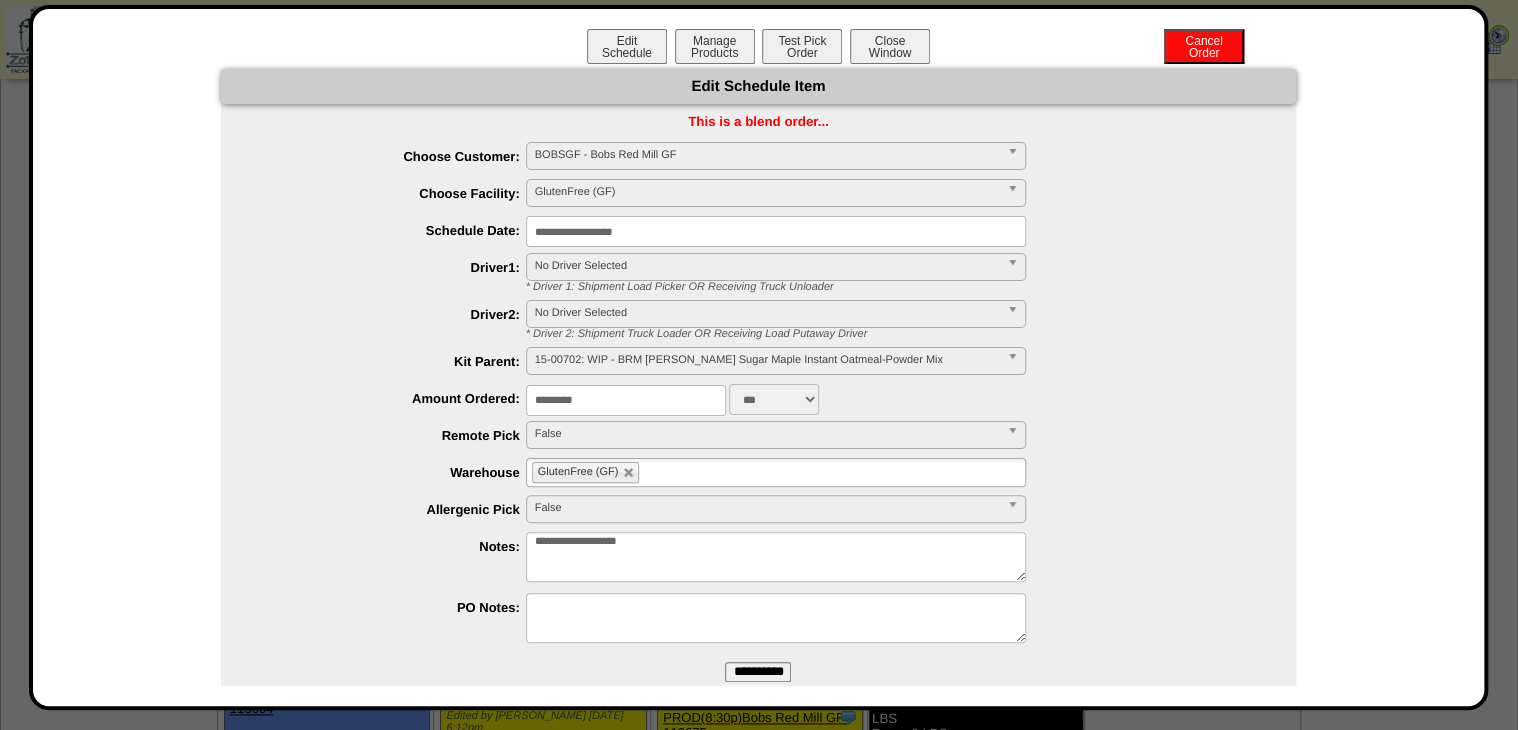 click on "**********" at bounding box center [776, 557] 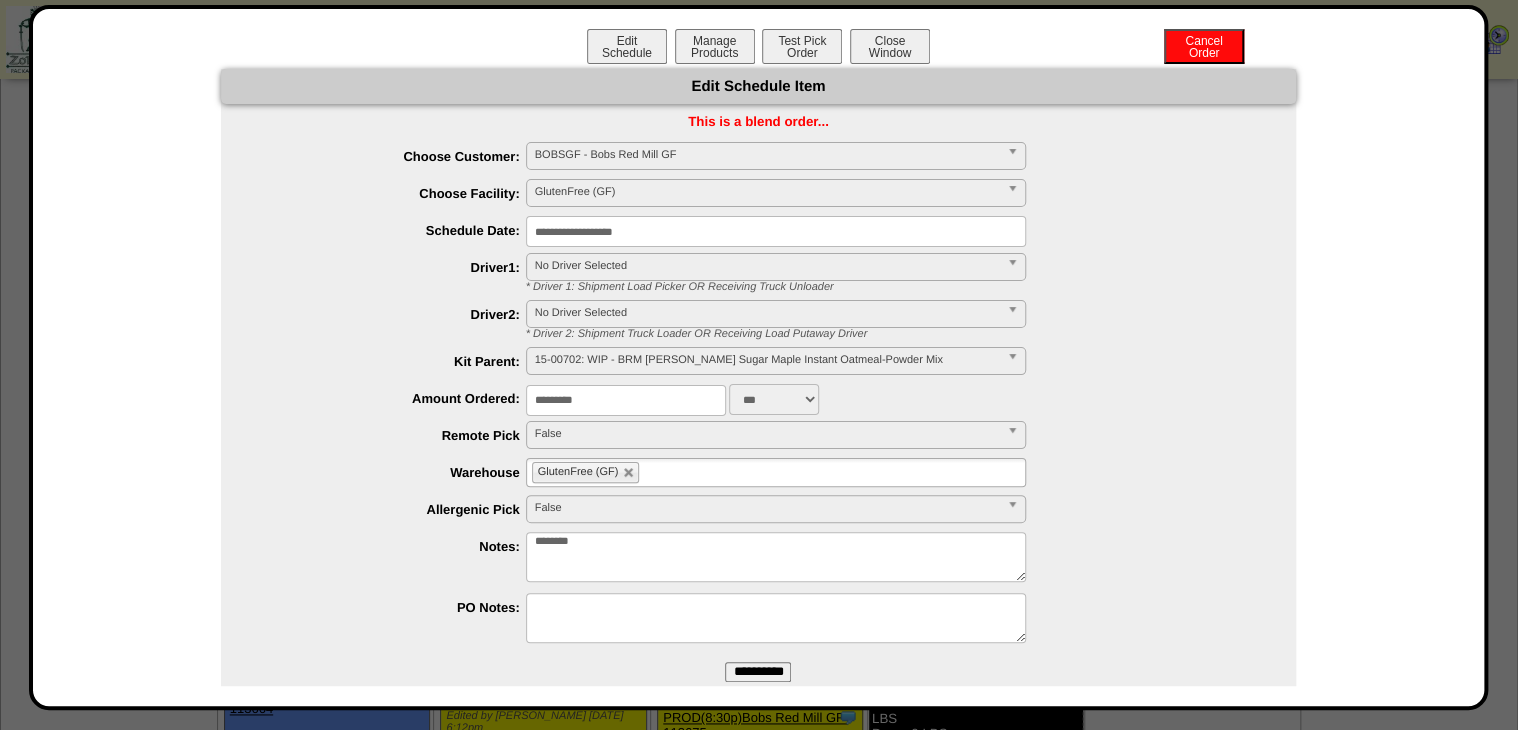 click on "**********" at bounding box center (776, 557) 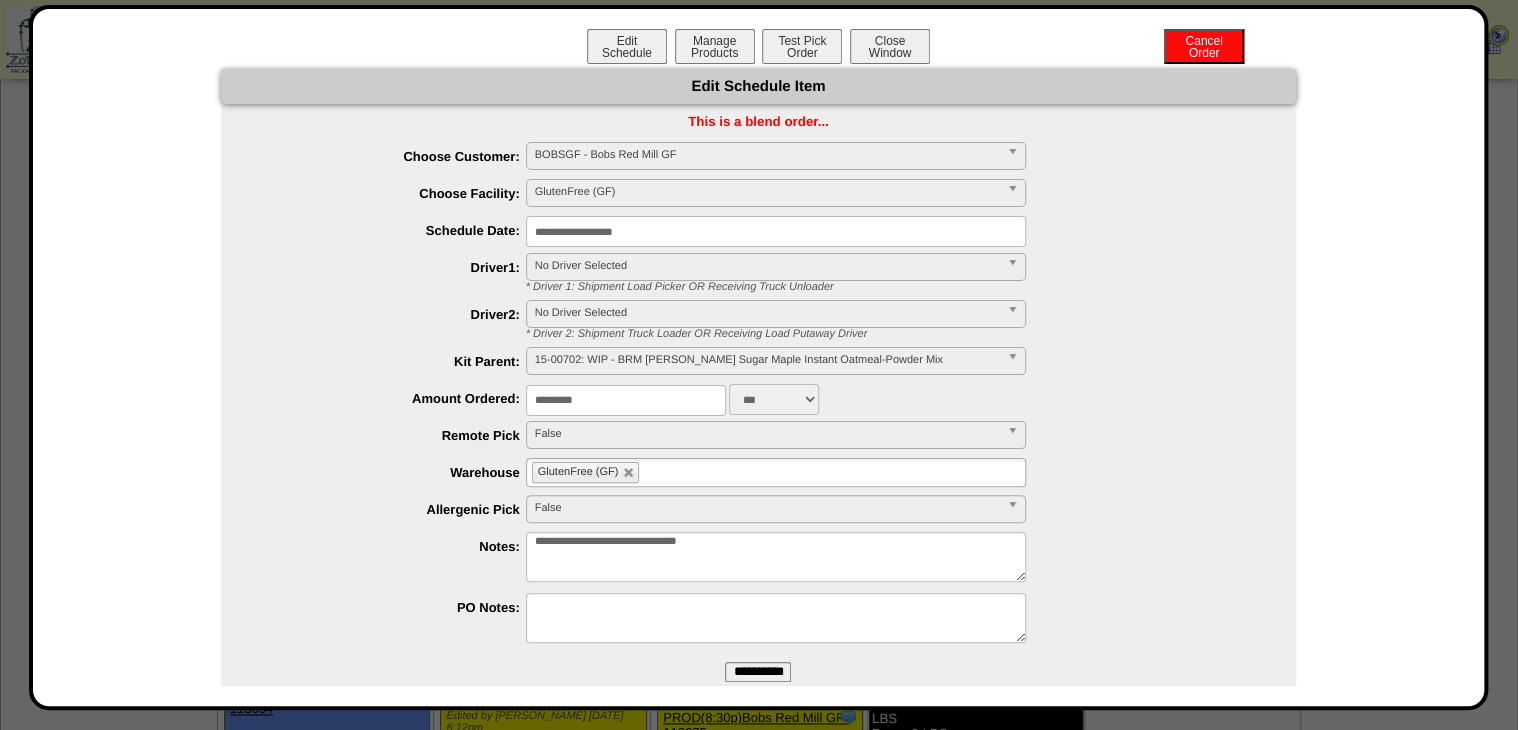 type on "**********" 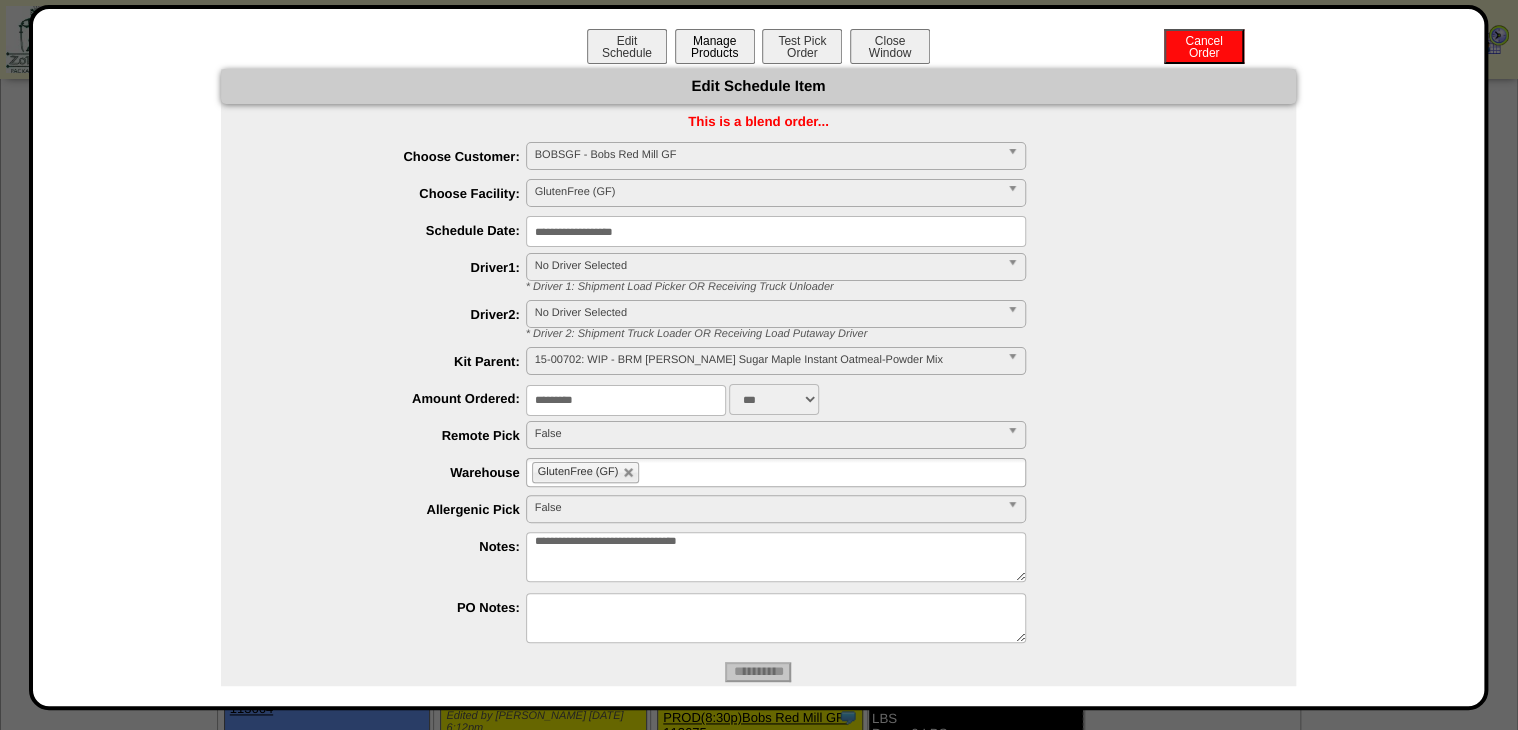 click on "Manage Products" at bounding box center (715, 46) 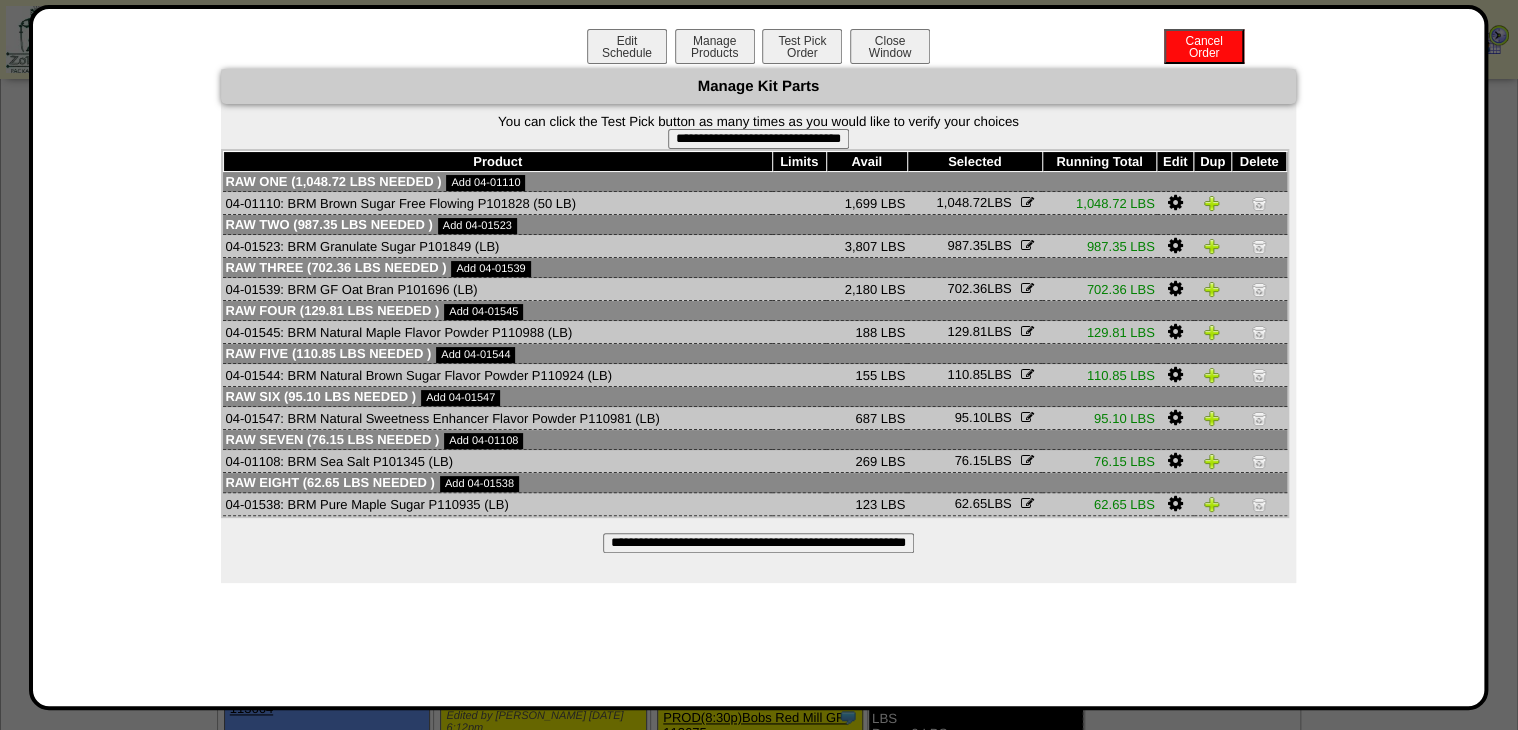 click on "**********" at bounding box center (758, 139) 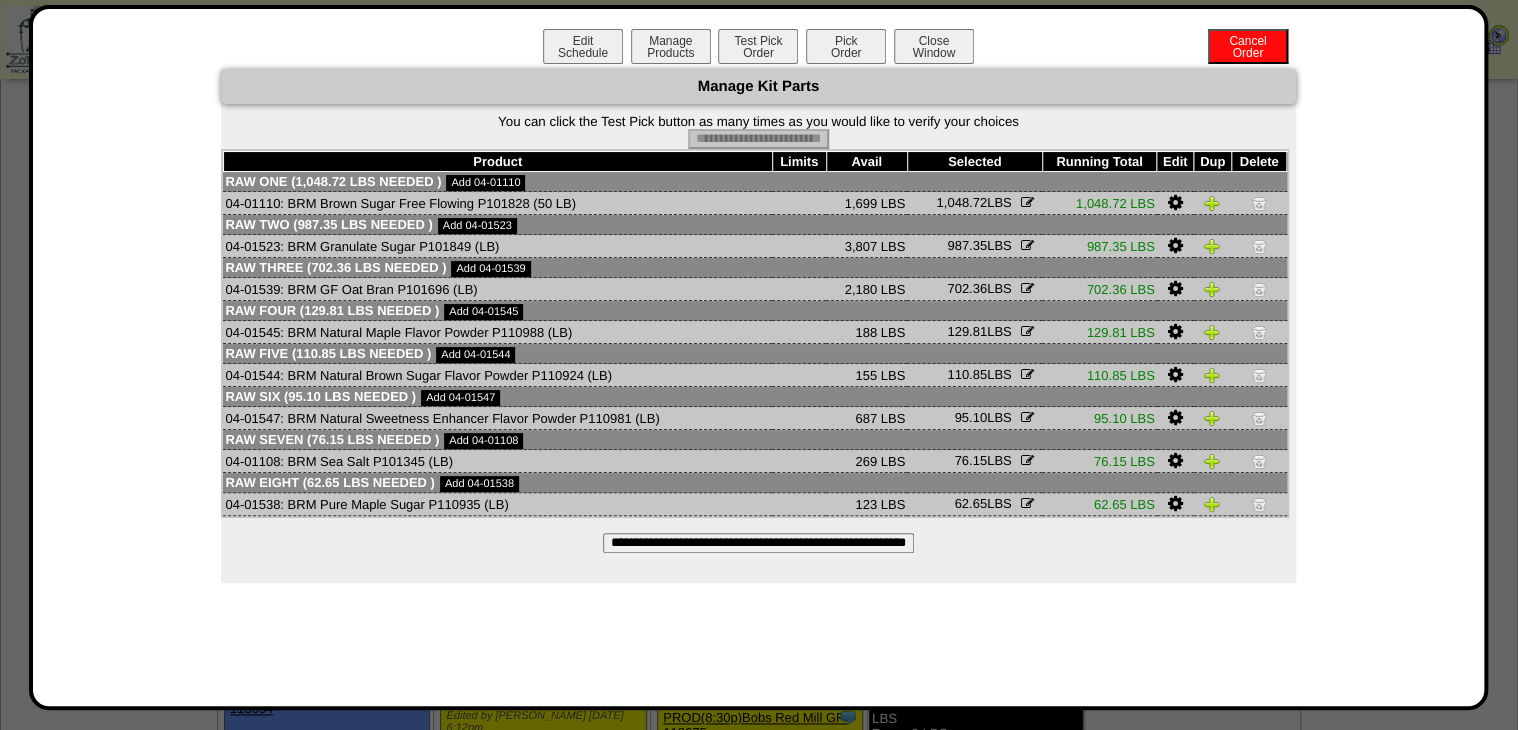 click on "Pick Order" at bounding box center (846, 46) 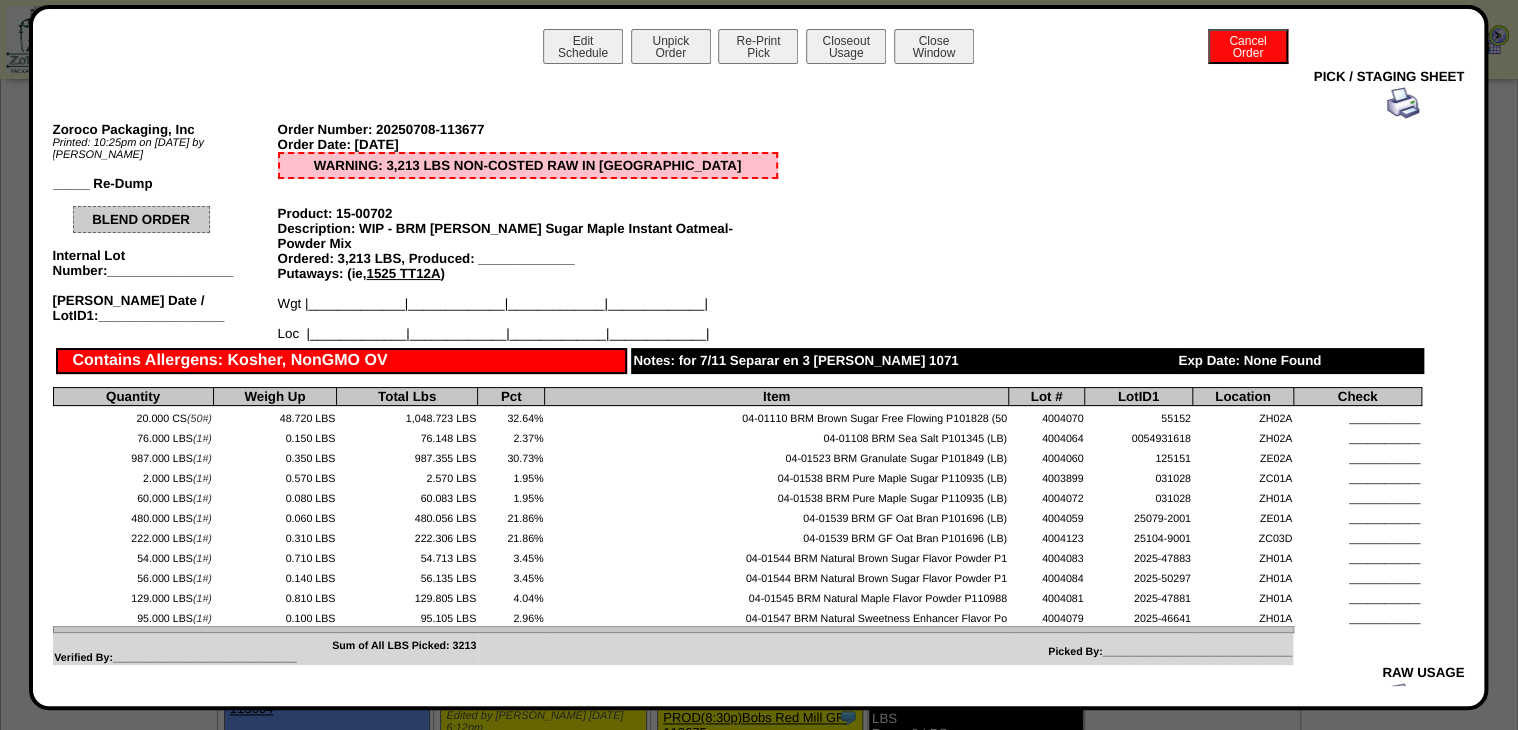 click at bounding box center (1403, 103) 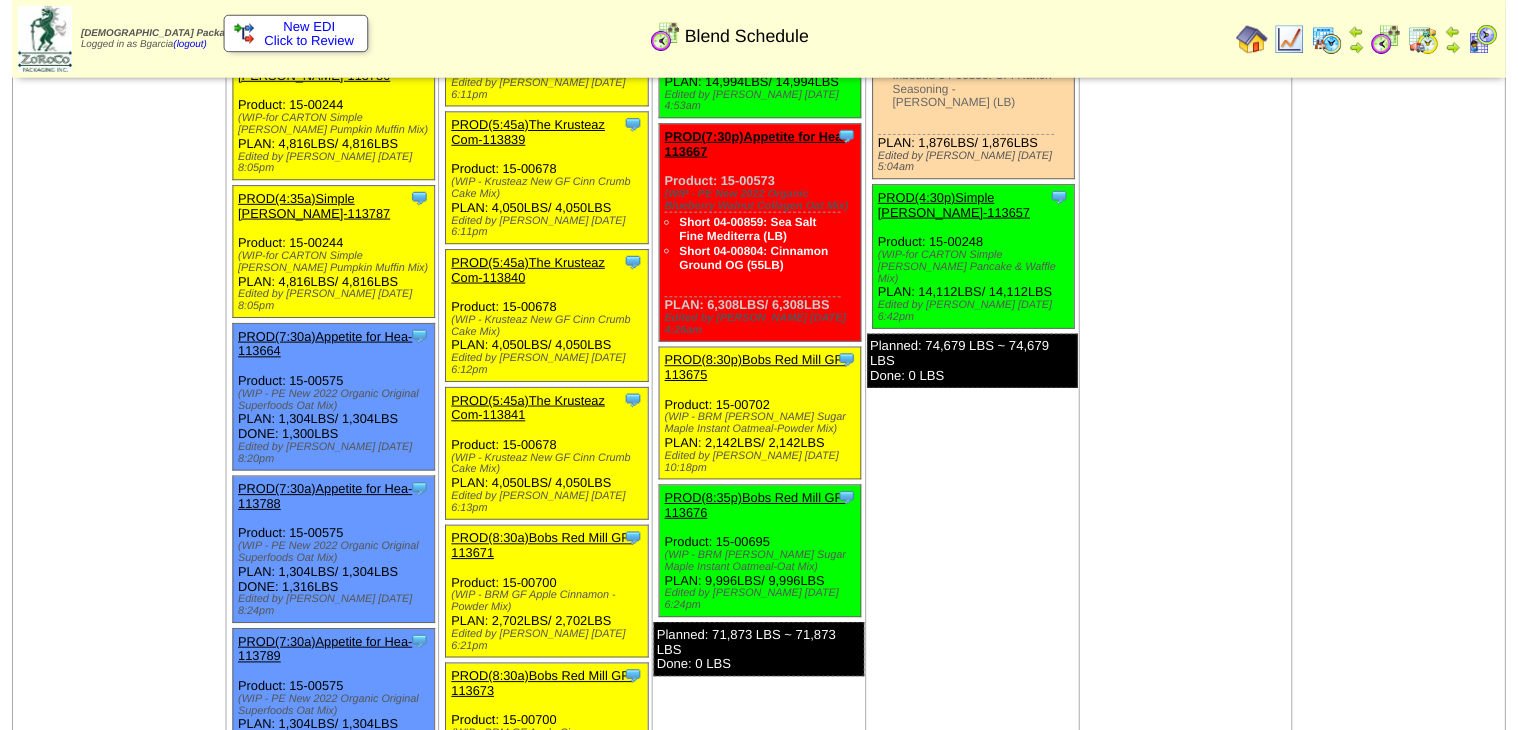 scroll, scrollTop: 1360, scrollLeft: 0, axis: vertical 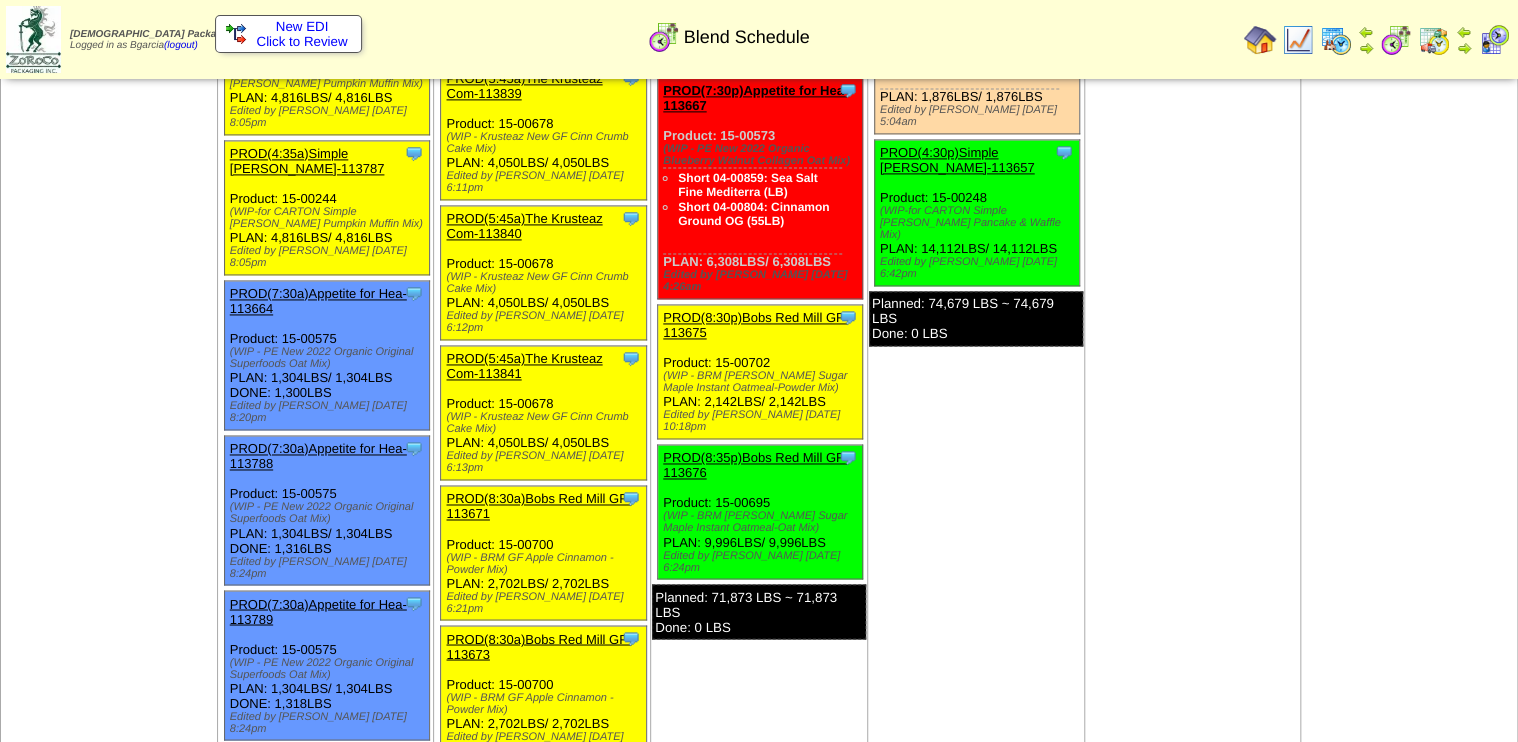 click on "PROD(8:35p)Bobs Red Mill GF-113676" at bounding box center [755, 465] 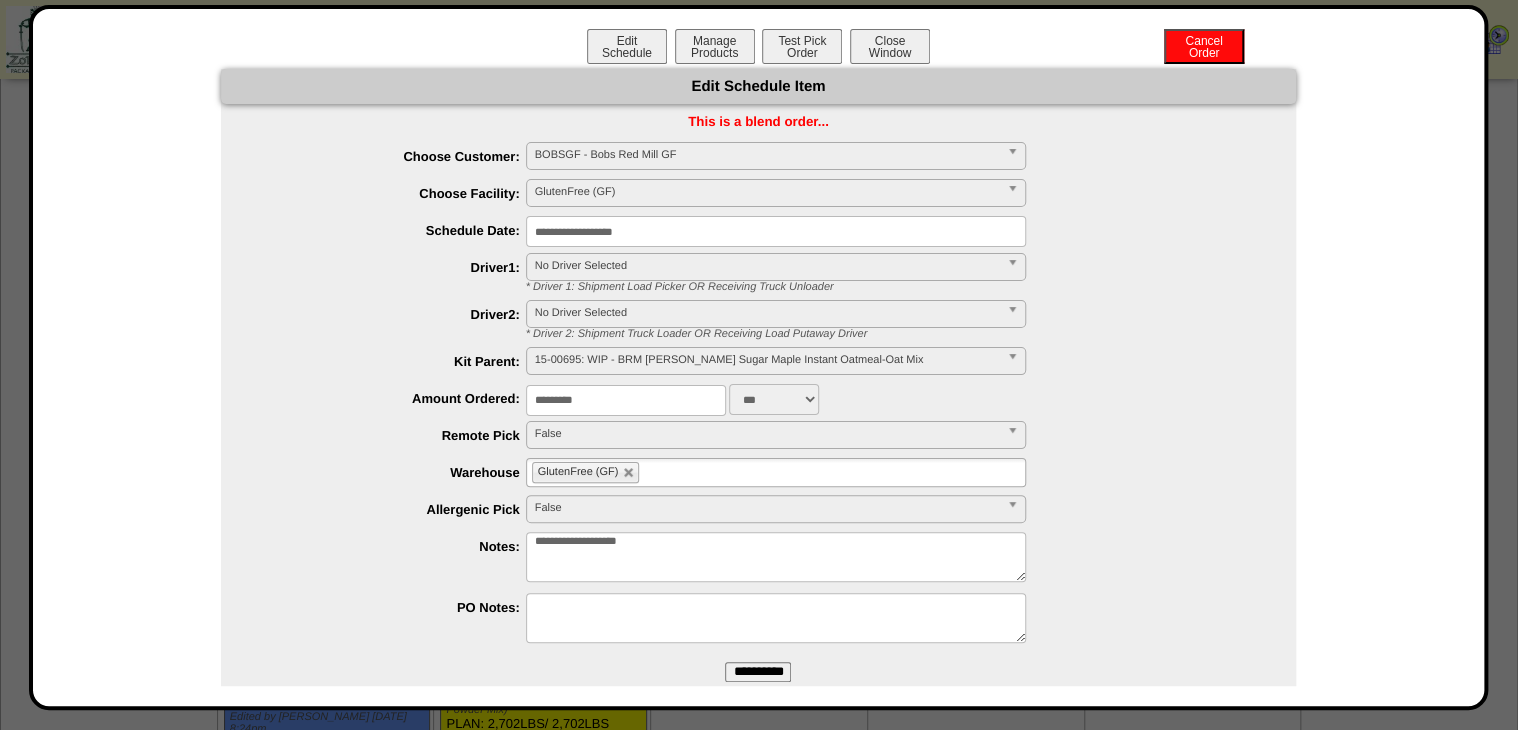 drag, startPoint x: 606, startPoint y: 393, endPoint x: 488, endPoint y: 418, distance: 120.61923 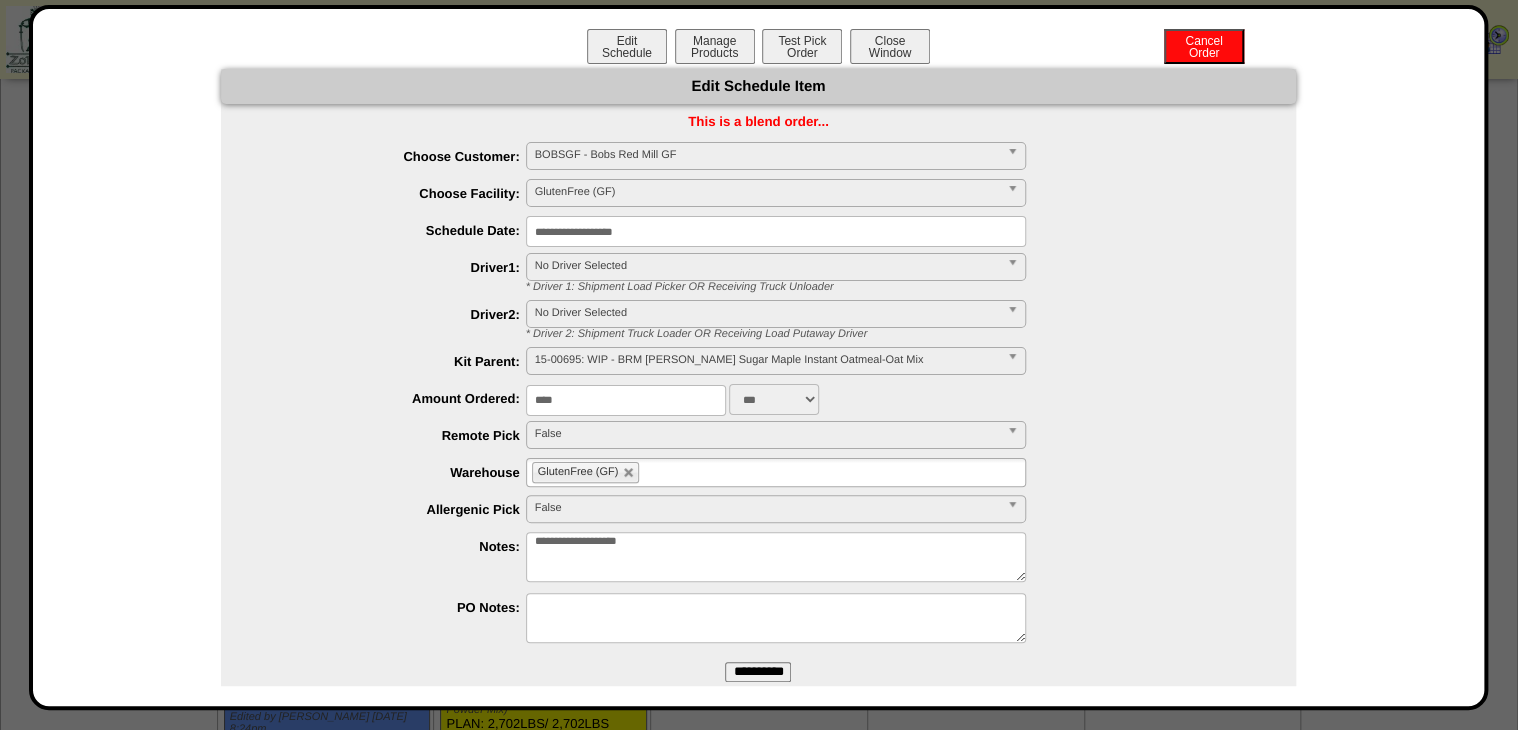 type on "****" 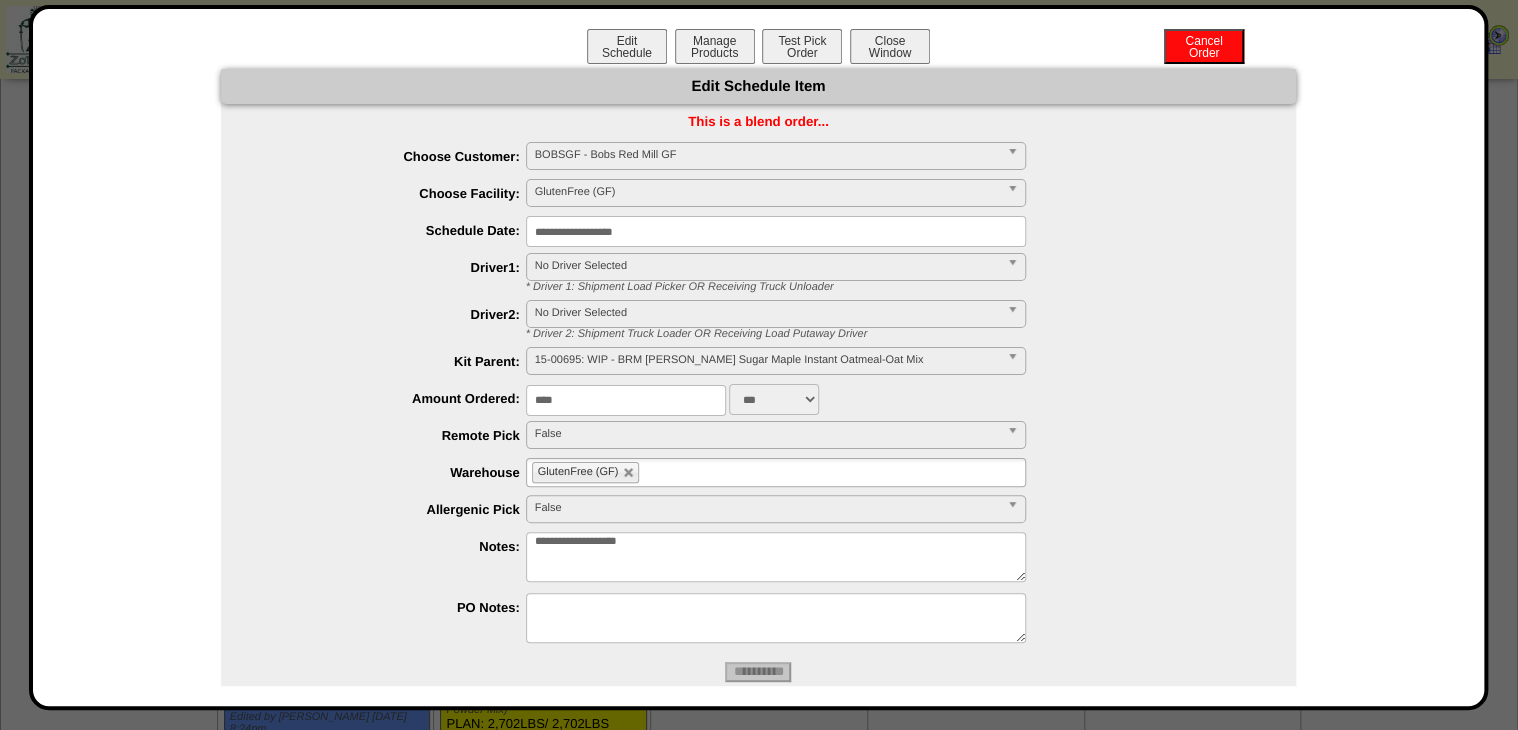click on "Edit Schedule
Manage Products
Test Pick Order
Cancel Order
Close Window" at bounding box center (759, 49) 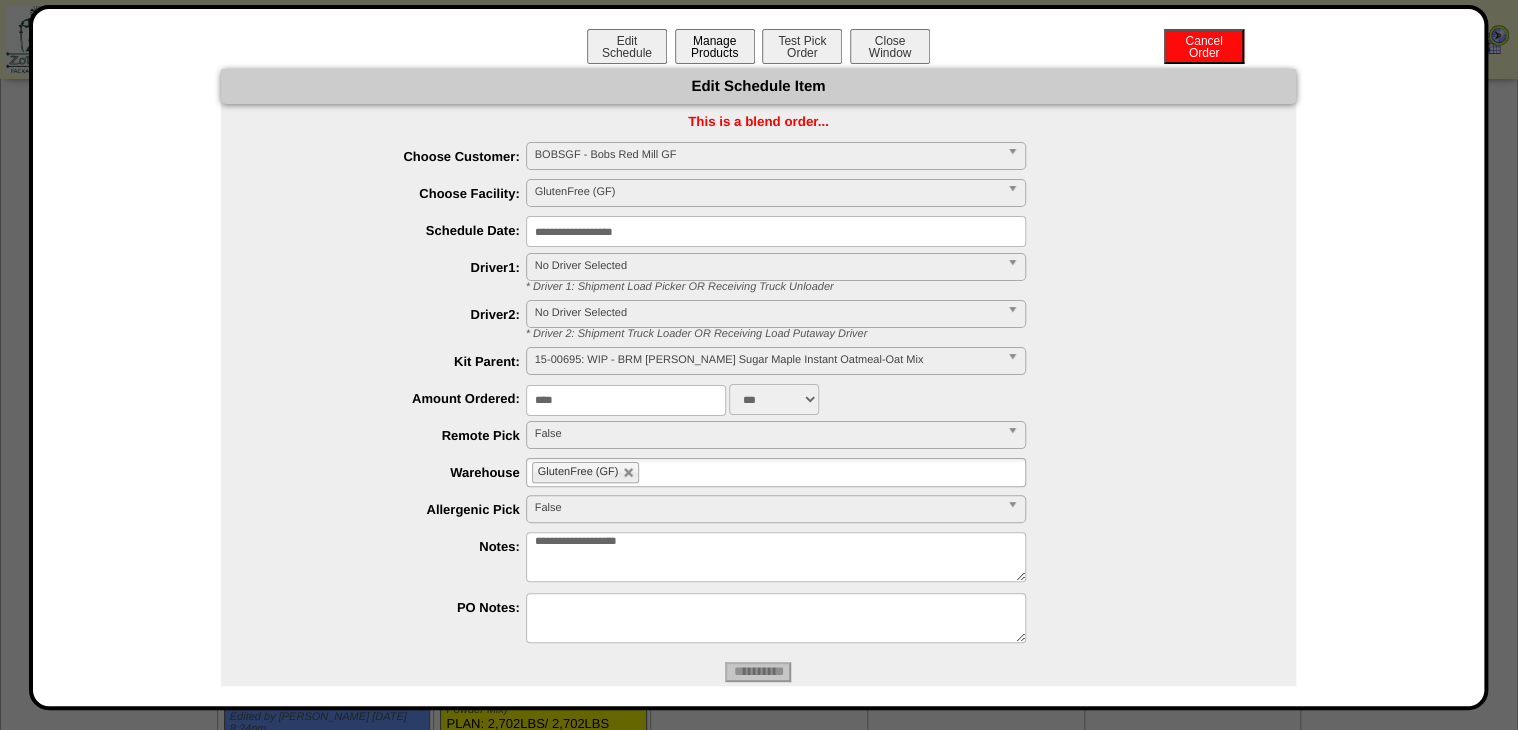 click on "Manage Products" at bounding box center [715, 46] 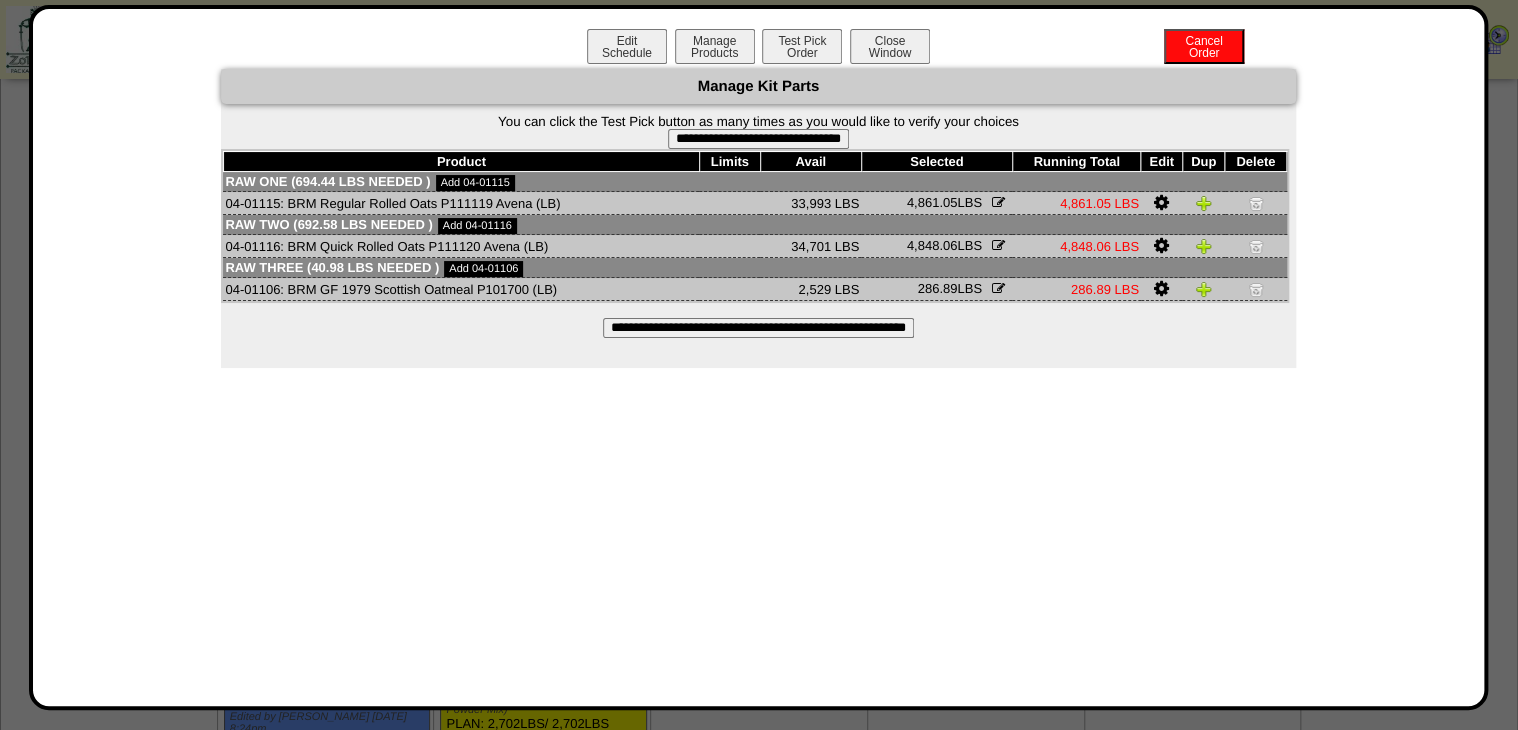 click on "**********" at bounding box center (758, 218) 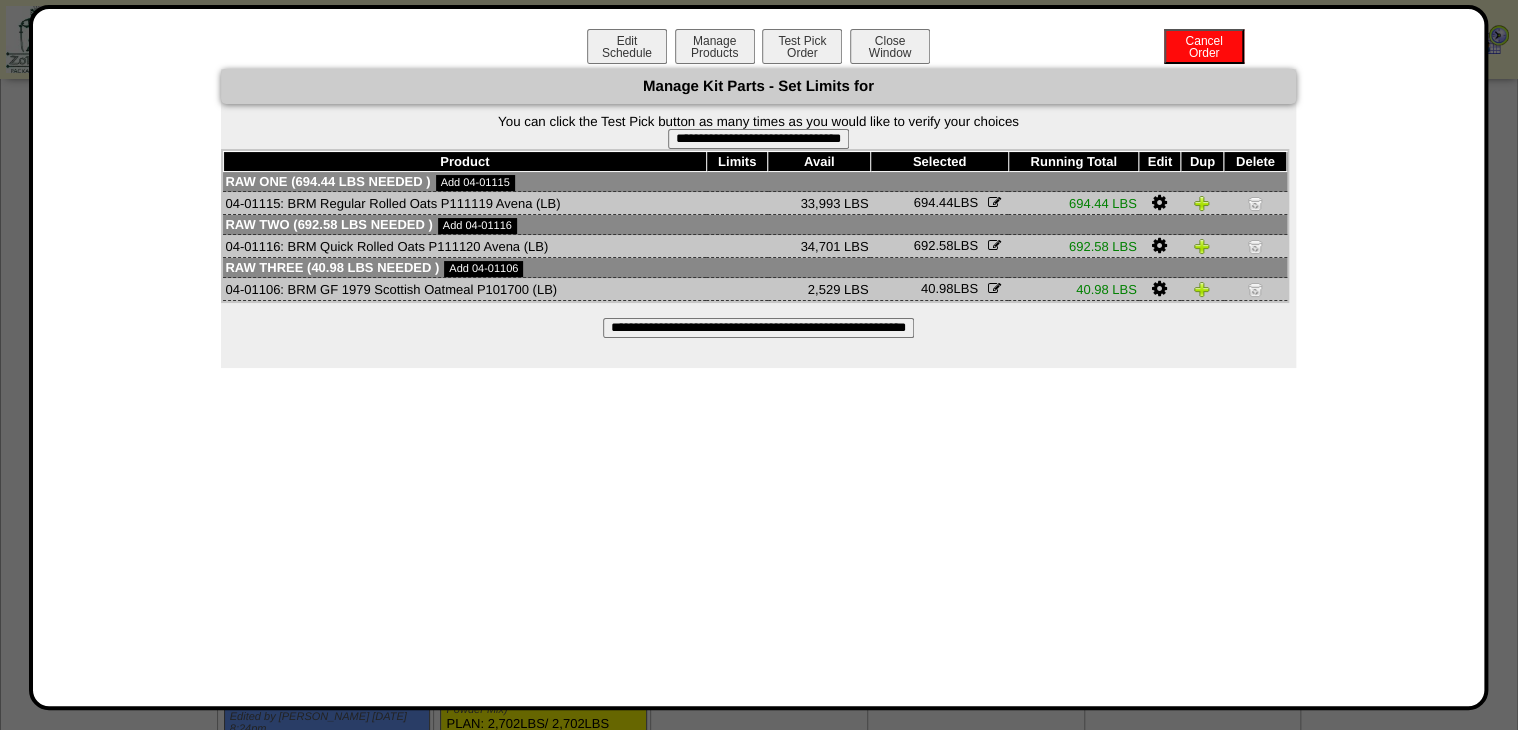 click on "**********" at bounding box center (758, 139) 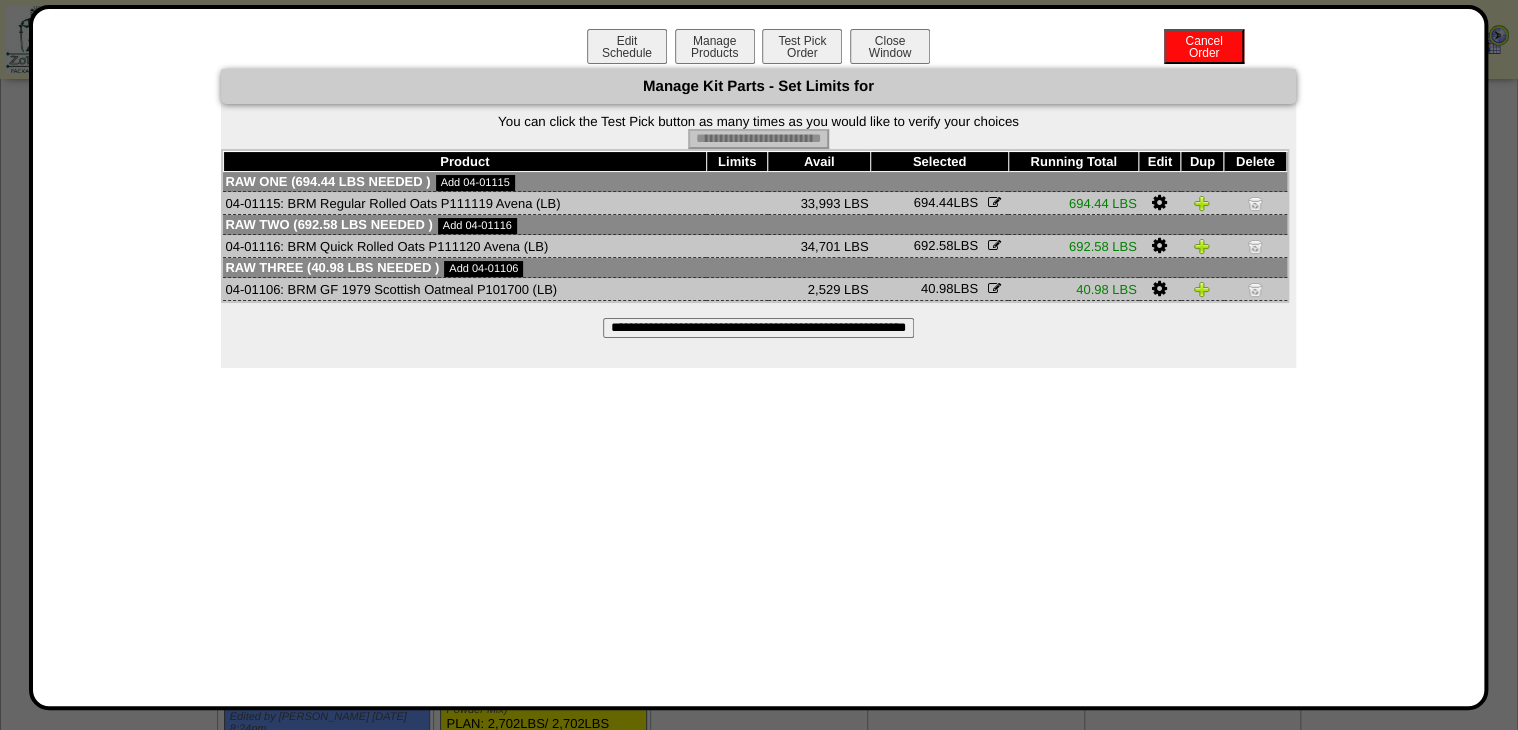click on "Edit Schedule
Manage Products
Test Pick Order
Cancel Order
Close Window" at bounding box center [759, 49] 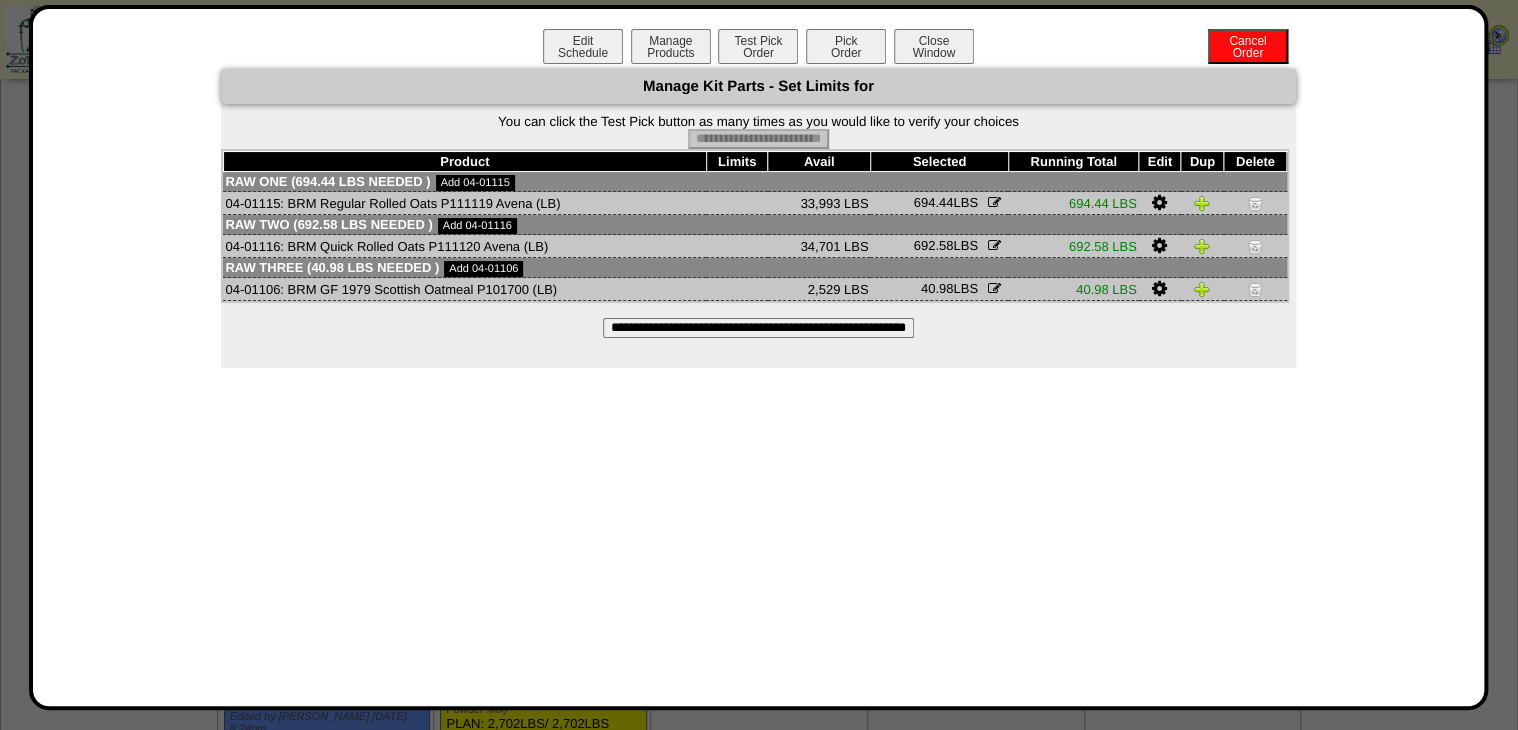 click on "Pick Order" at bounding box center (846, 46) 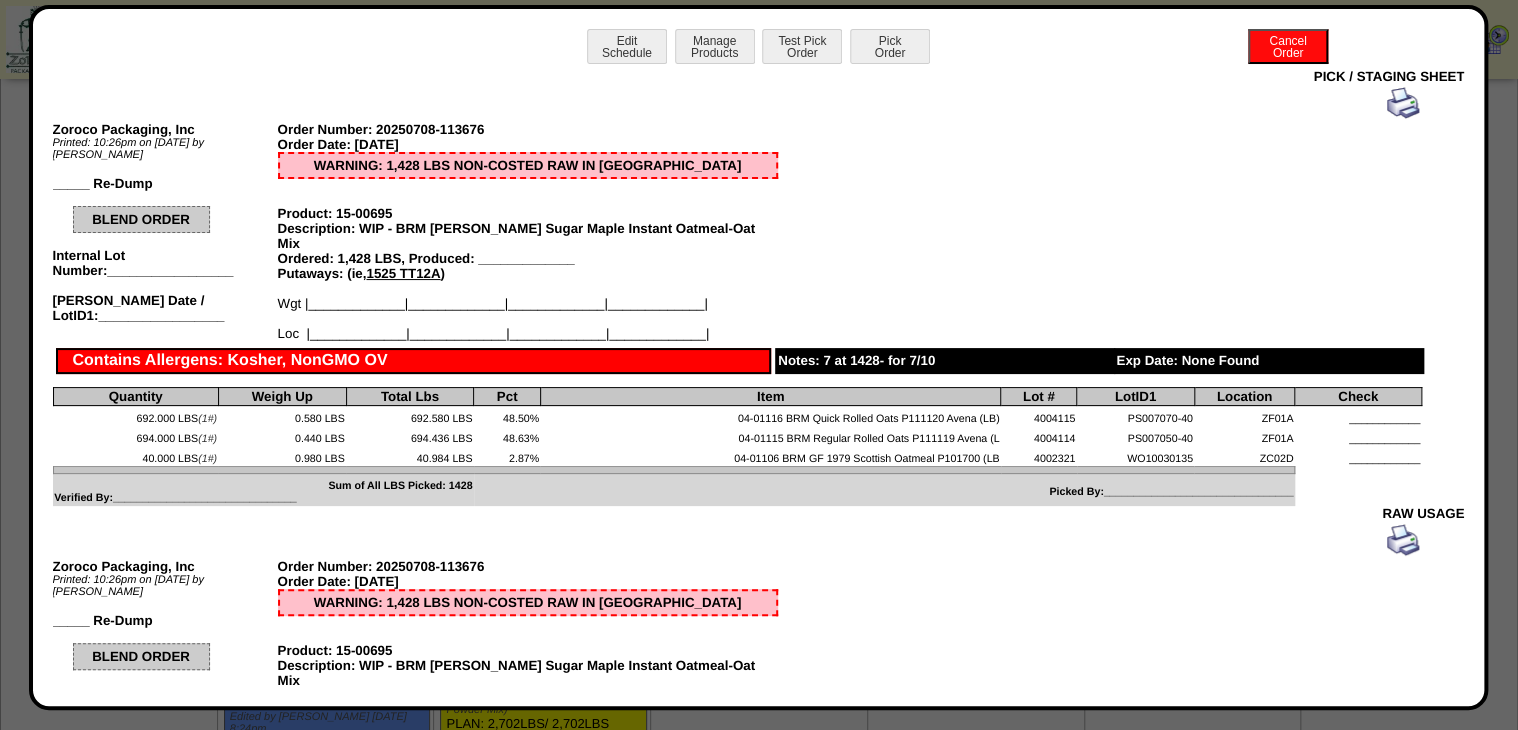 click at bounding box center (737, 103) 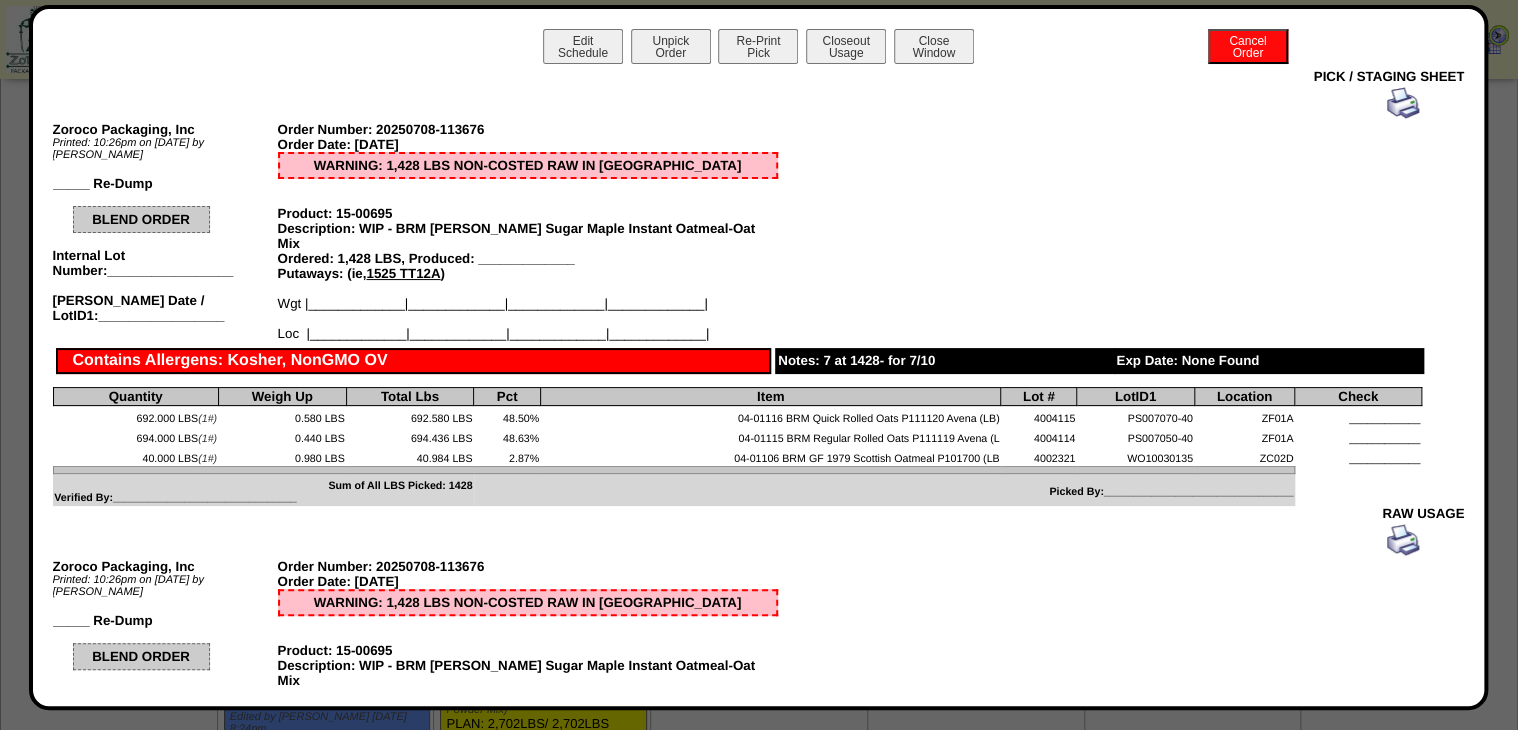 click at bounding box center [1403, 103] 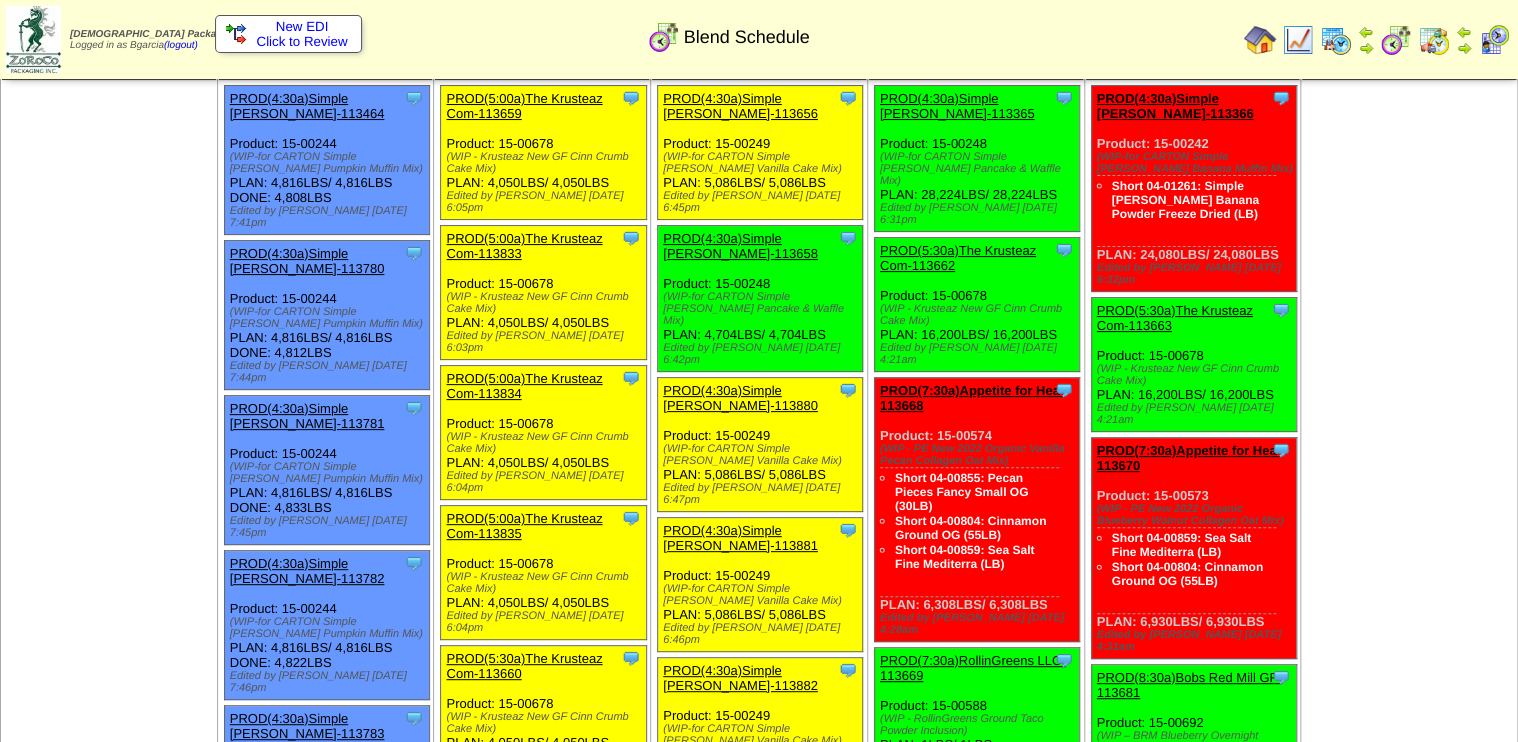 scroll, scrollTop: 0, scrollLeft: 0, axis: both 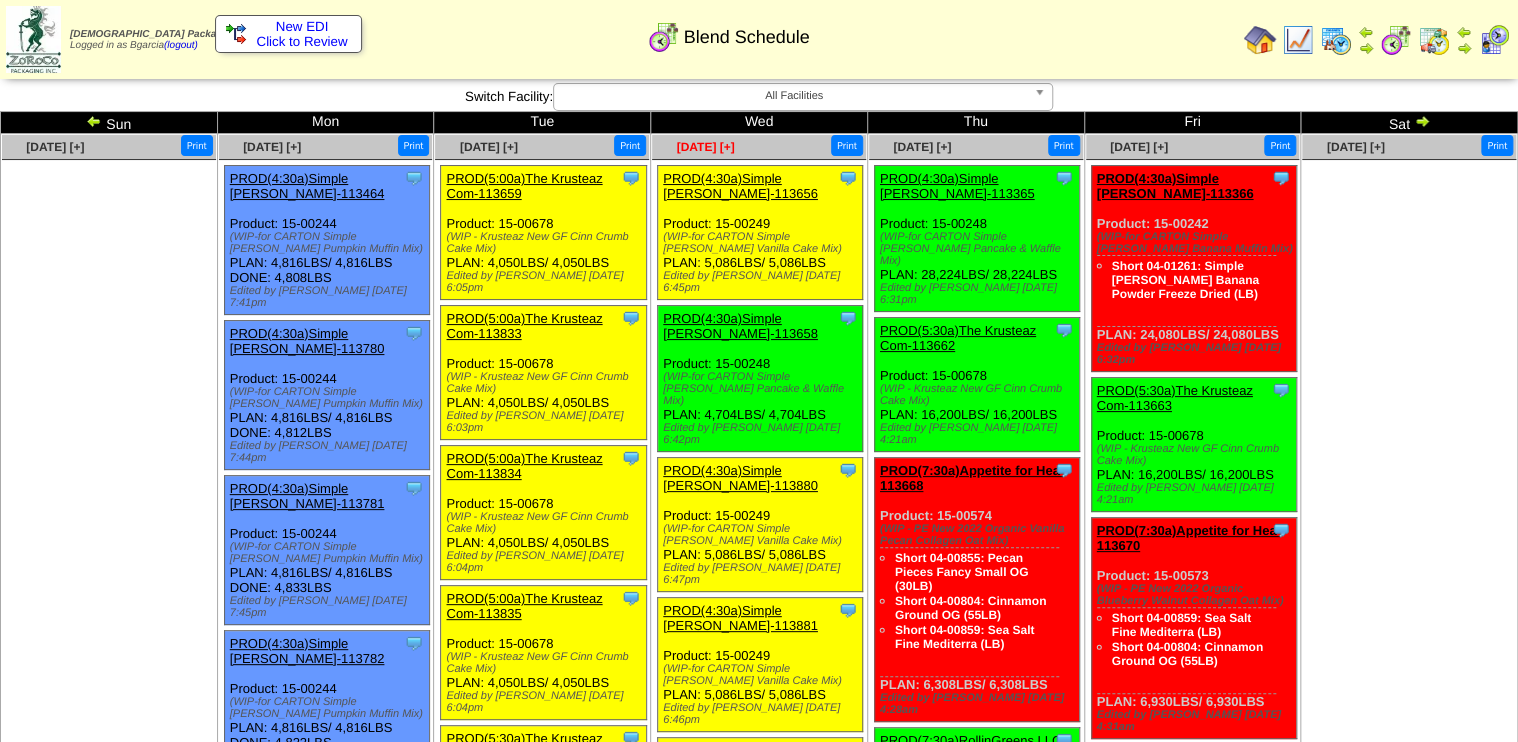 click on "[DATE]                        [+]" at bounding box center [705, 147] 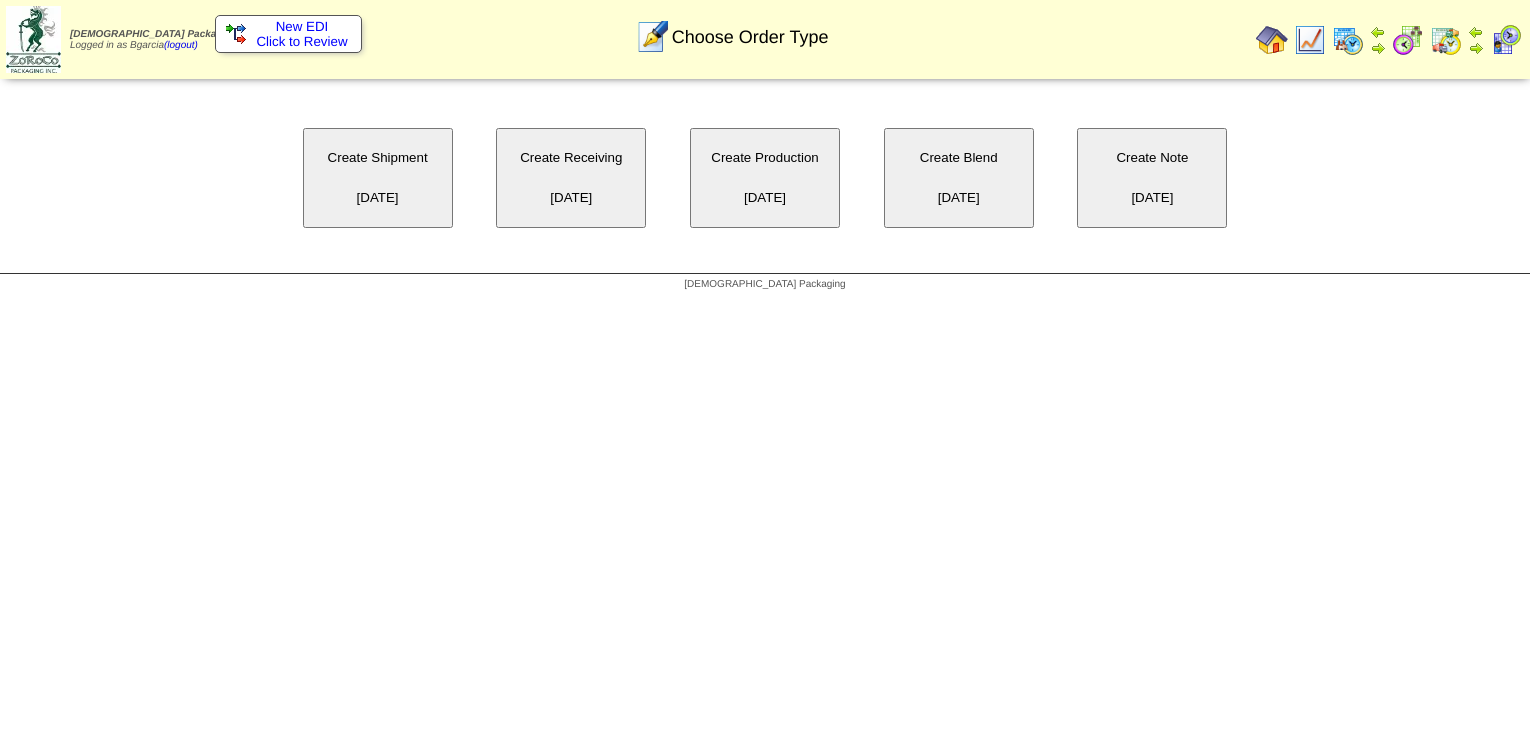 scroll, scrollTop: 0, scrollLeft: 0, axis: both 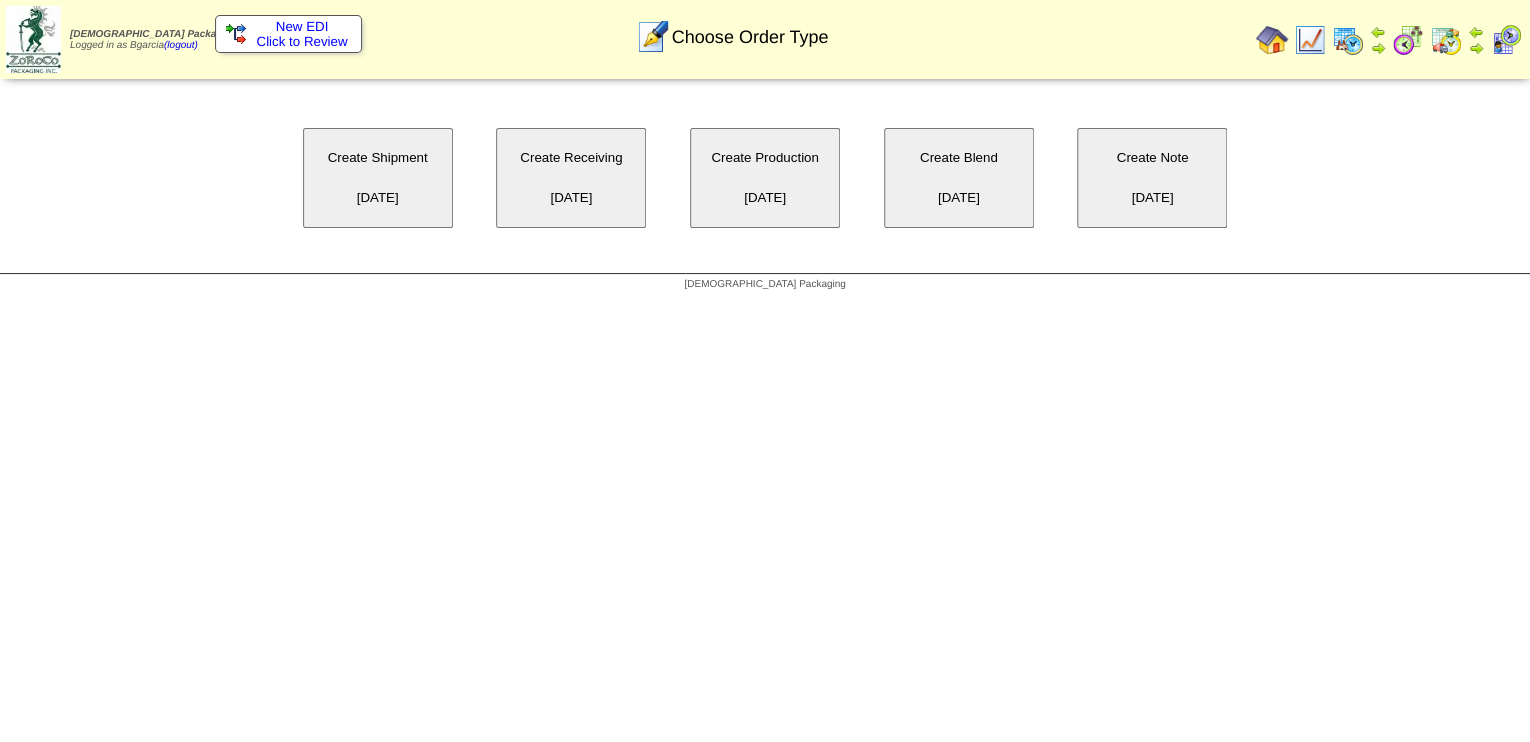 click on "Create Blend
[DATE]" at bounding box center [959, 178] 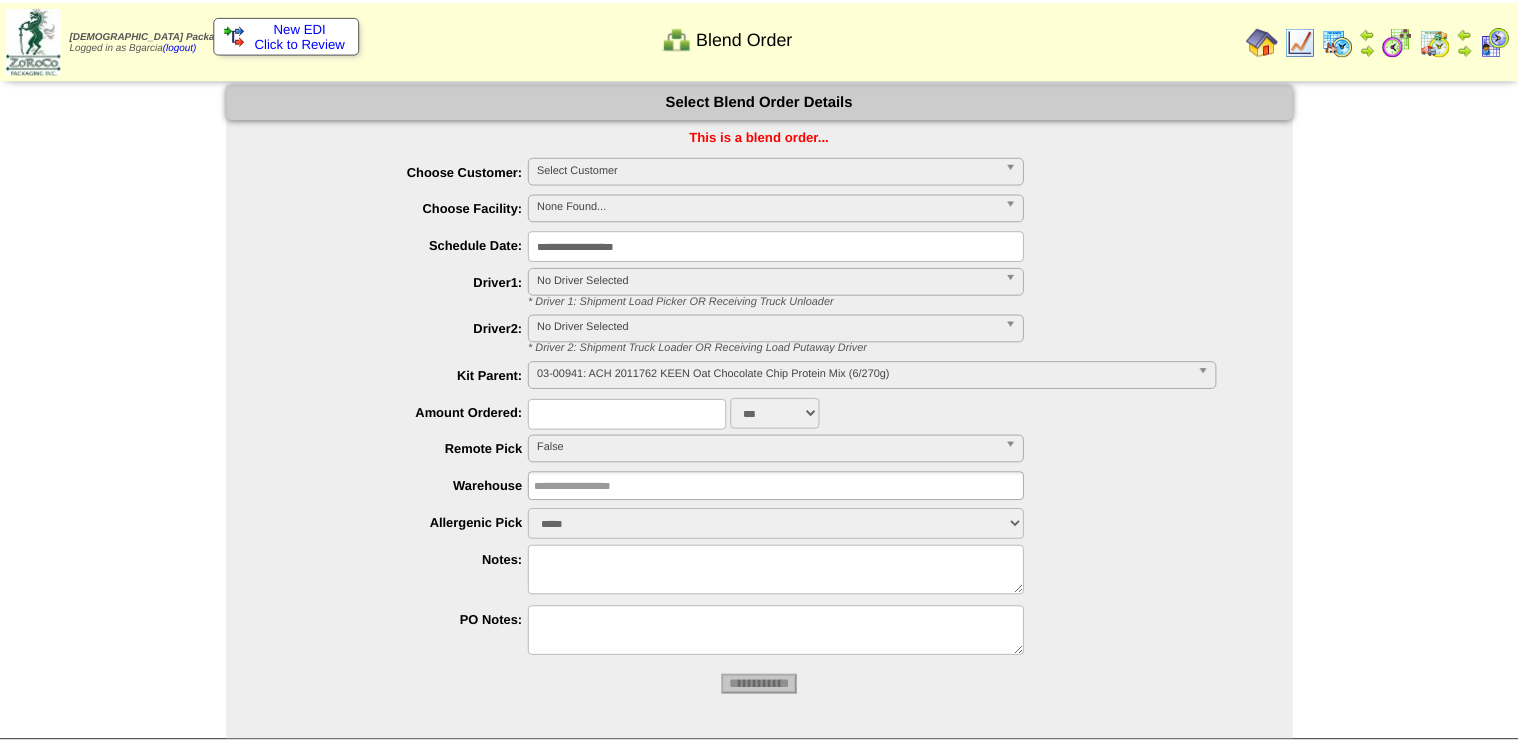 scroll, scrollTop: 0, scrollLeft: 0, axis: both 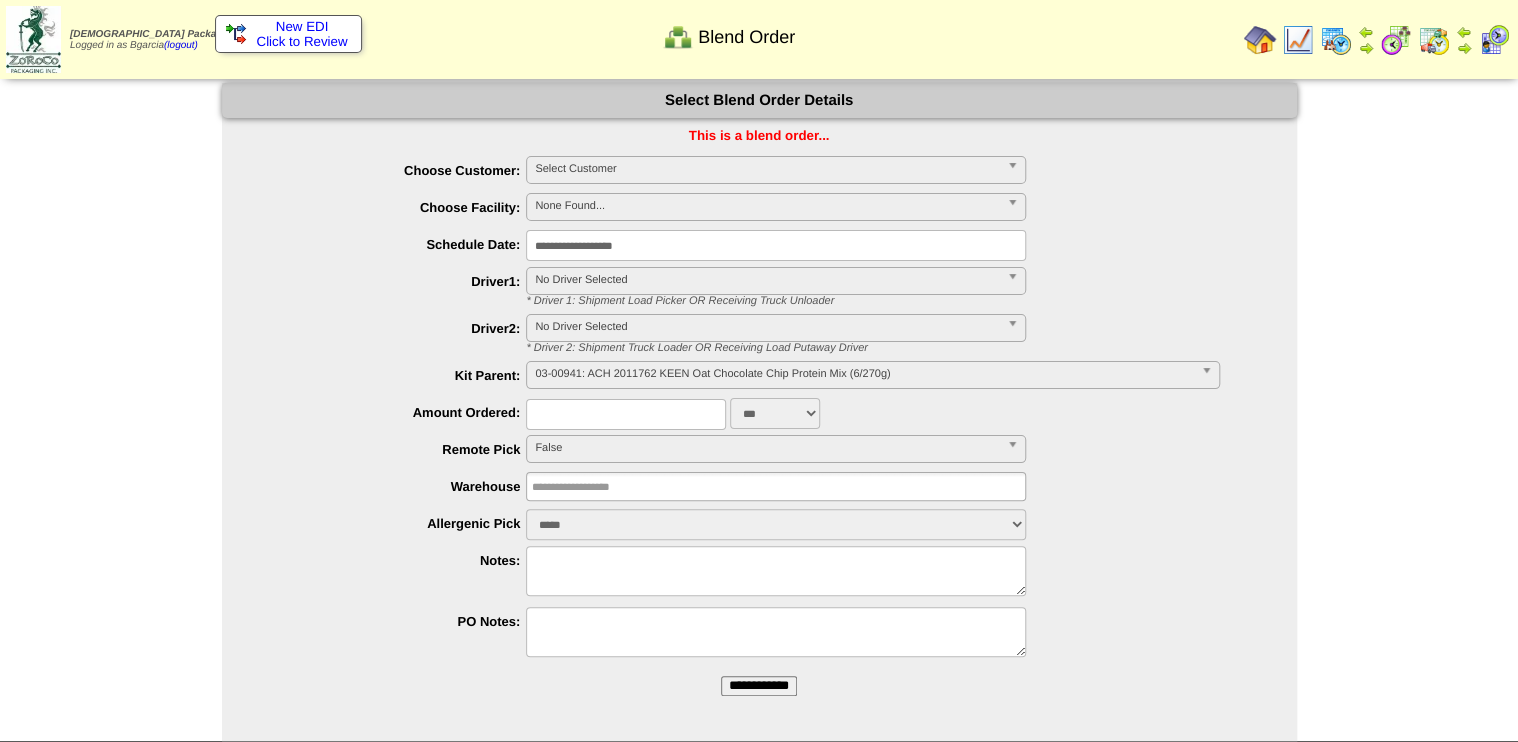 click at bounding box center [626, 414] 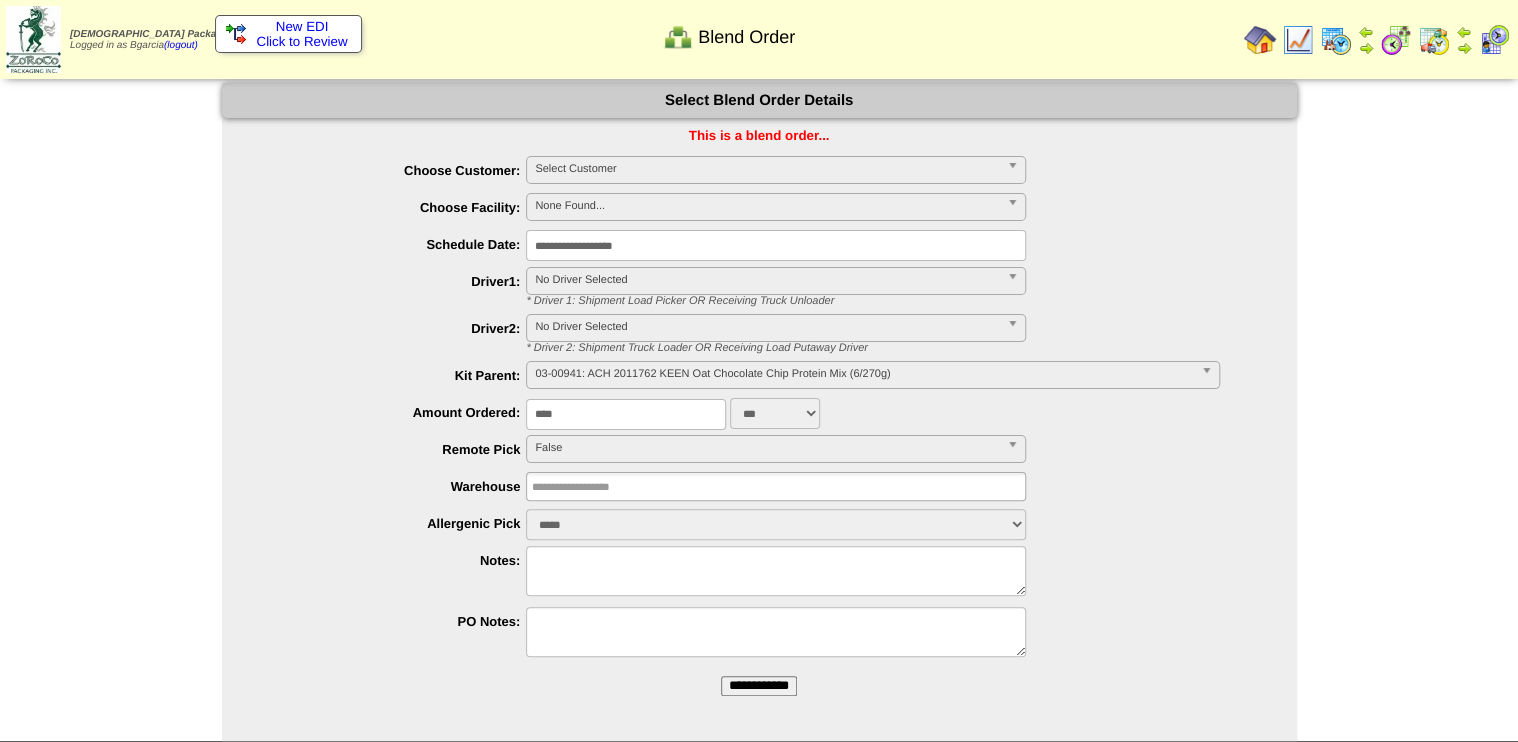 type on "****" 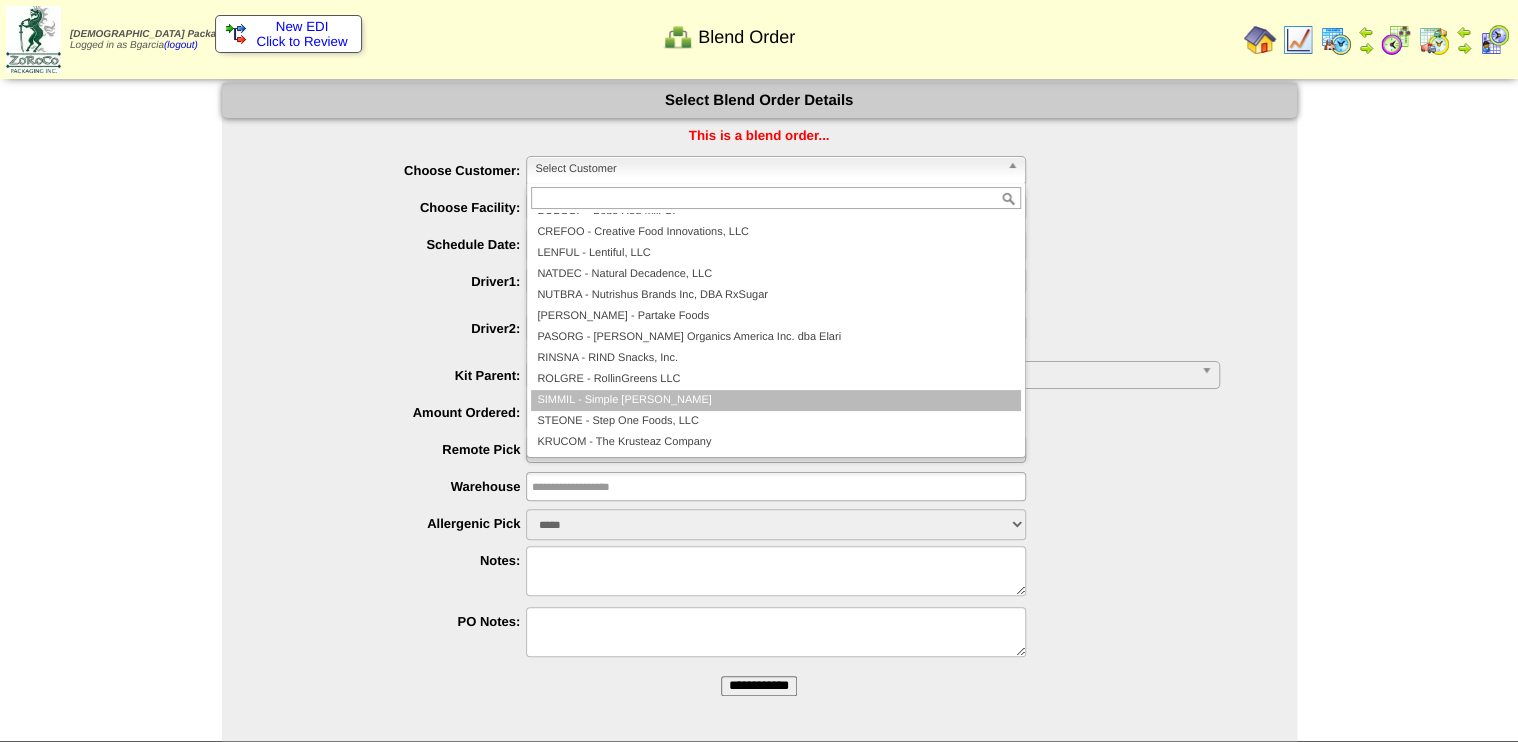 scroll, scrollTop: 0, scrollLeft: 0, axis: both 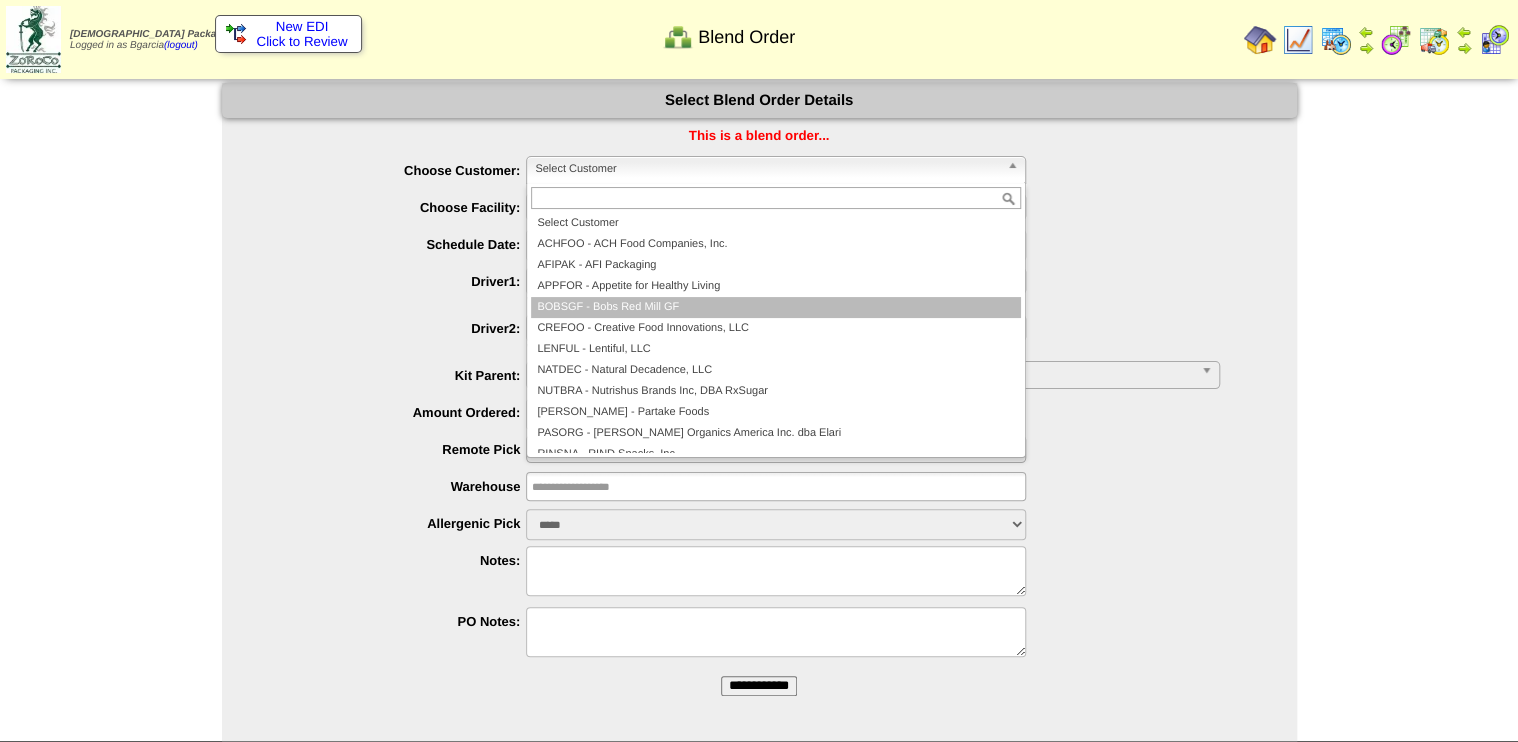 click on "BOBSGF - Bobs Red Mill GF" at bounding box center [776, 307] 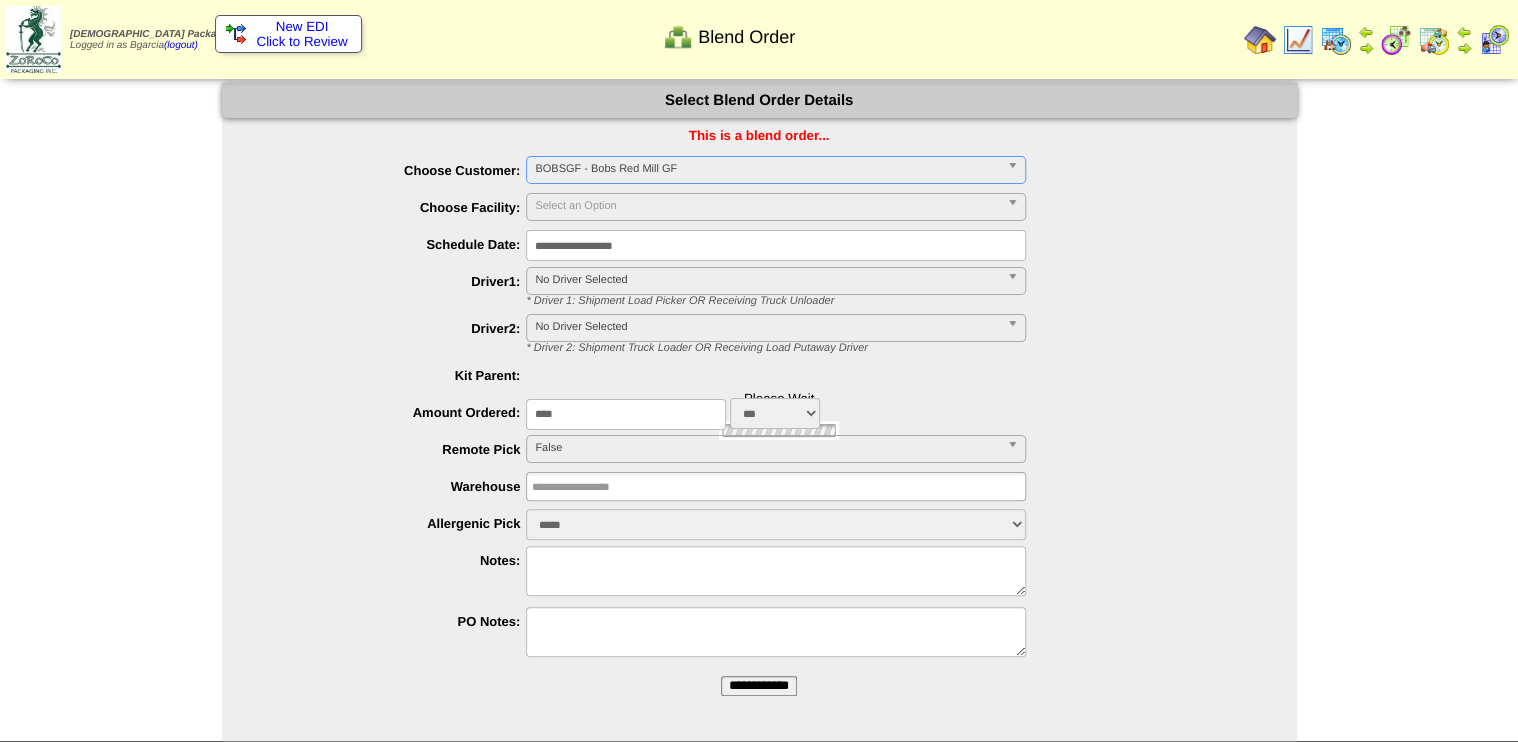 click on "**********" at bounding box center (776, 245) 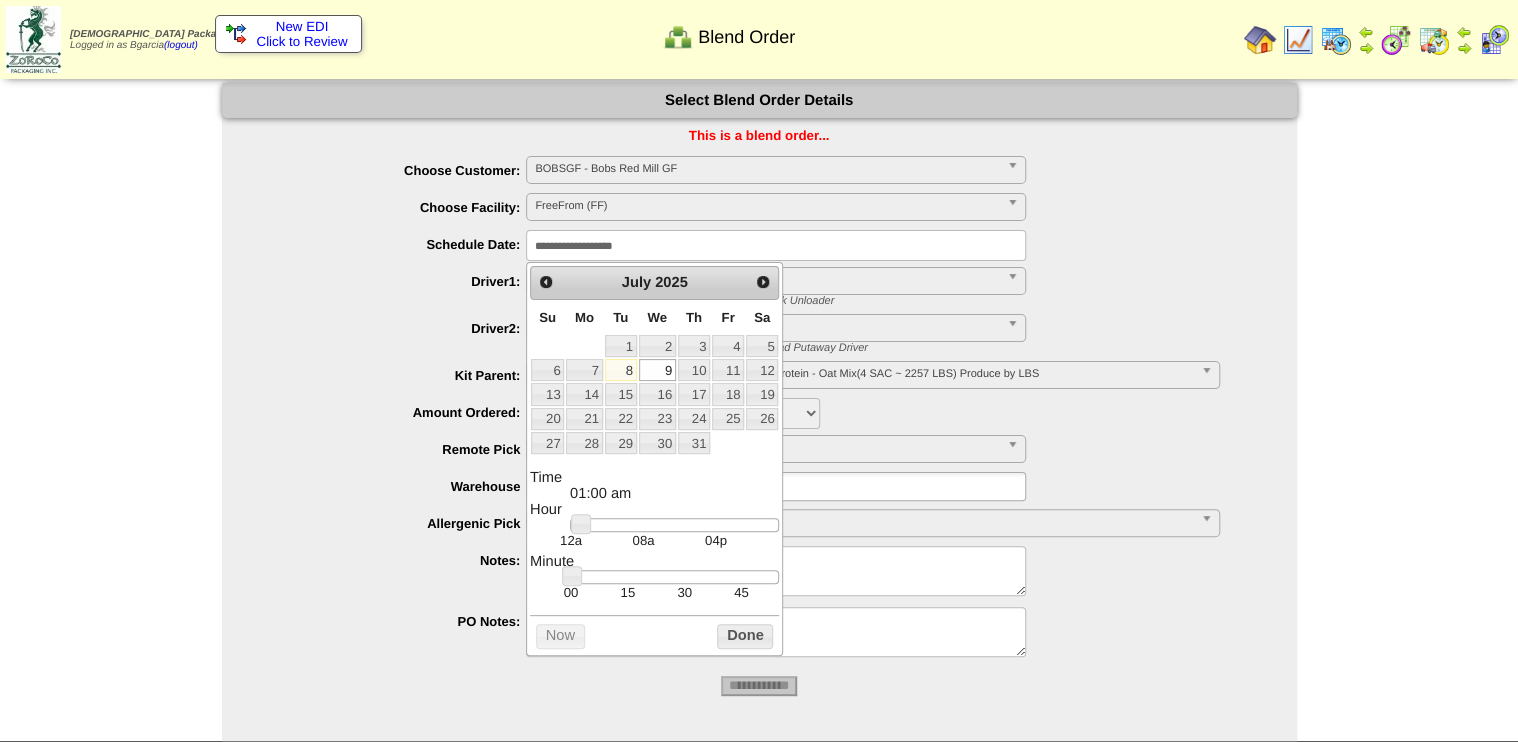 type 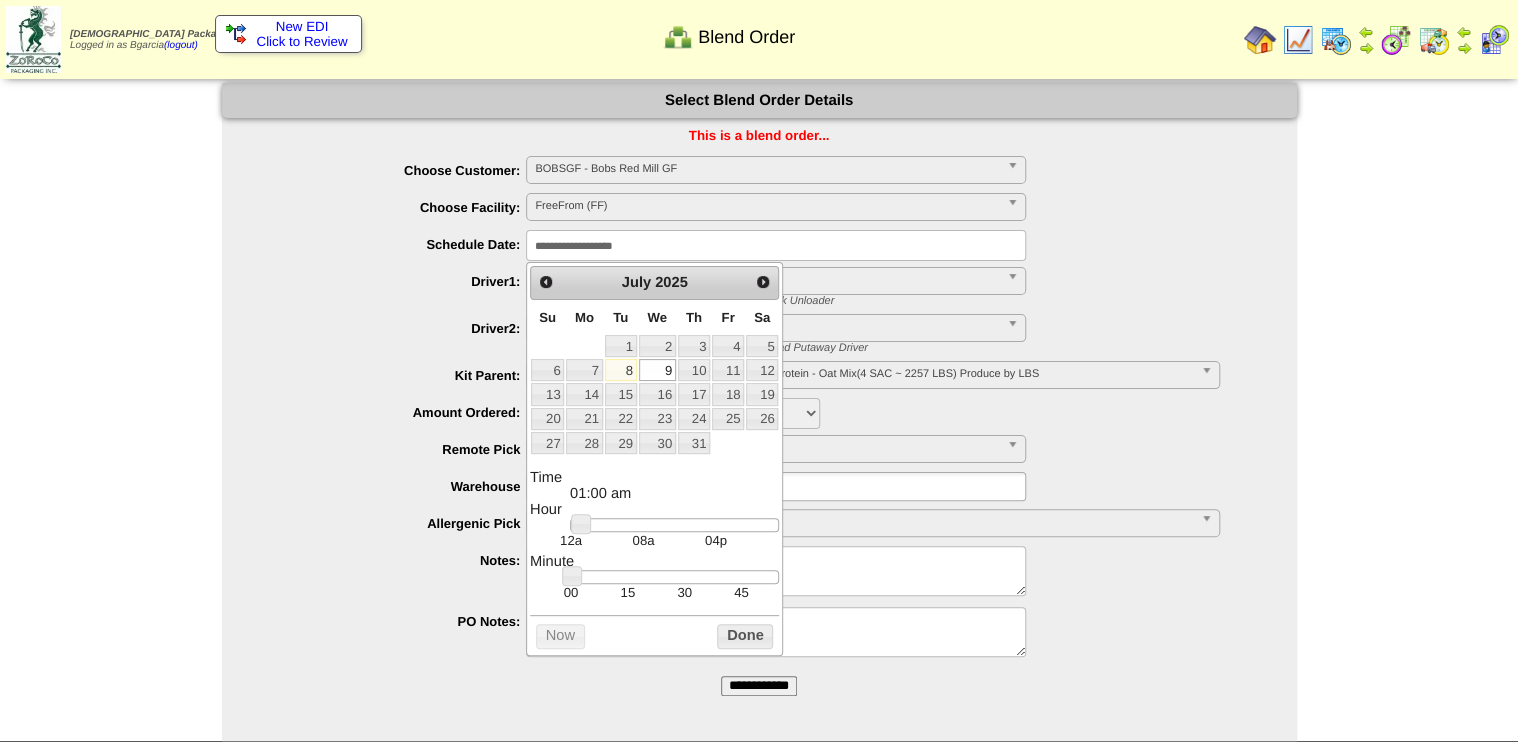 click at bounding box center [674, 577] 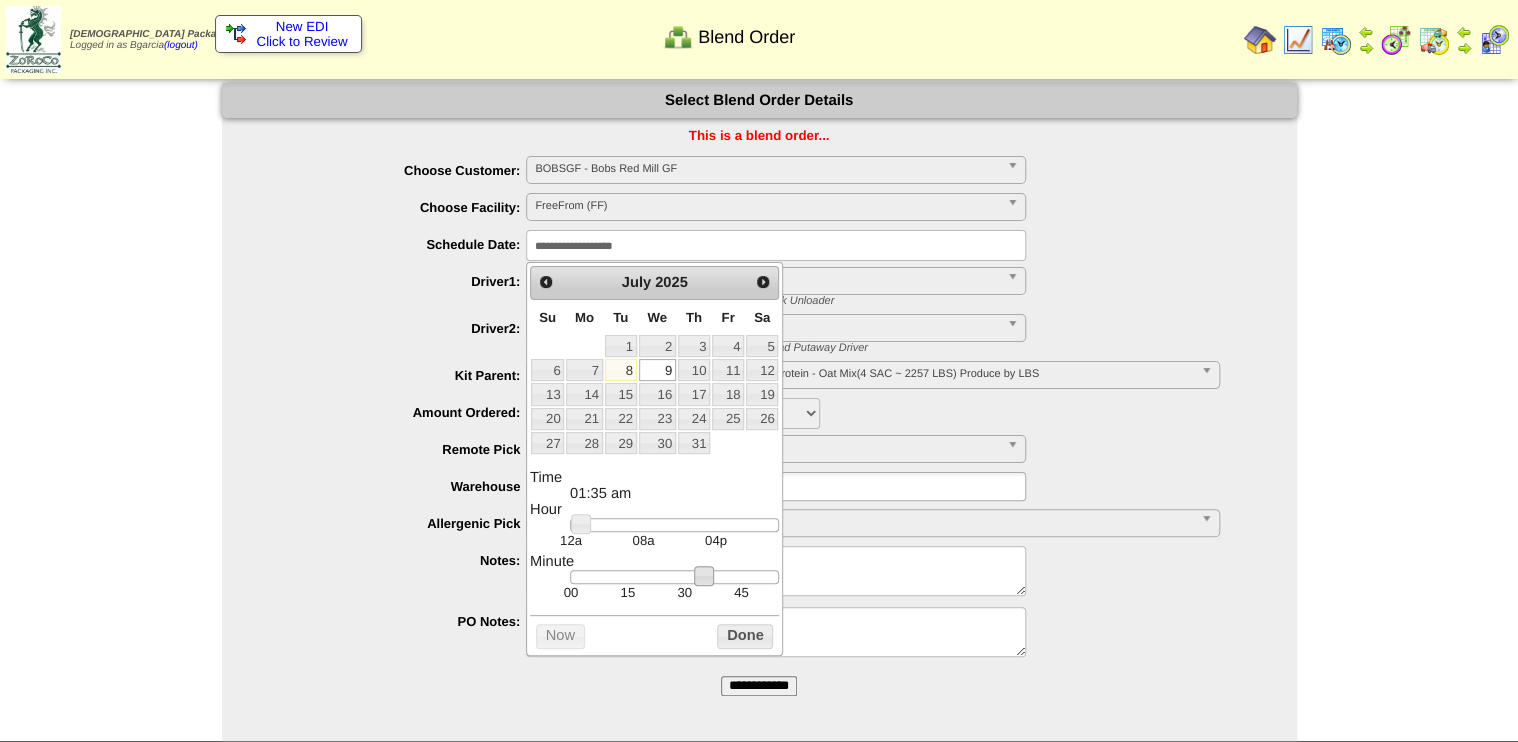 click at bounding box center (674, 525) 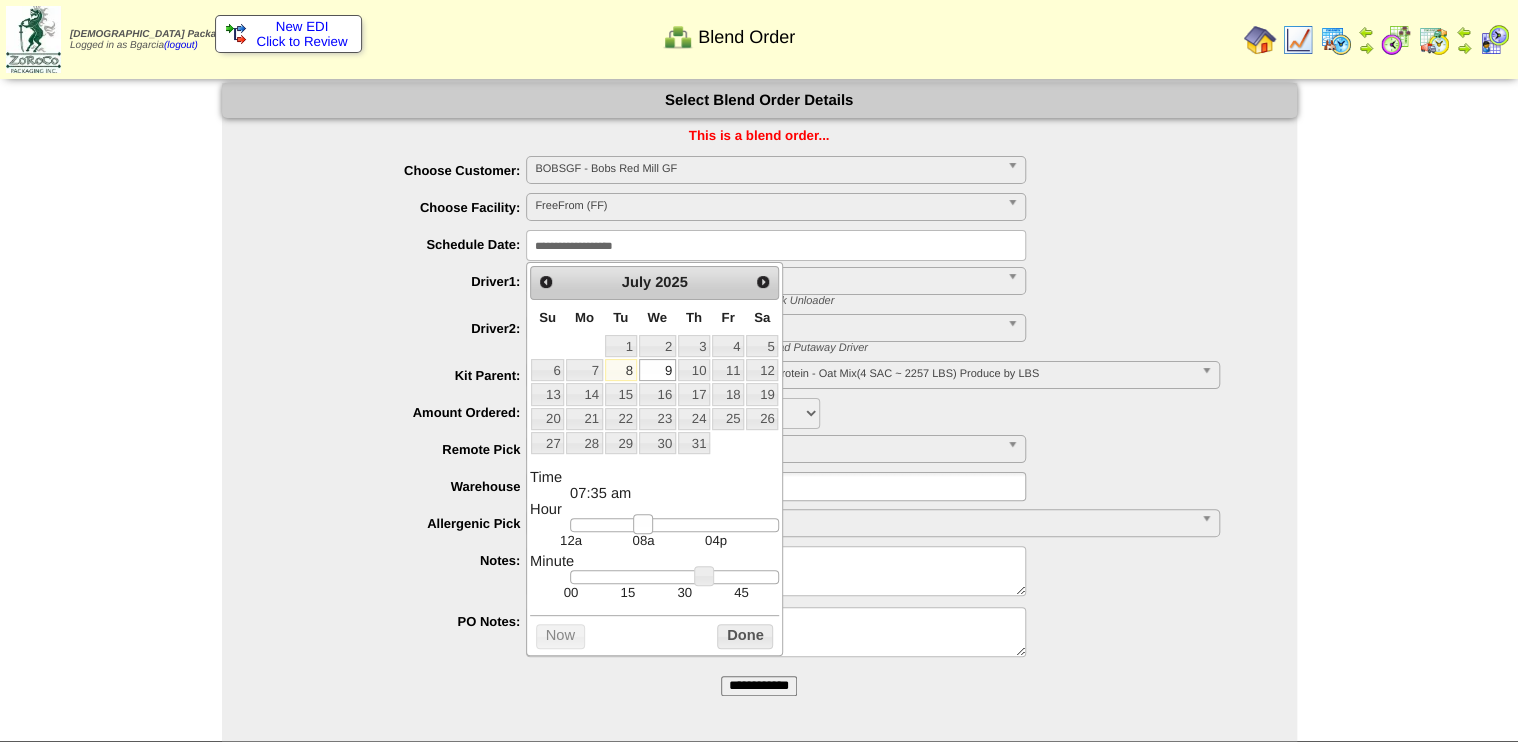 click at bounding box center (643, 524) 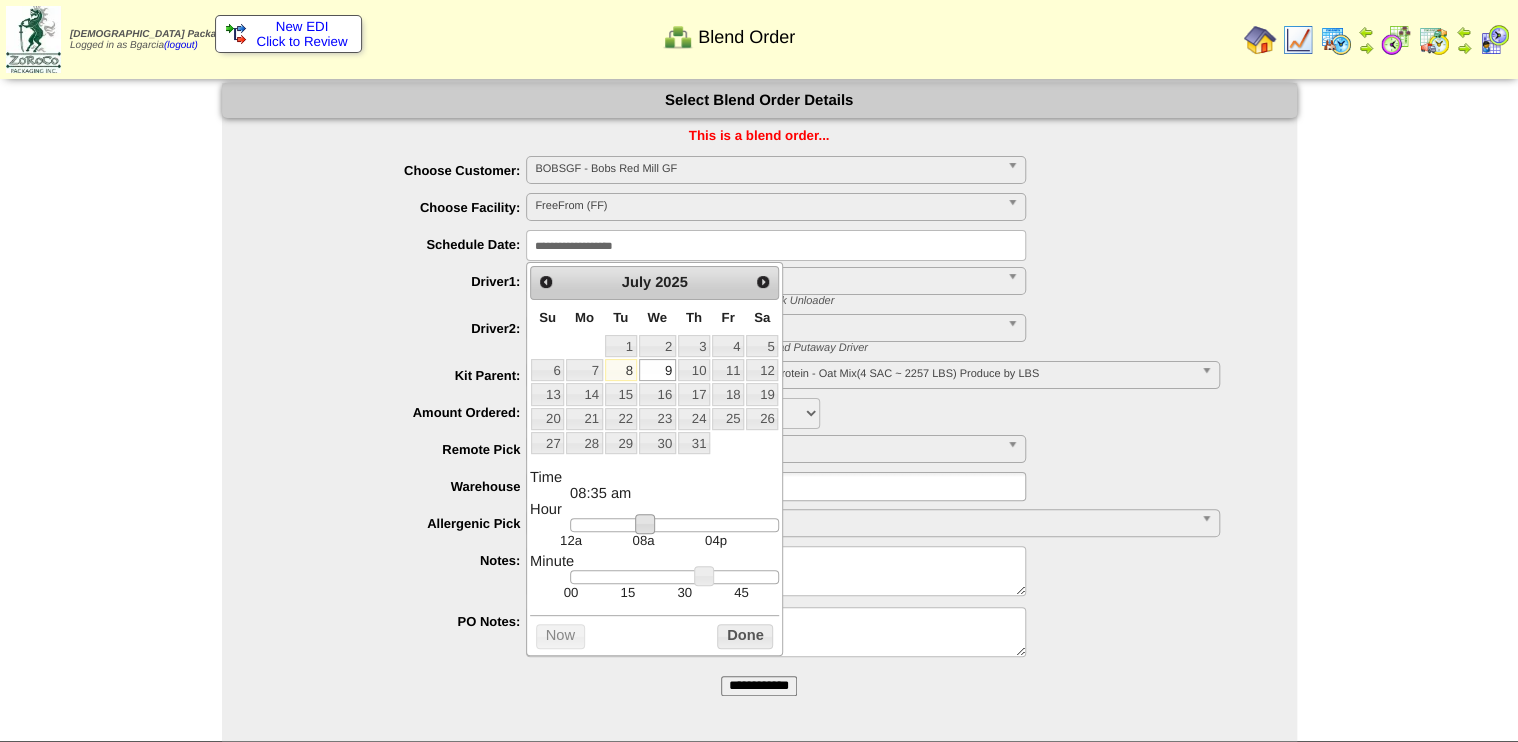 click on "Minute" at bounding box center (654, 562) 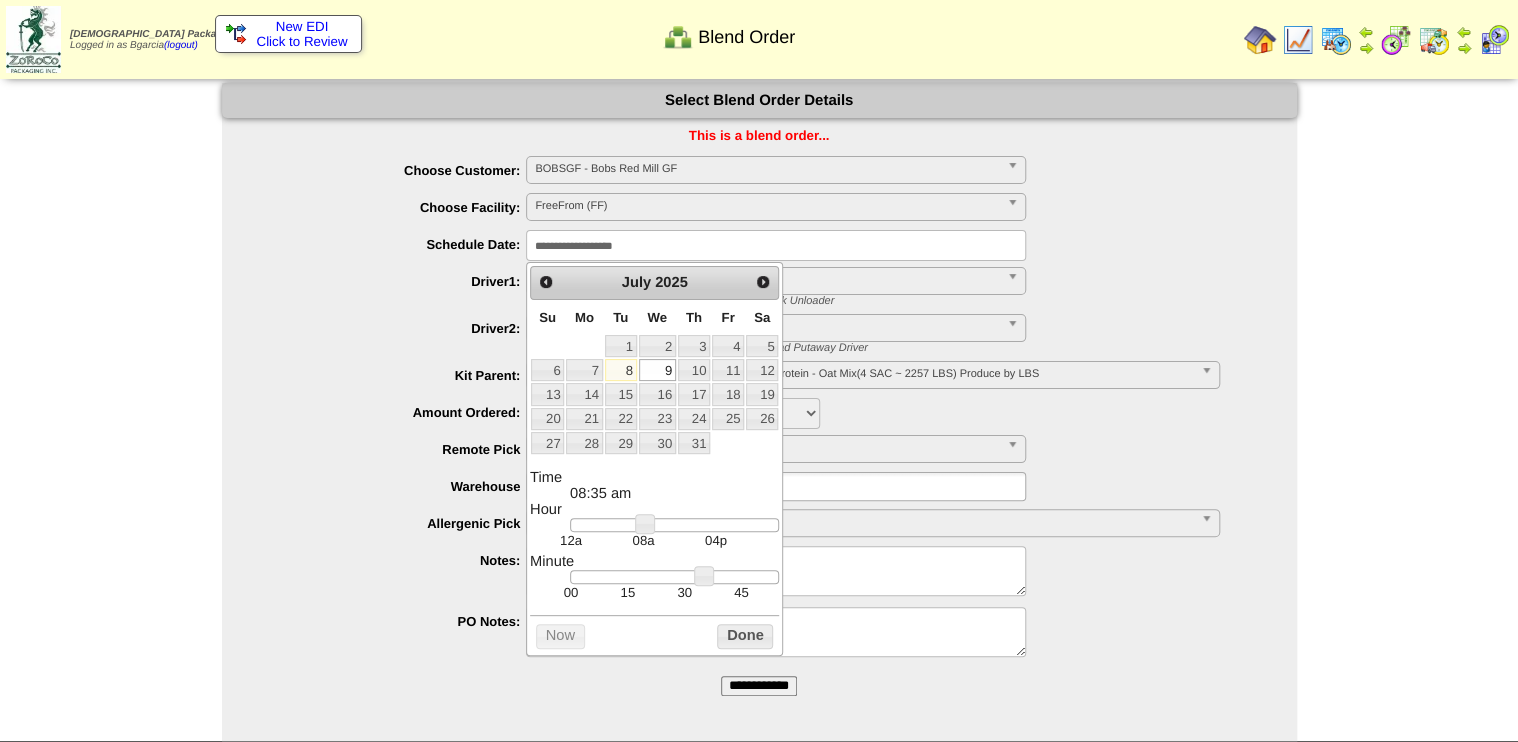 type on "**********" 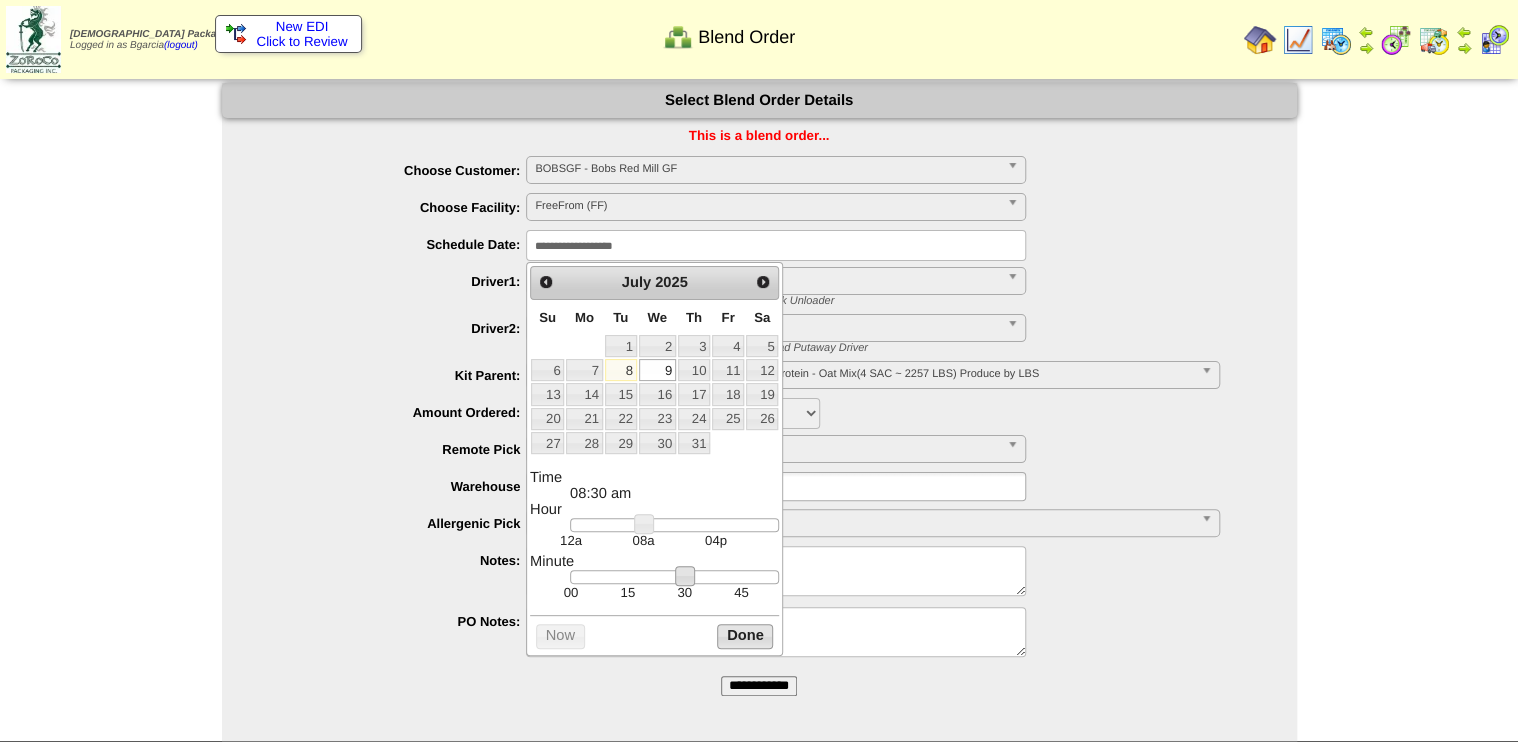 drag, startPoint x: 736, startPoint y: 650, endPoint x: 736, endPoint y: 630, distance: 20 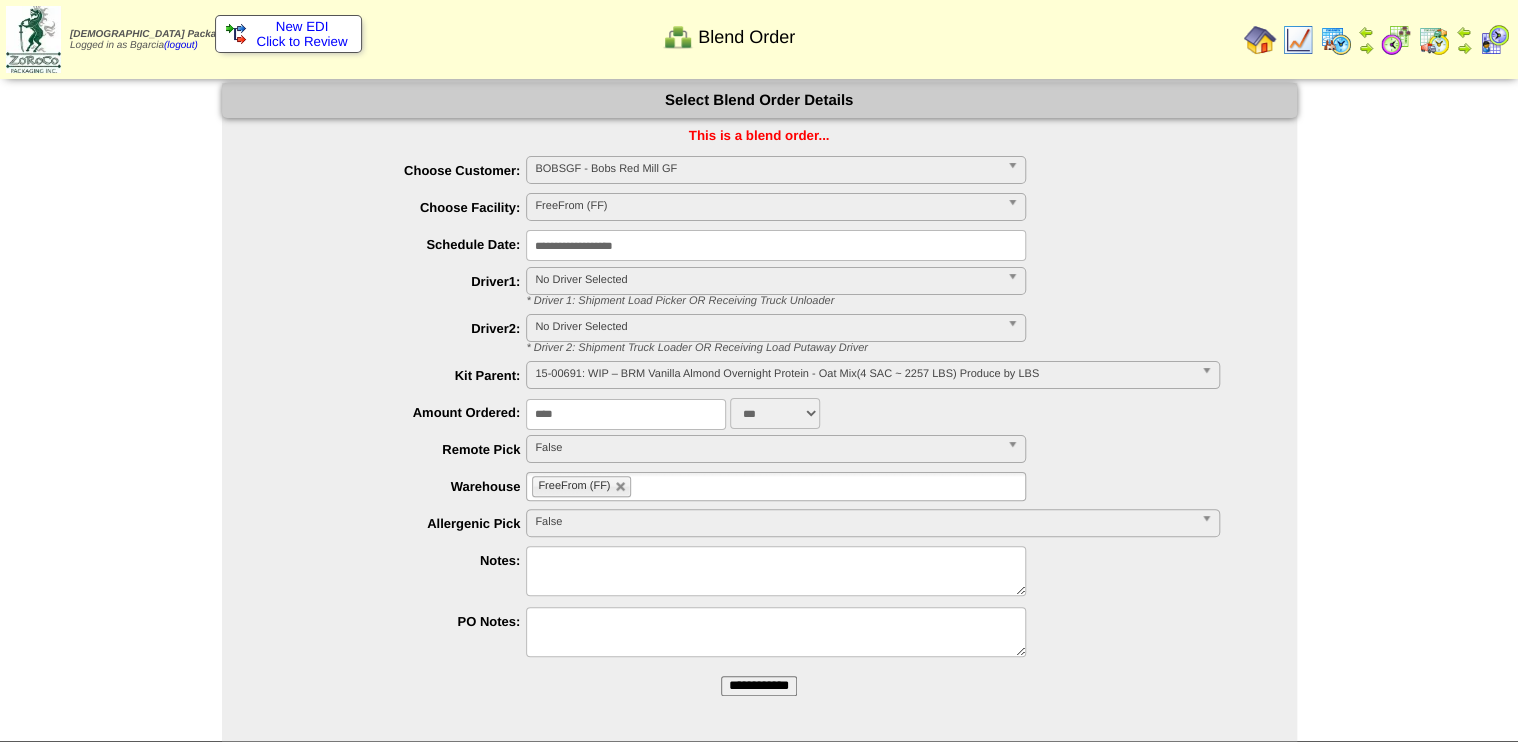 click on "15-00691: WIP – BRM Vanilla Almond Overnight Protein - Oat Mix(4 SAC ~ 2257 LBS) Produce by LBS" at bounding box center [863, 374] 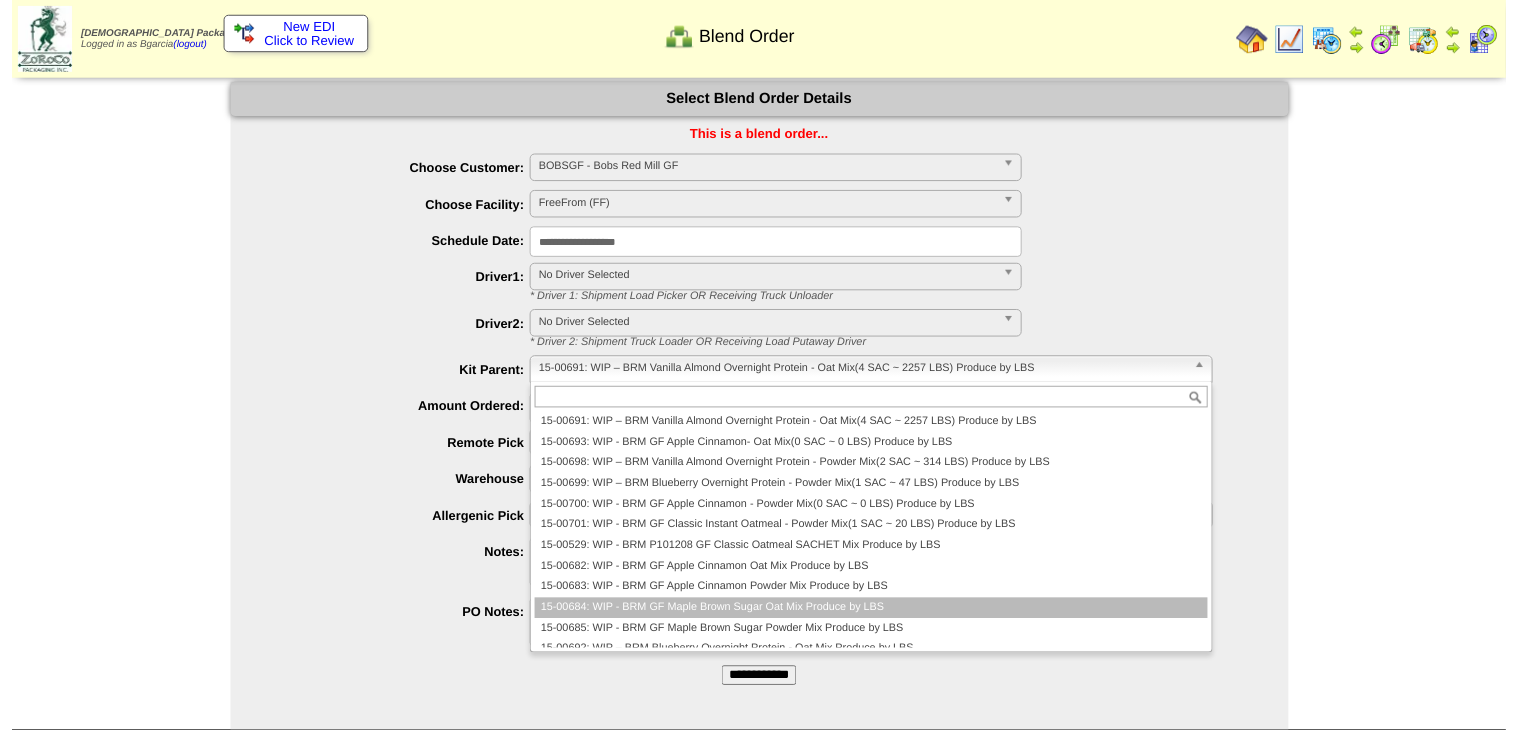 scroll, scrollTop: 75, scrollLeft: 0, axis: vertical 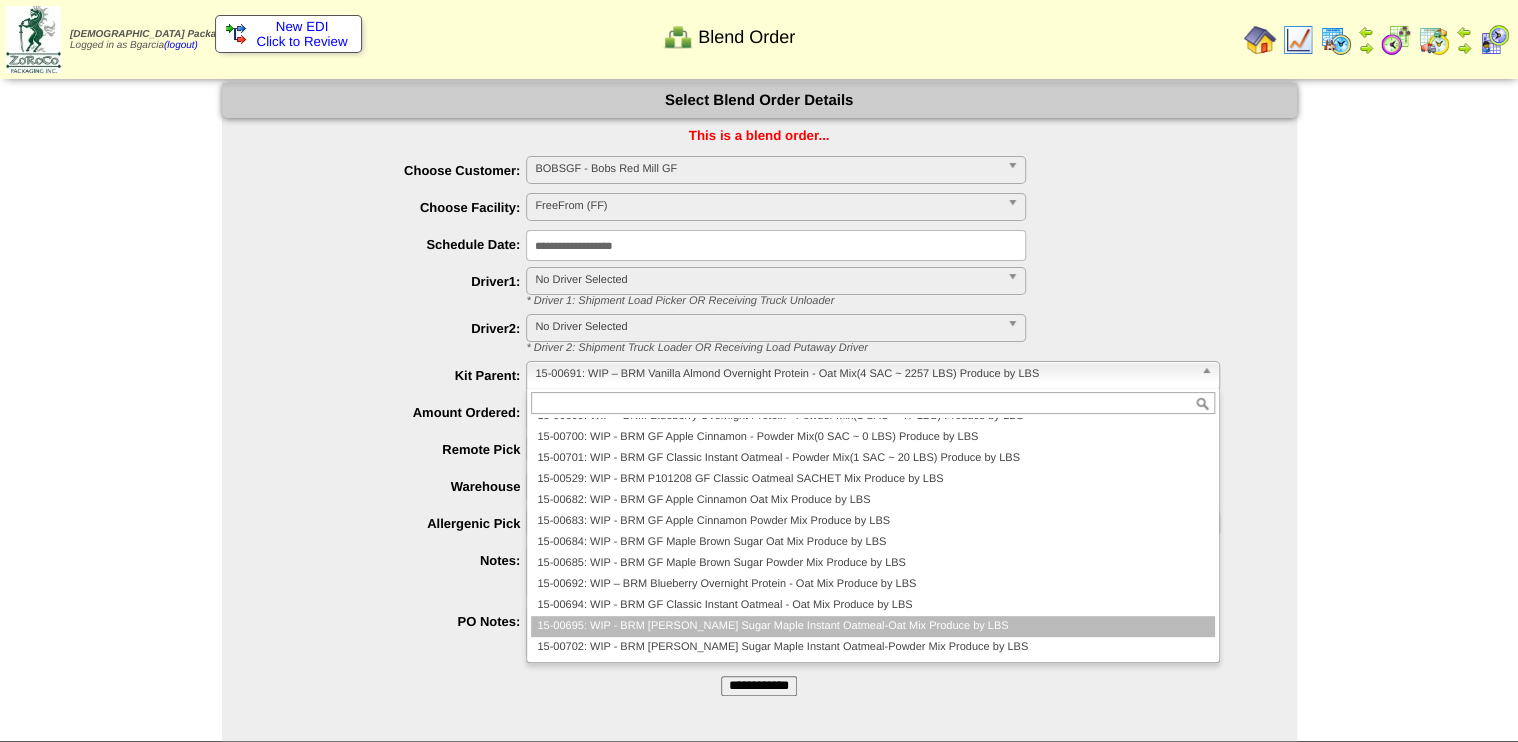 click on "15-00695: WIP - BRM [PERSON_NAME] Sugar Maple Instant Oatmeal-Oat Mix Produce by LBS" at bounding box center (872, 626) 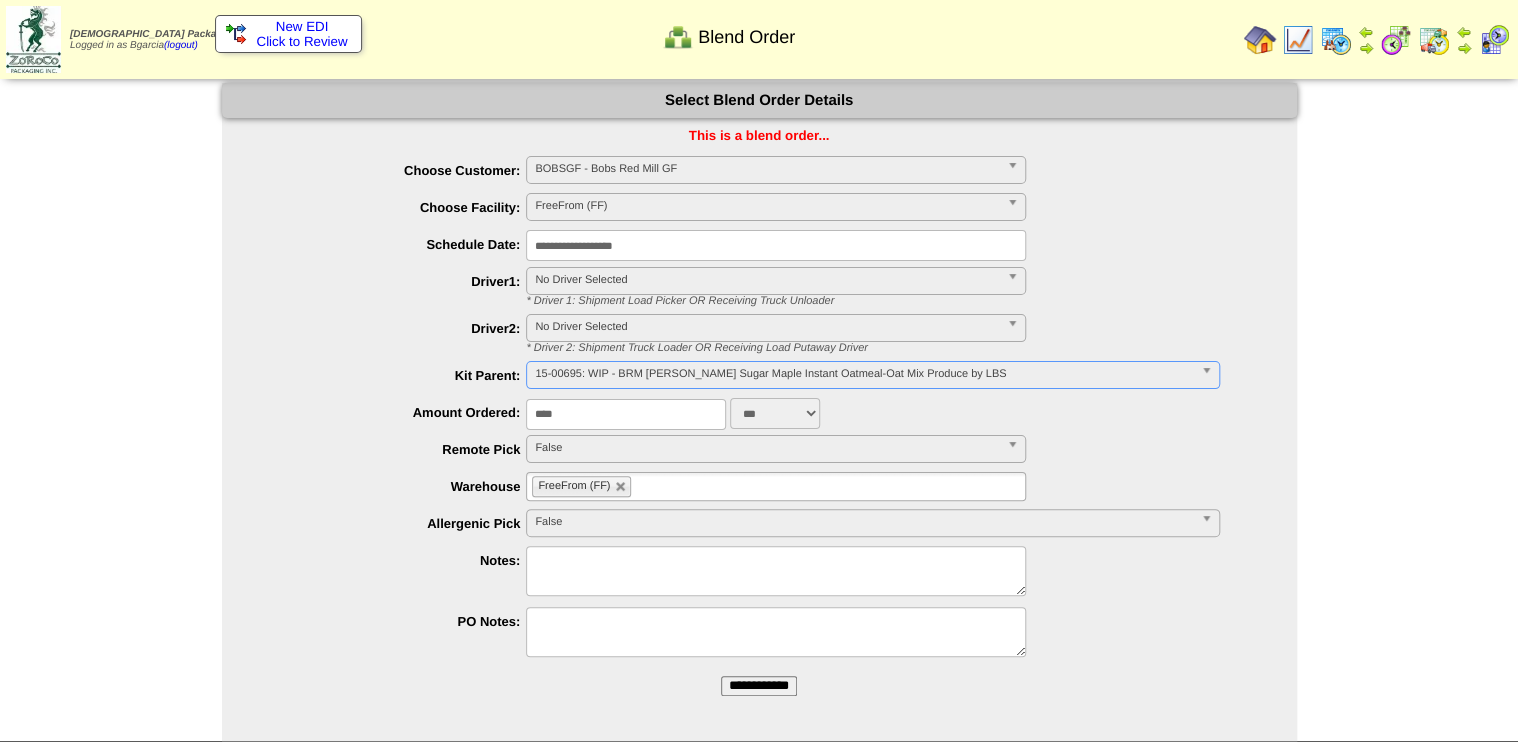click on "**********" at bounding box center (759, 686) 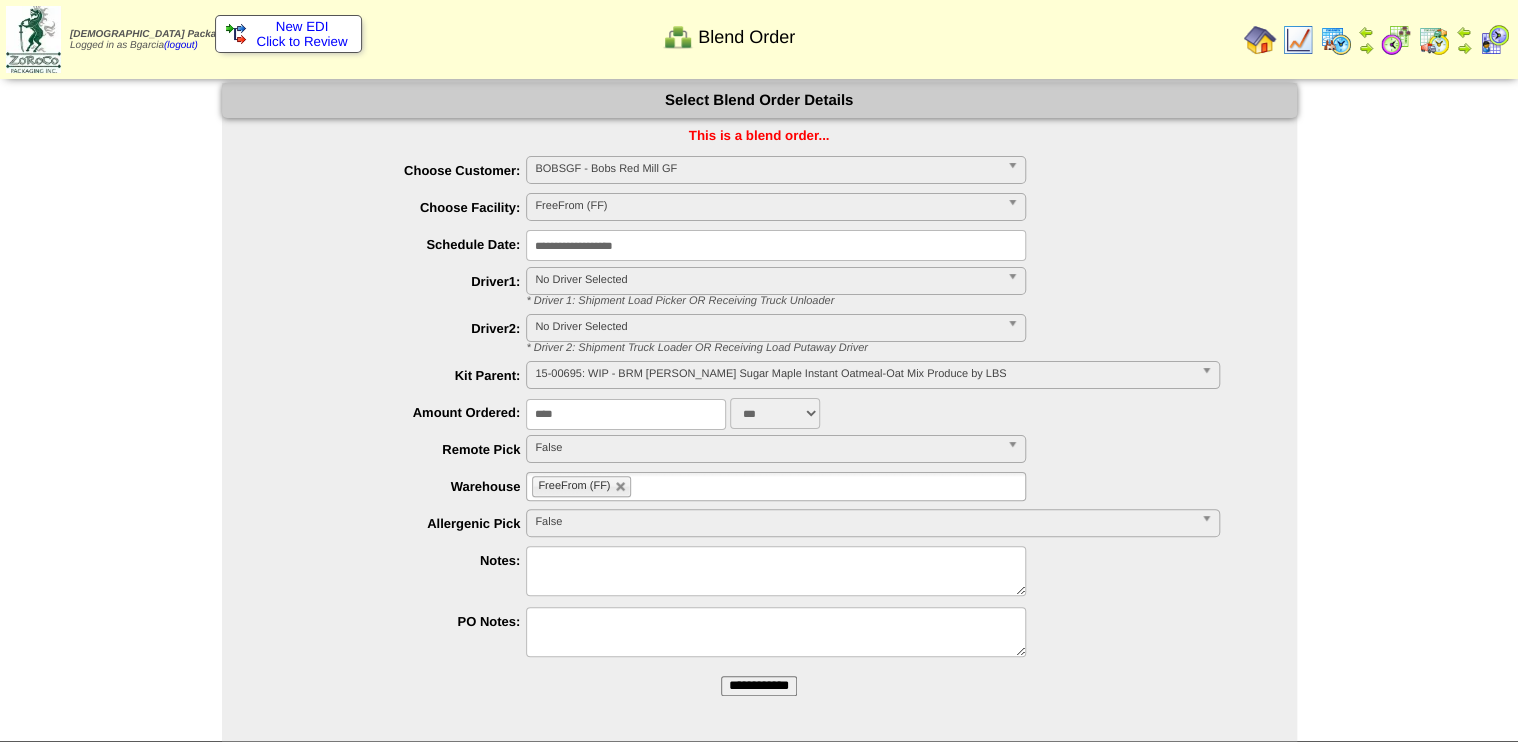 click on "FreeFrom (FF)" at bounding box center [767, 206] 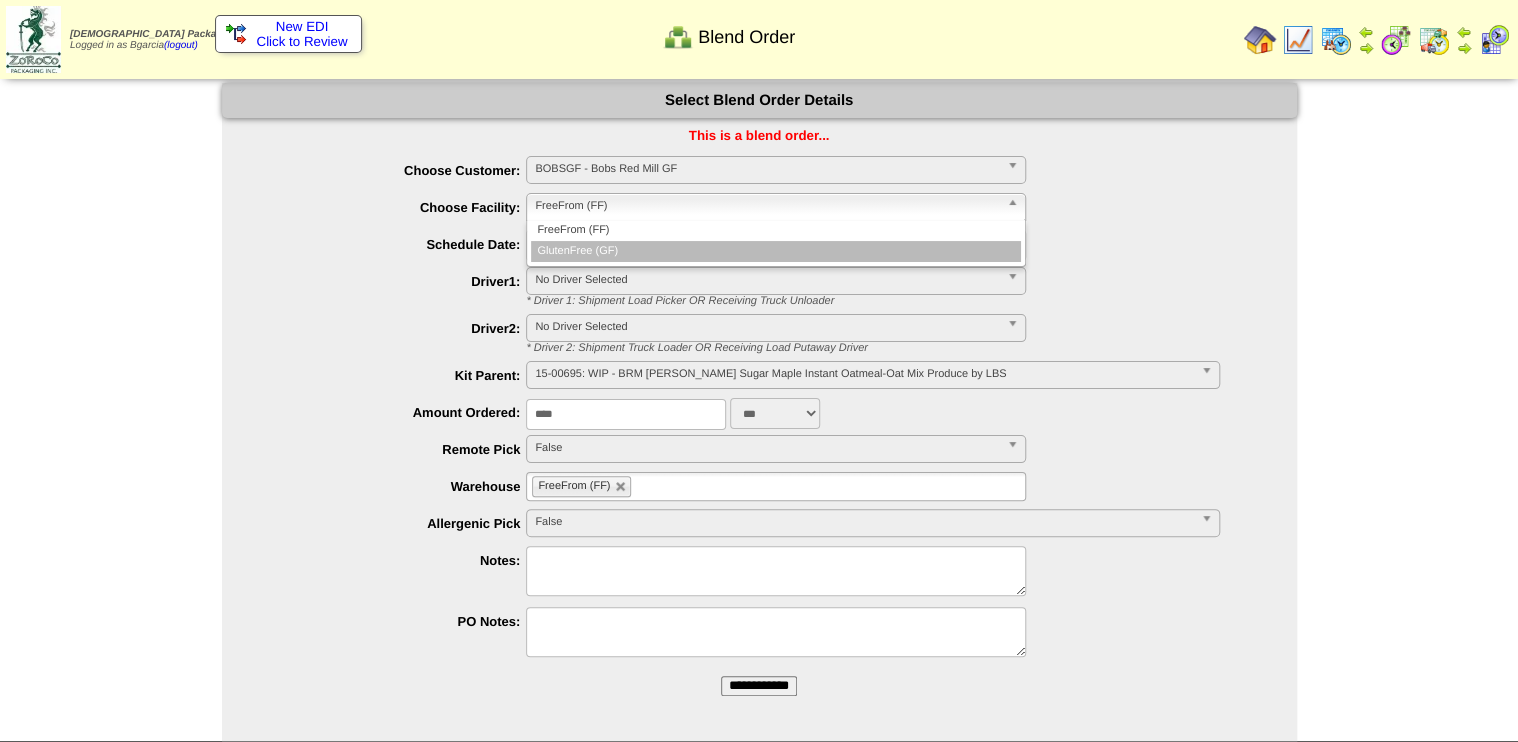 click on "GlutenFree (GF)" at bounding box center [776, 251] 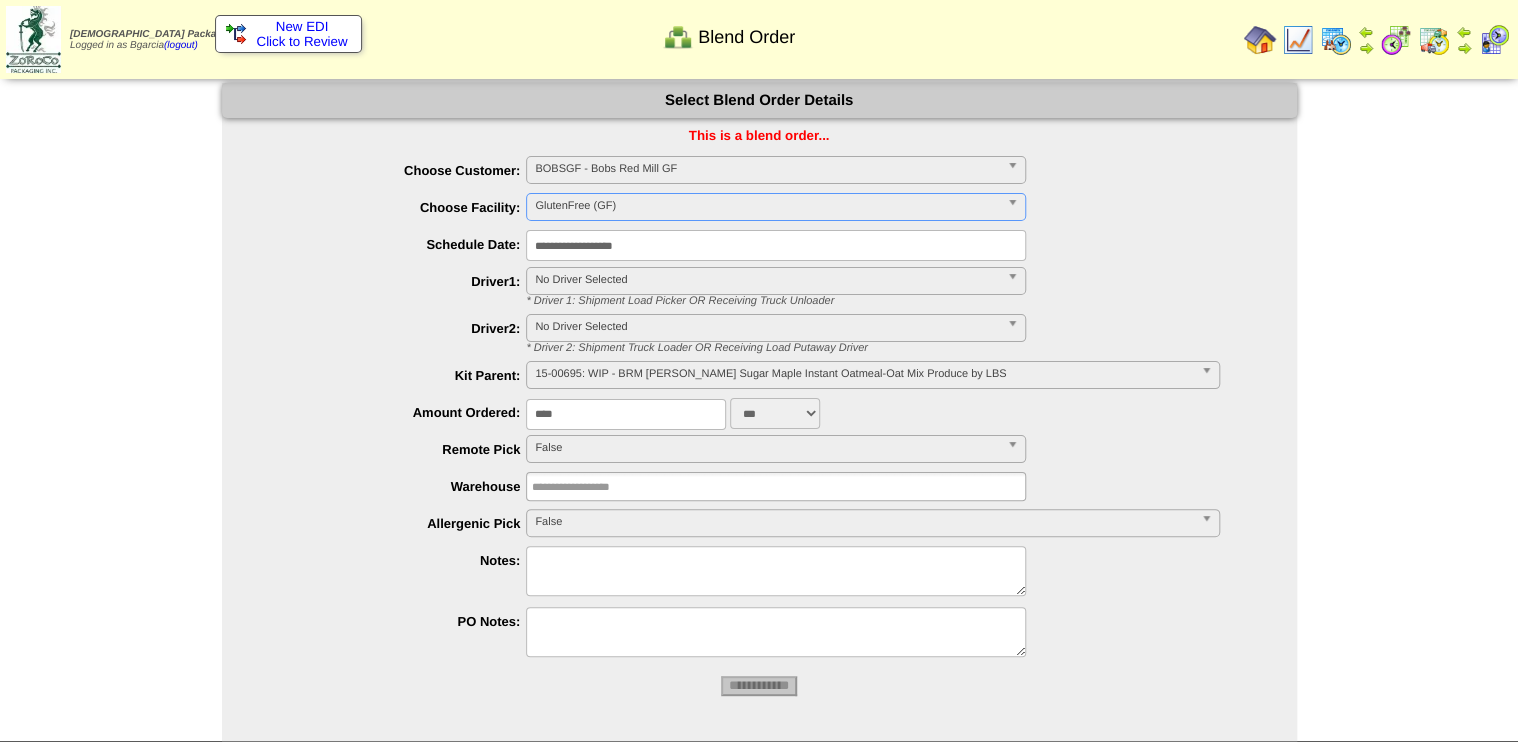 type 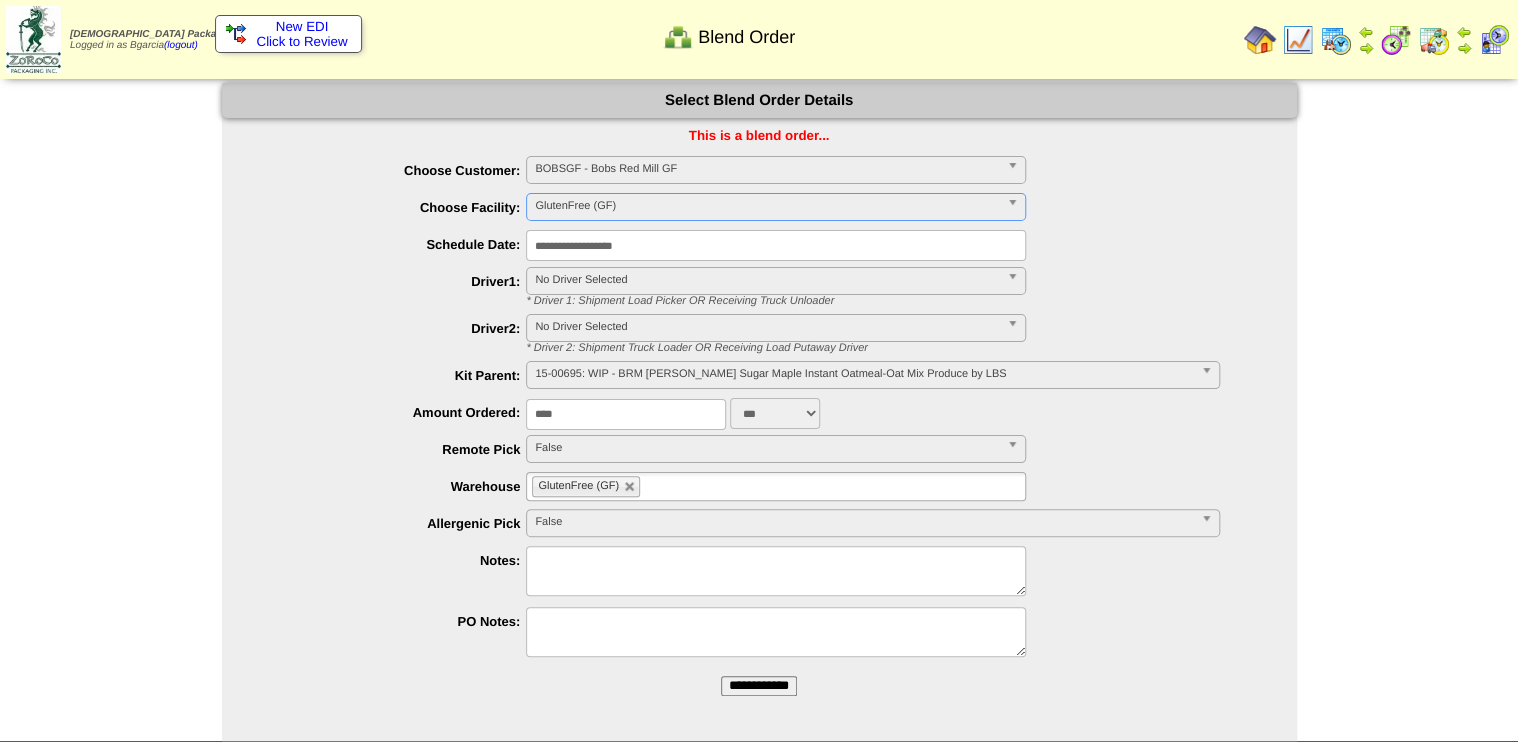click at bounding box center (657, 486) 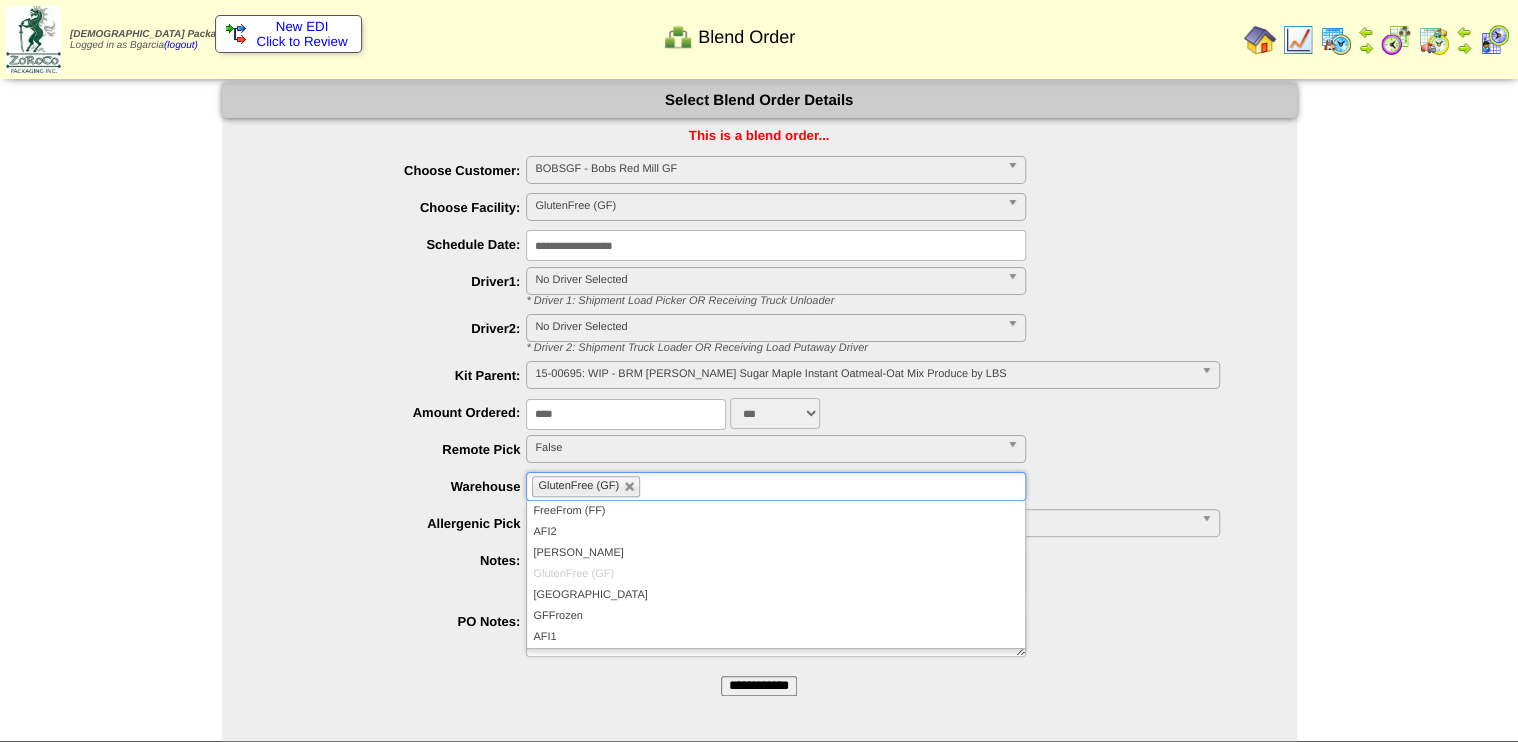 click on "**********" at bounding box center [759, 686] 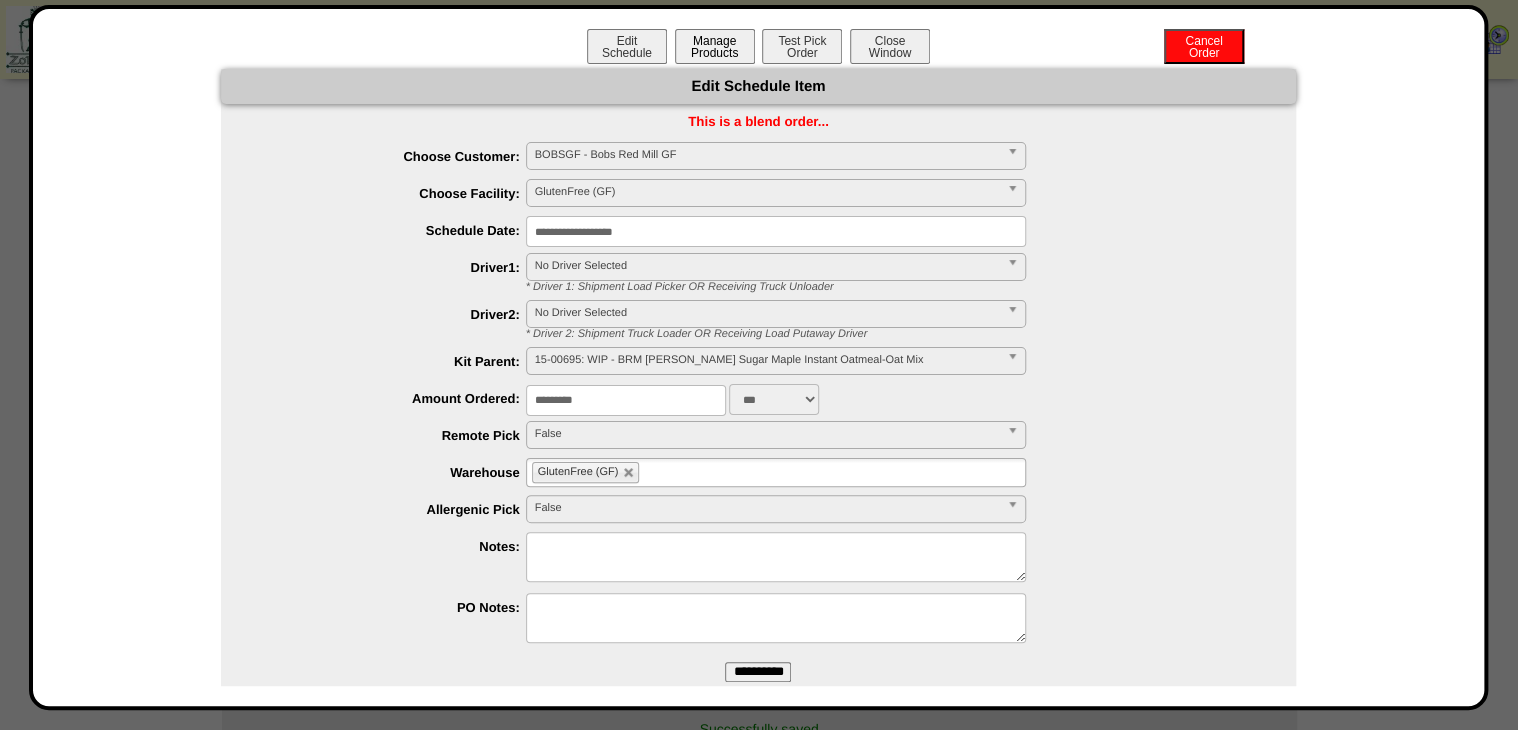 click on "Manage Products" at bounding box center [715, 46] 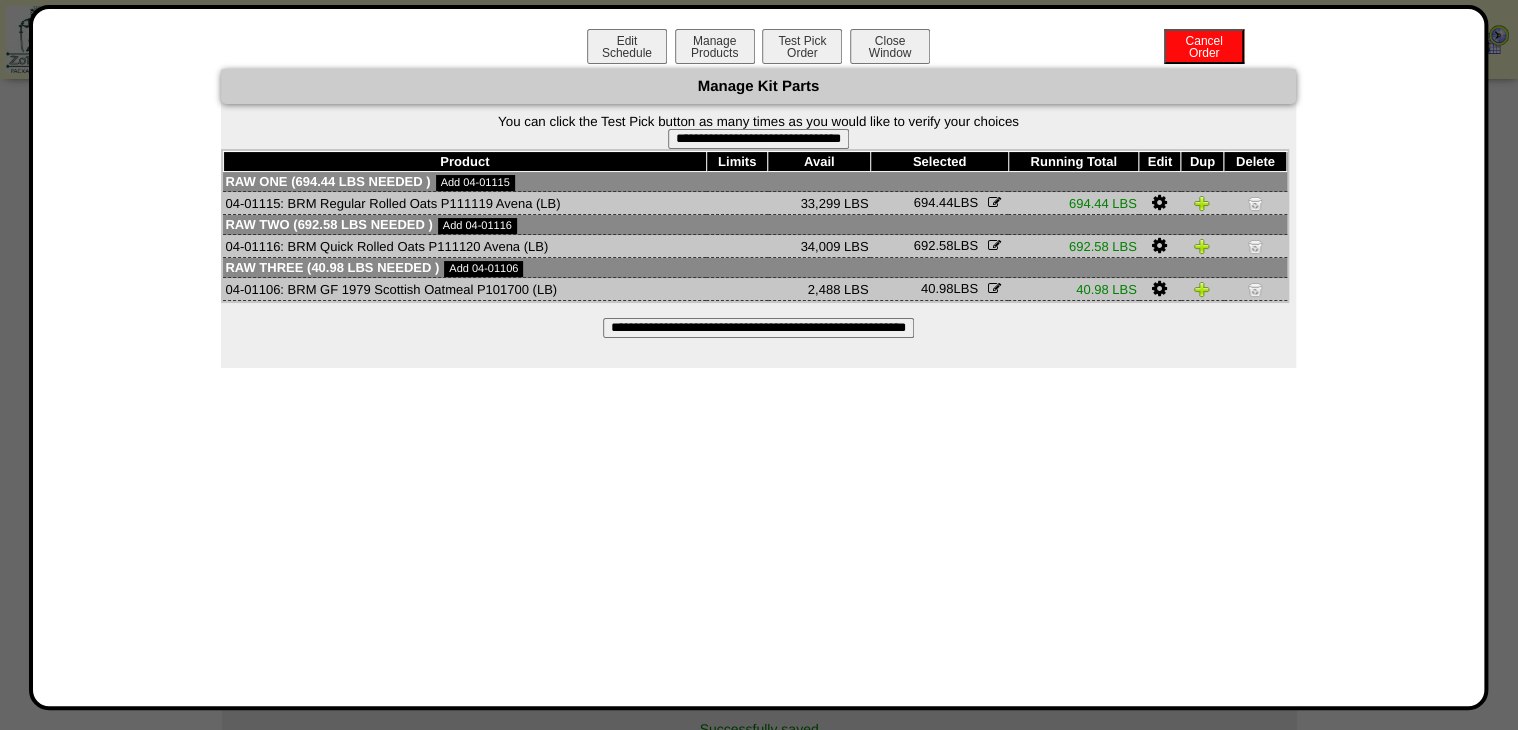 click on "**********" at bounding box center [758, 139] 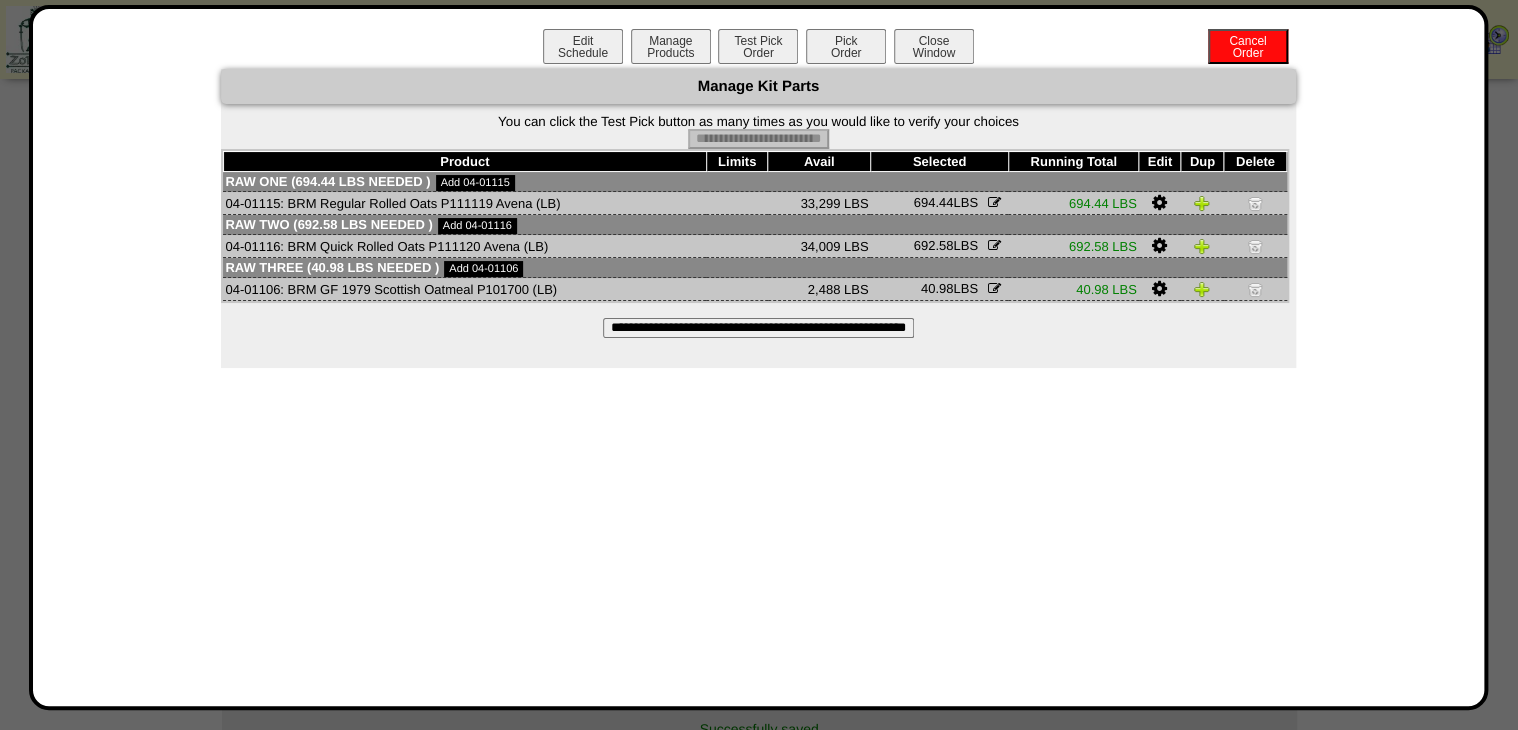 click on "Pick Order" at bounding box center (846, 46) 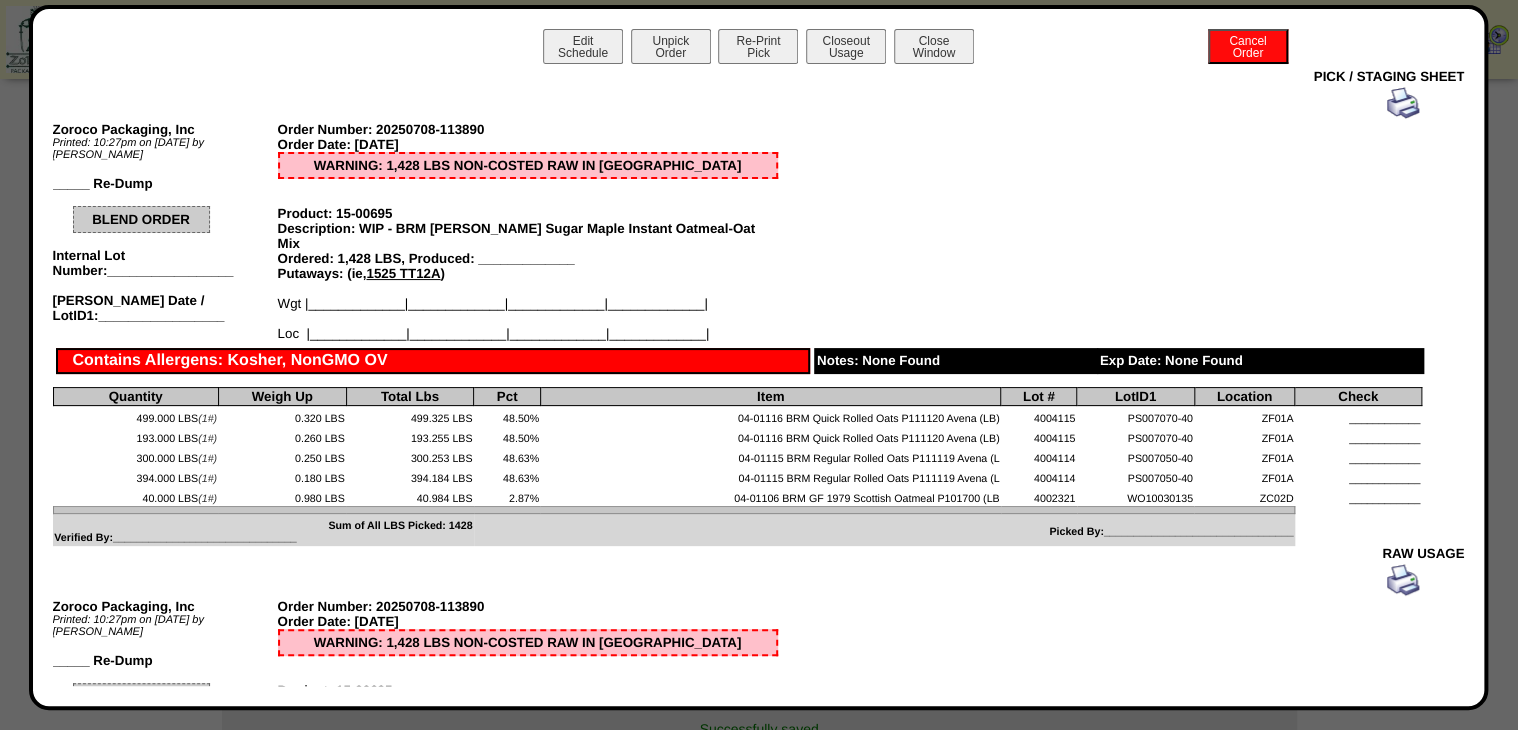click at bounding box center (1403, 103) 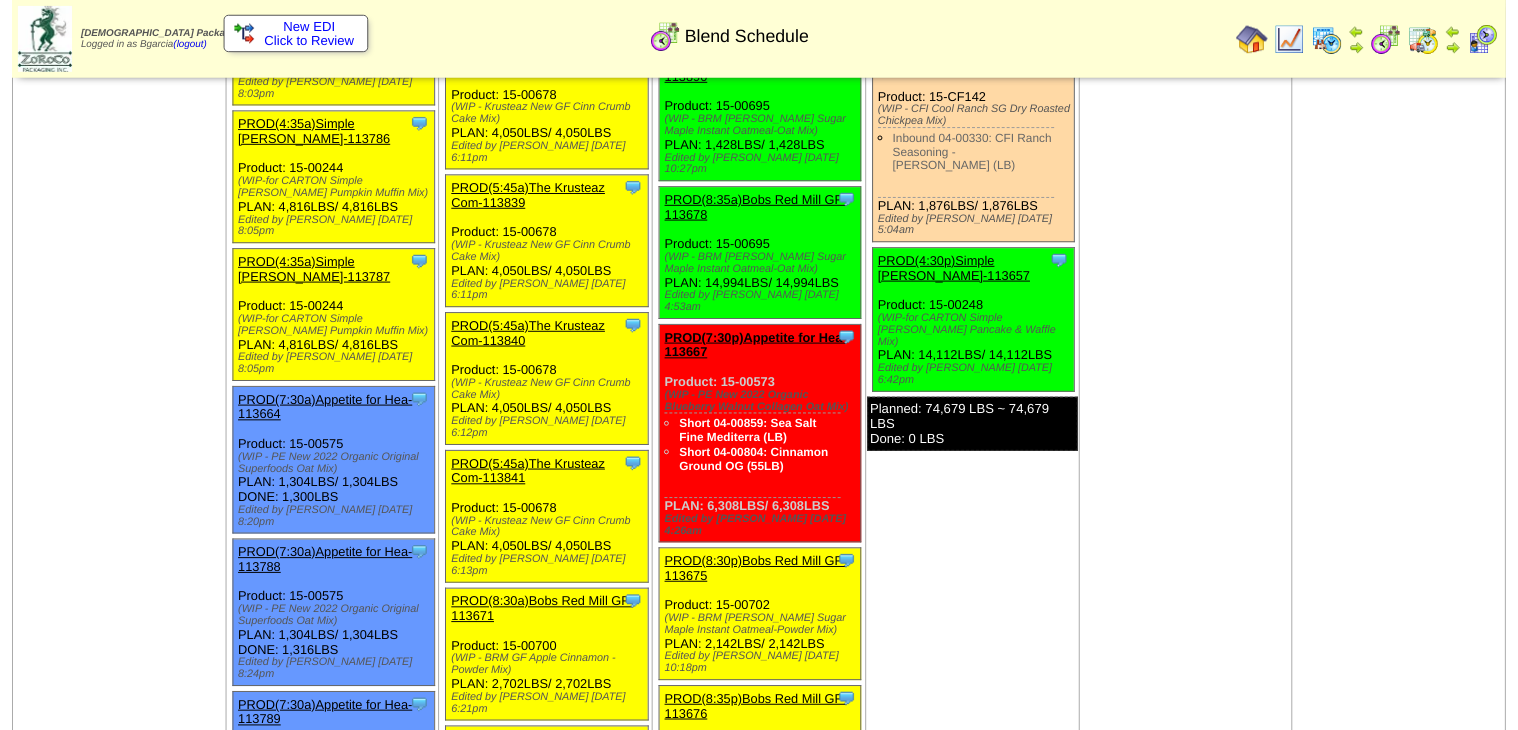 scroll, scrollTop: 1280, scrollLeft: 0, axis: vertical 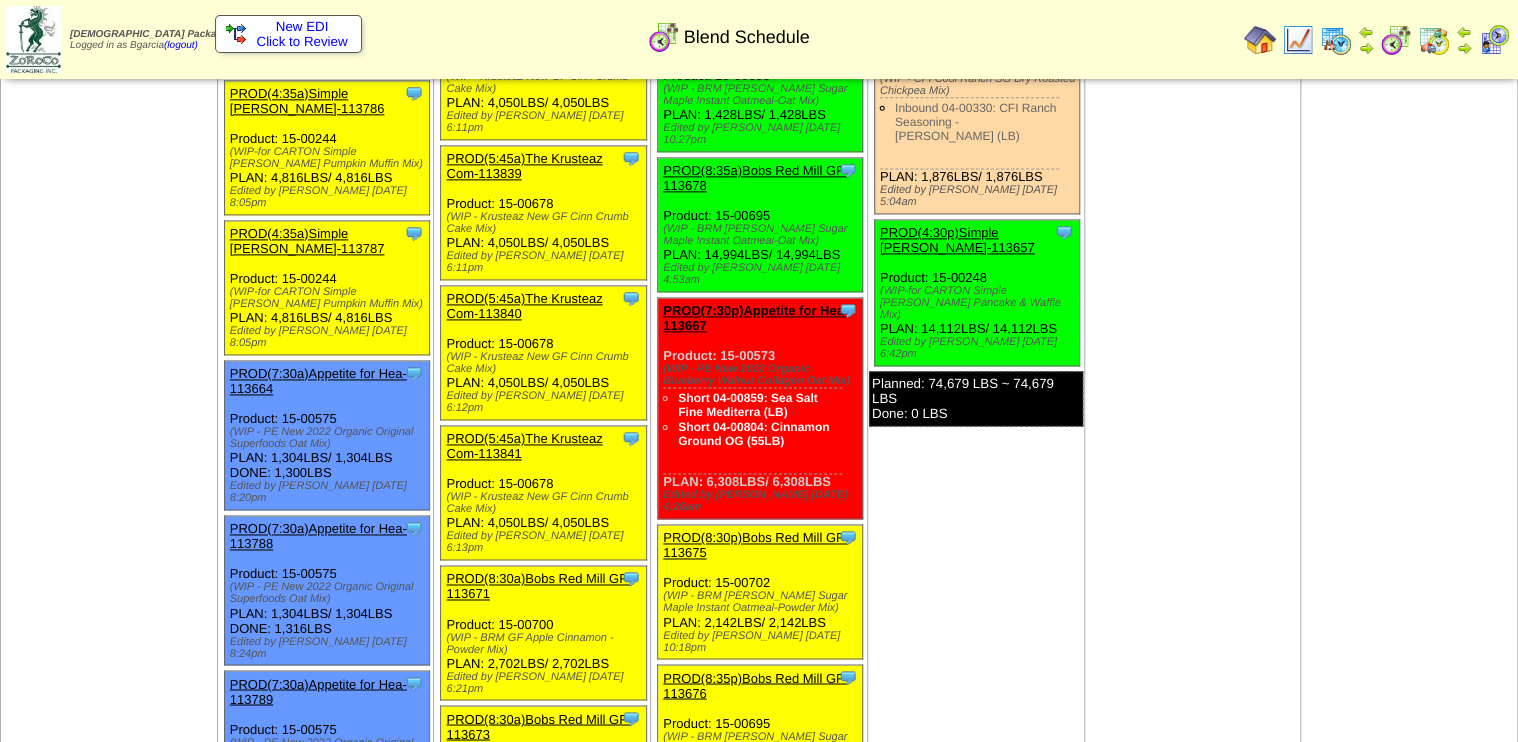 click on "PROD(8:35p)Bobs Red Mill GF-113676" at bounding box center [755, 685] 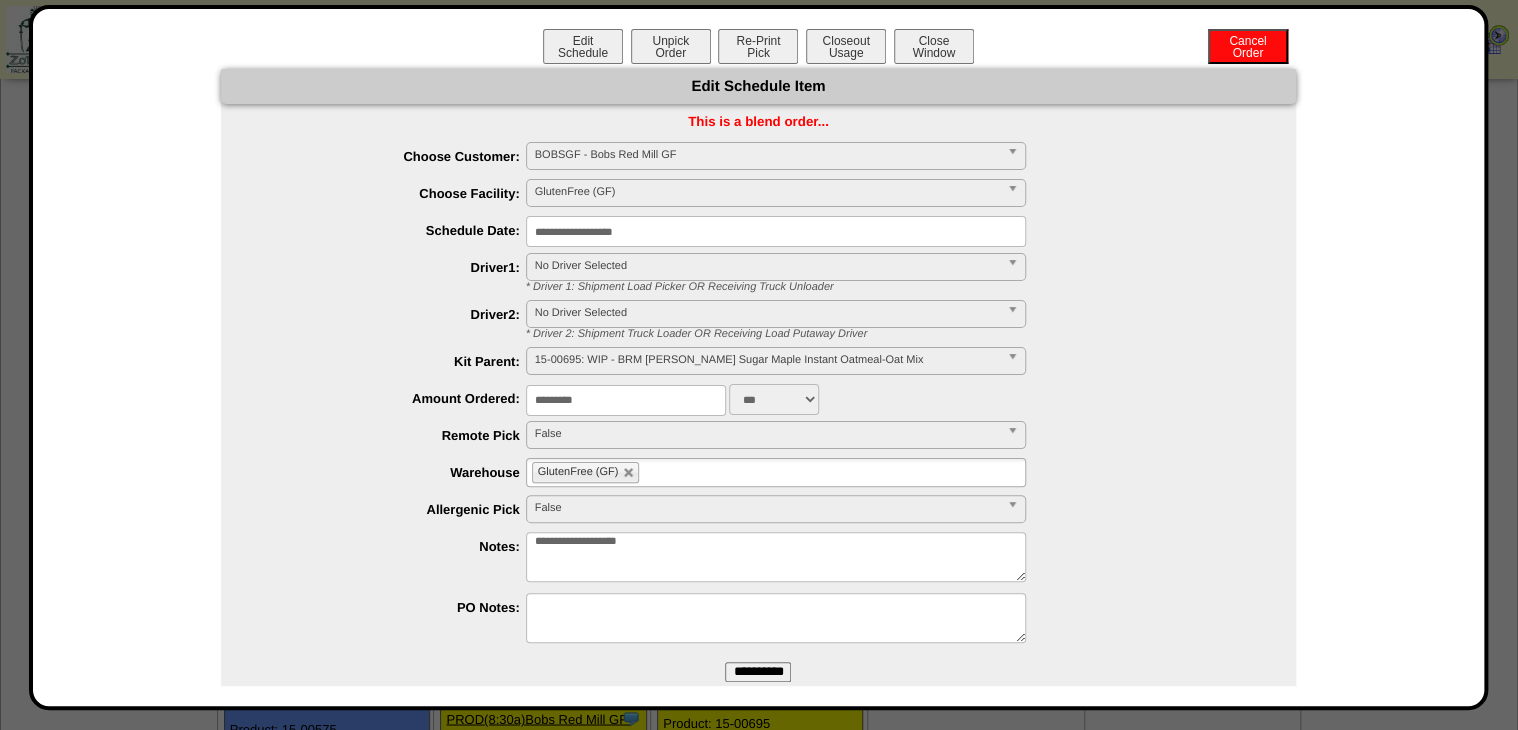 drag, startPoint x: 604, startPoint y: 240, endPoint x: 616, endPoint y: 247, distance: 13.892444 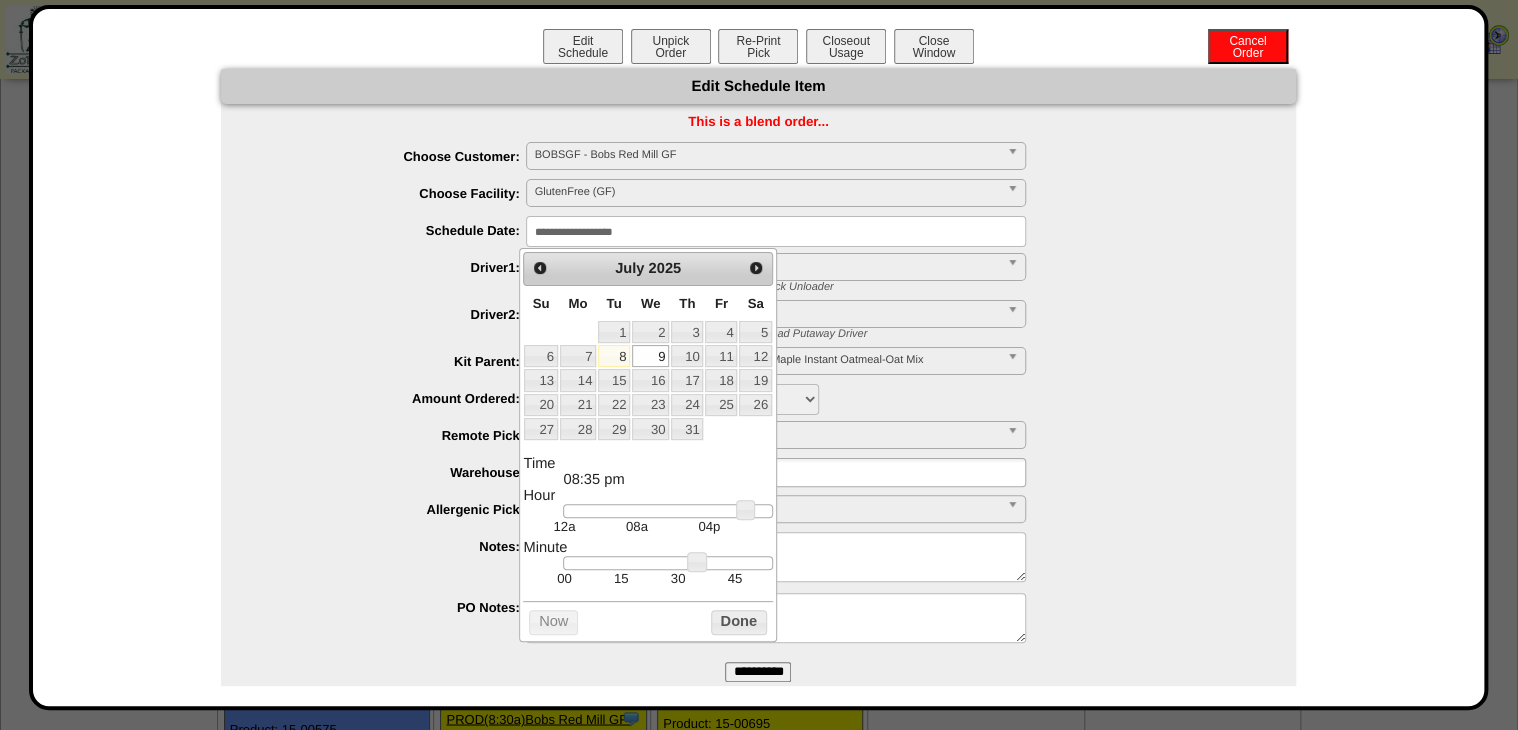 type on "**********" 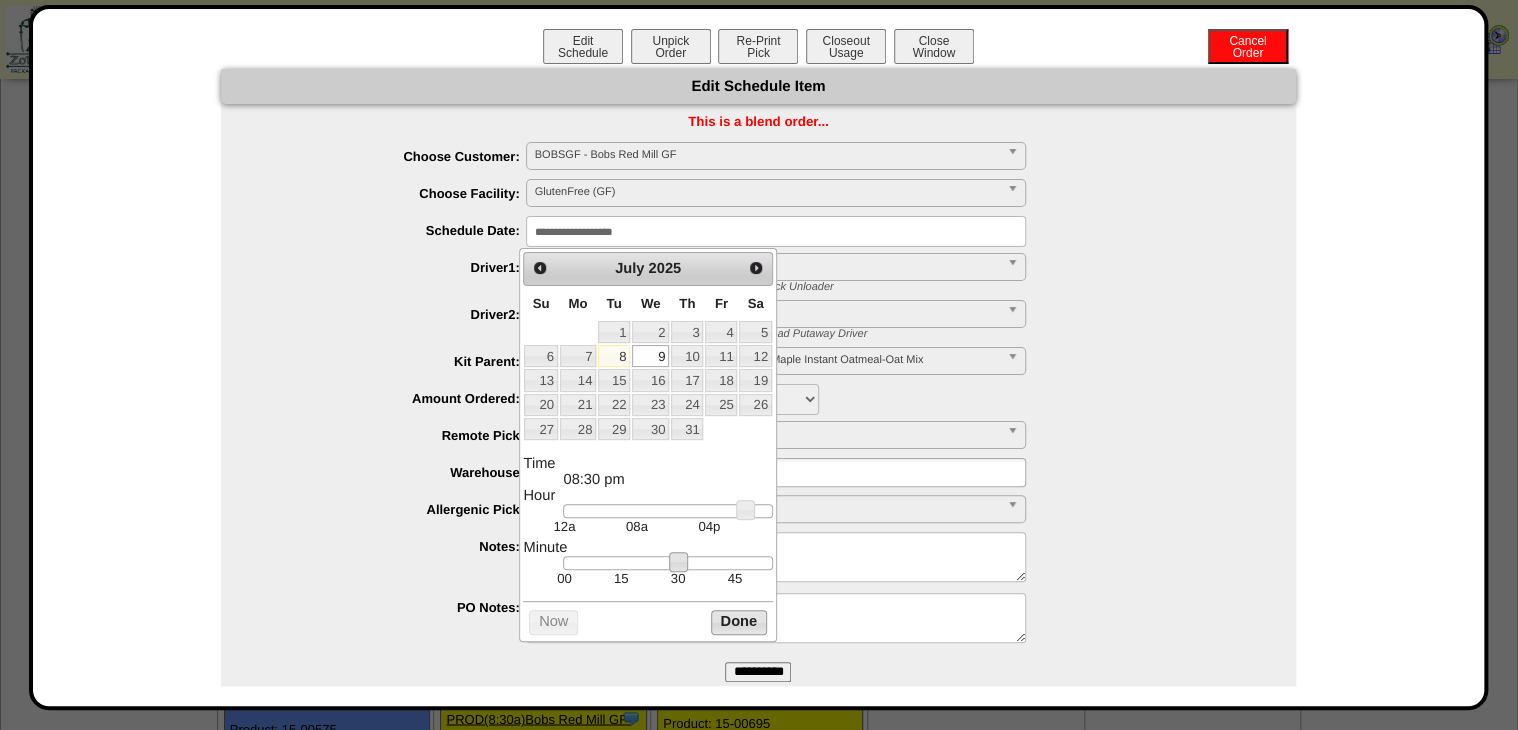 click on "Done" at bounding box center [739, 622] 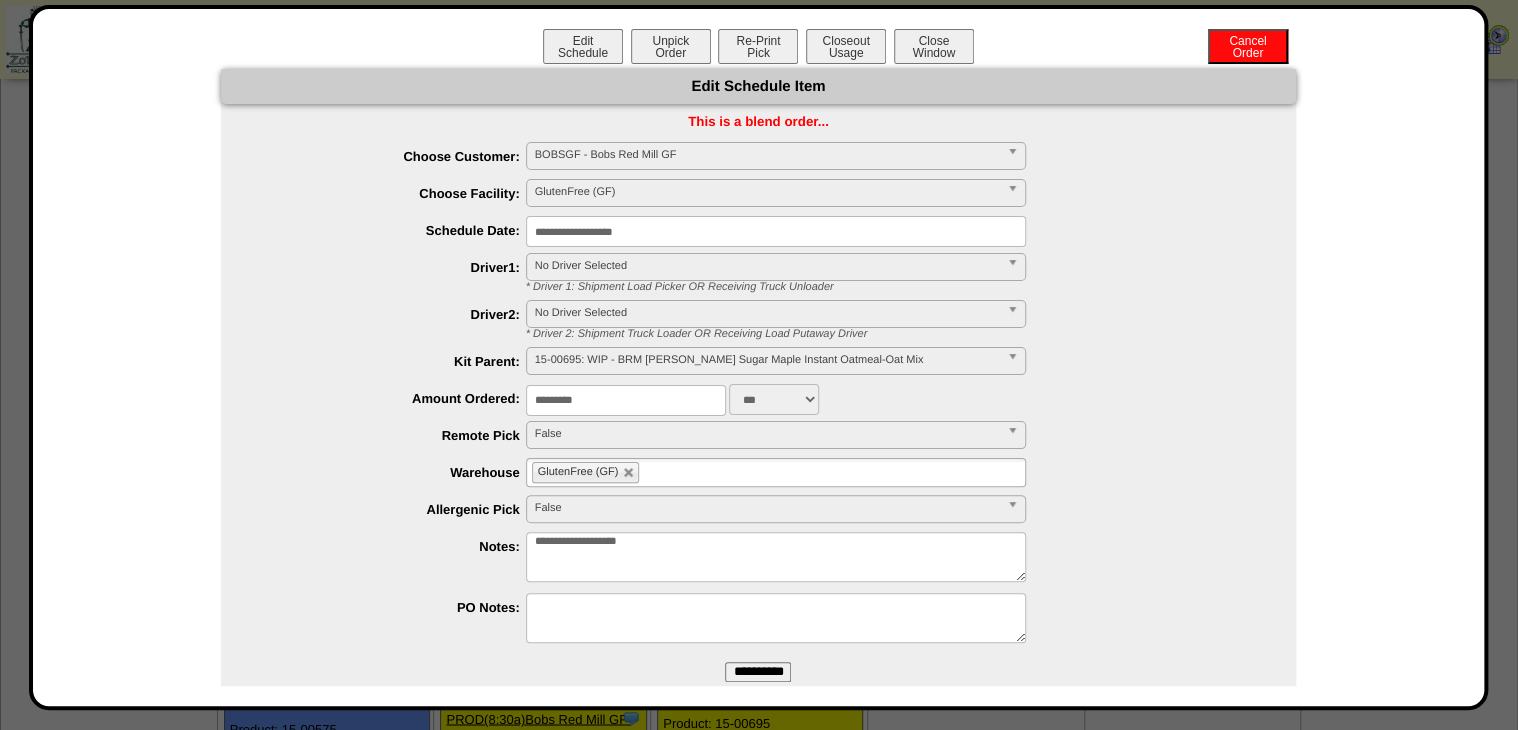 click on "**********" at bounding box center (758, 672) 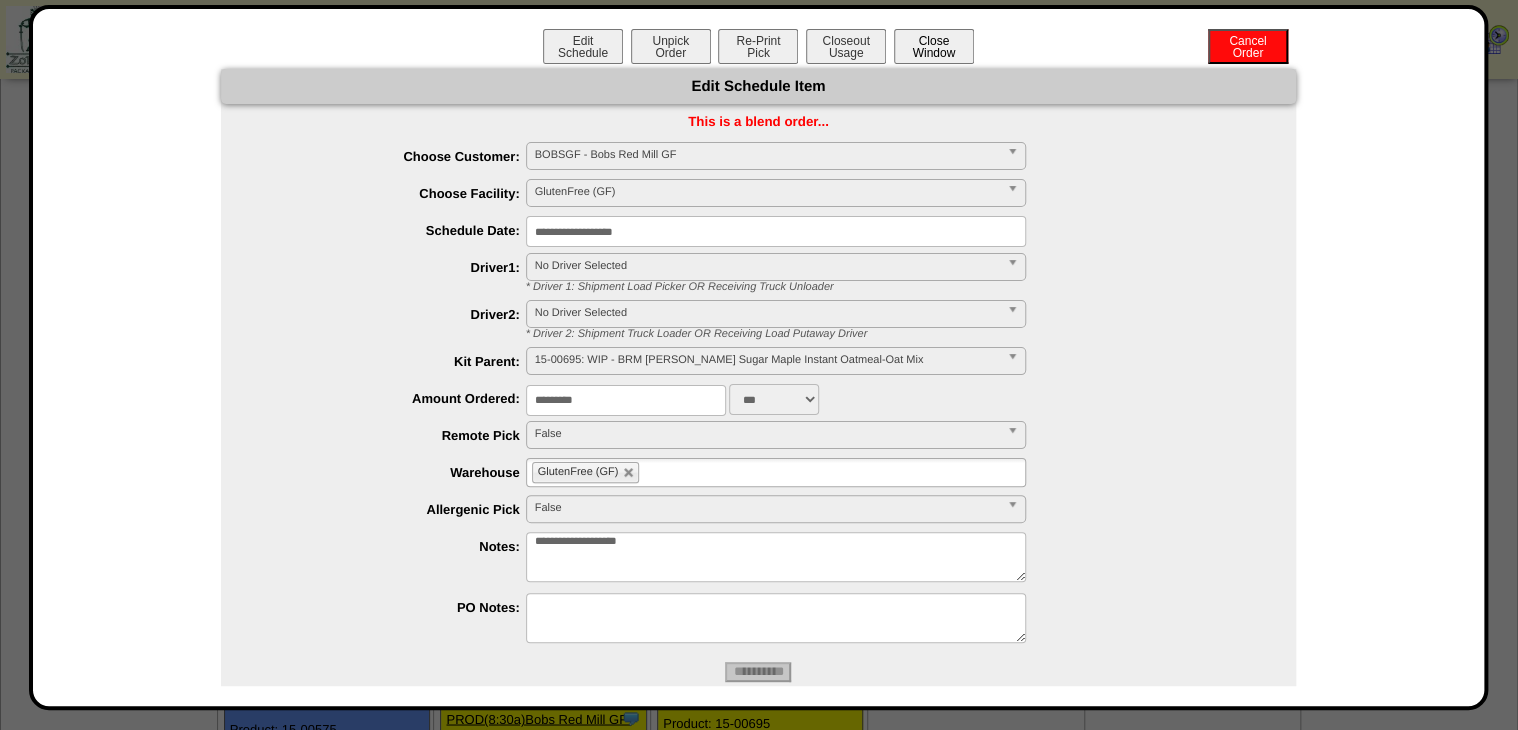 click on "Close Window" at bounding box center [934, 46] 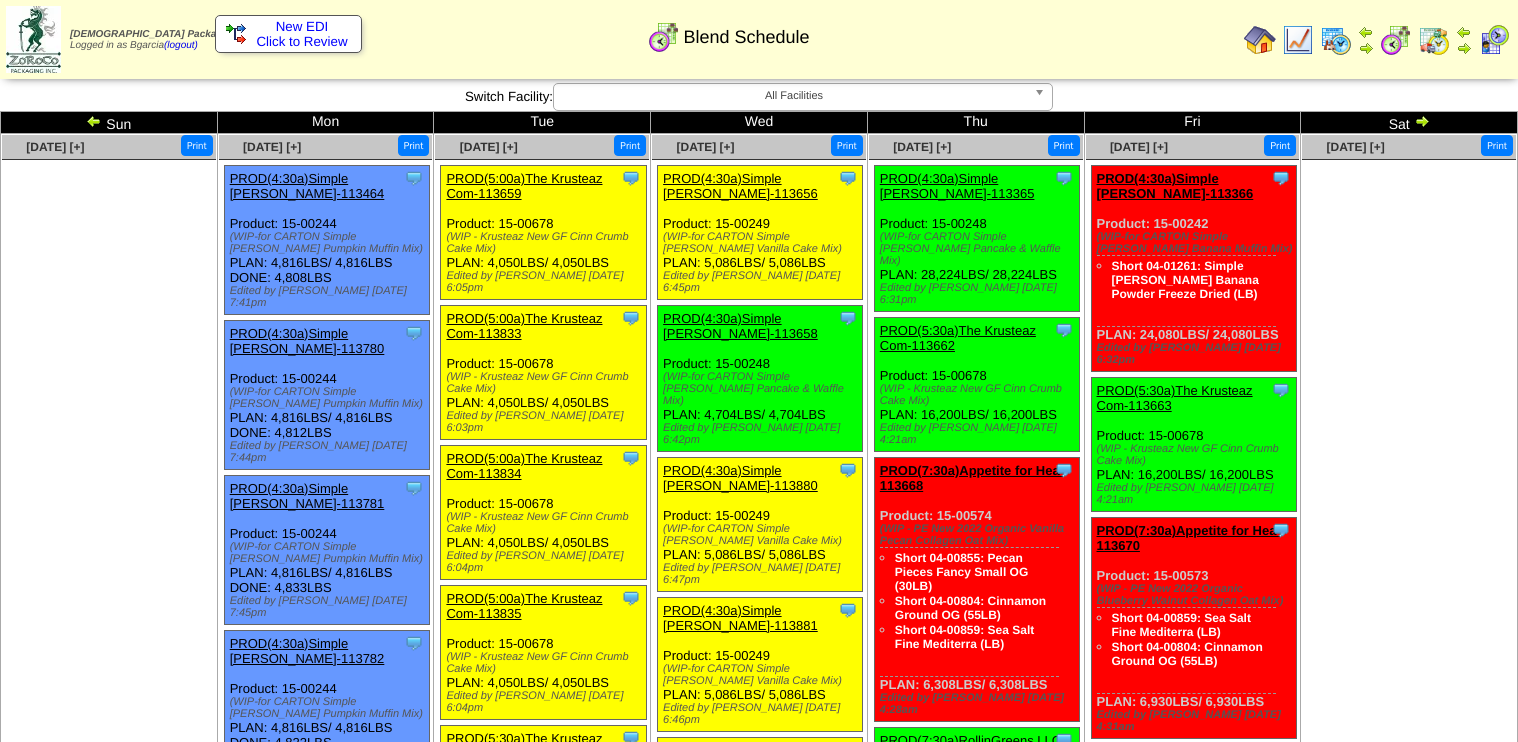 scroll, scrollTop: 0, scrollLeft: 0, axis: both 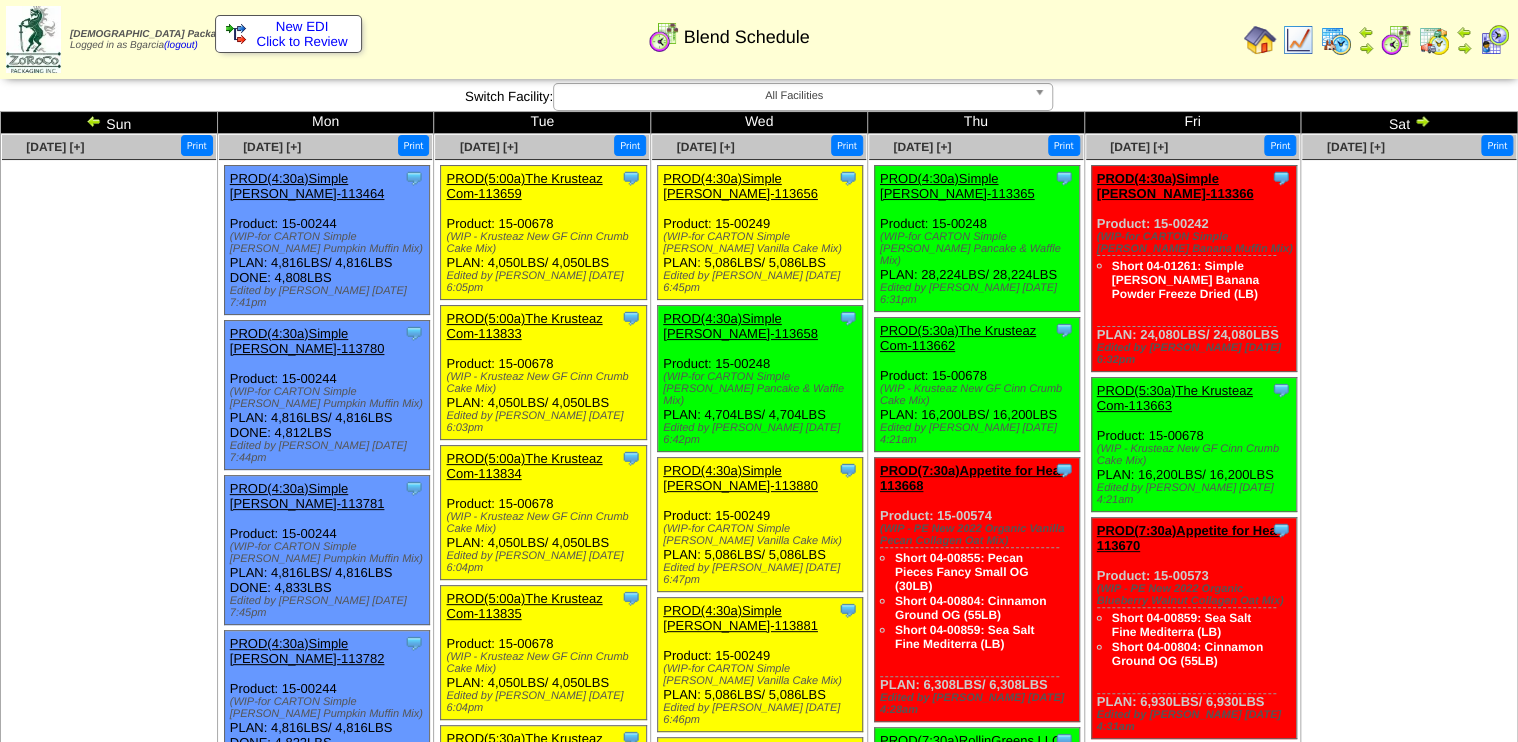 click at bounding box center (1396, 40) 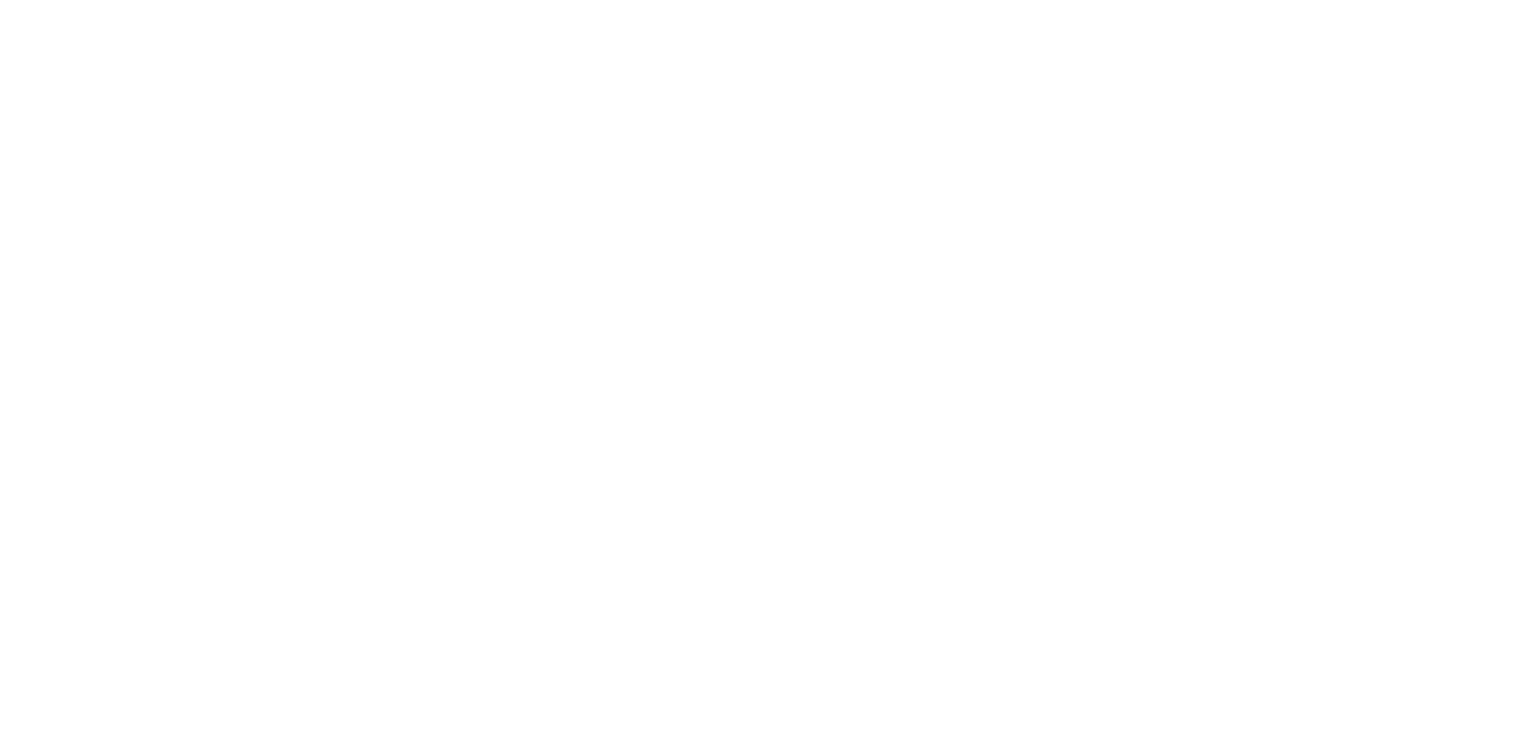 scroll, scrollTop: 0, scrollLeft: 0, axis: both 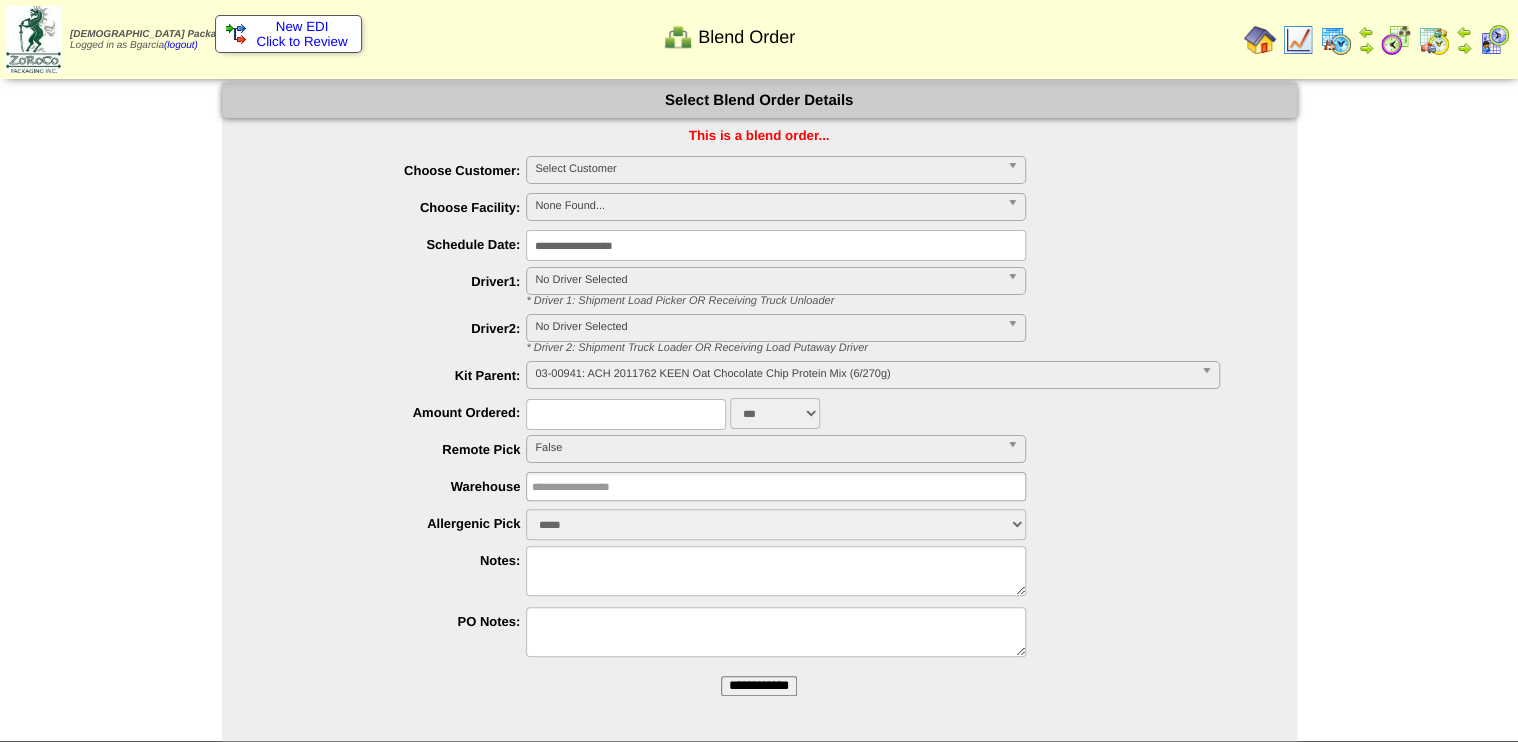click on "**********" at bounding box center (779, 208) 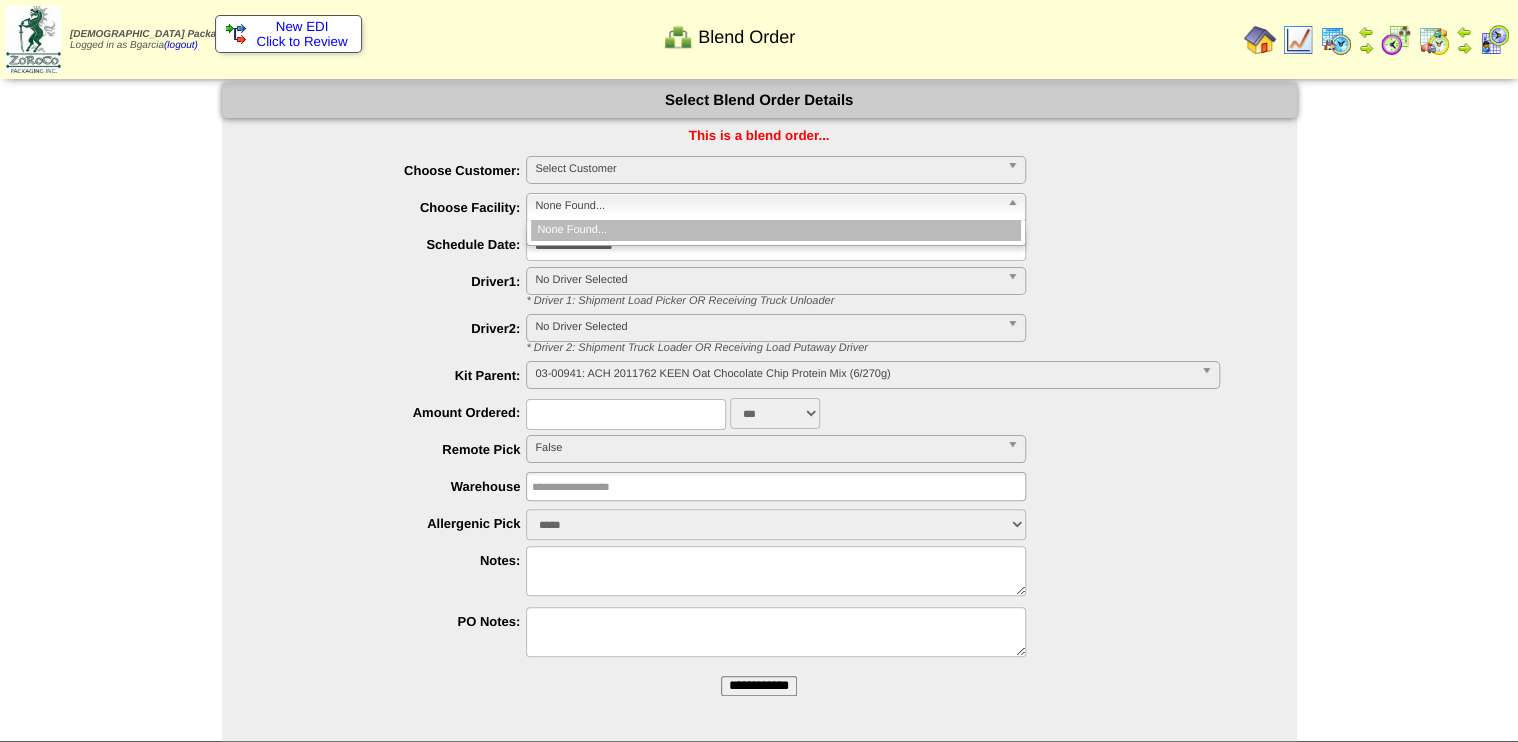 click on "None Found..." at bounding box center [767, 206] 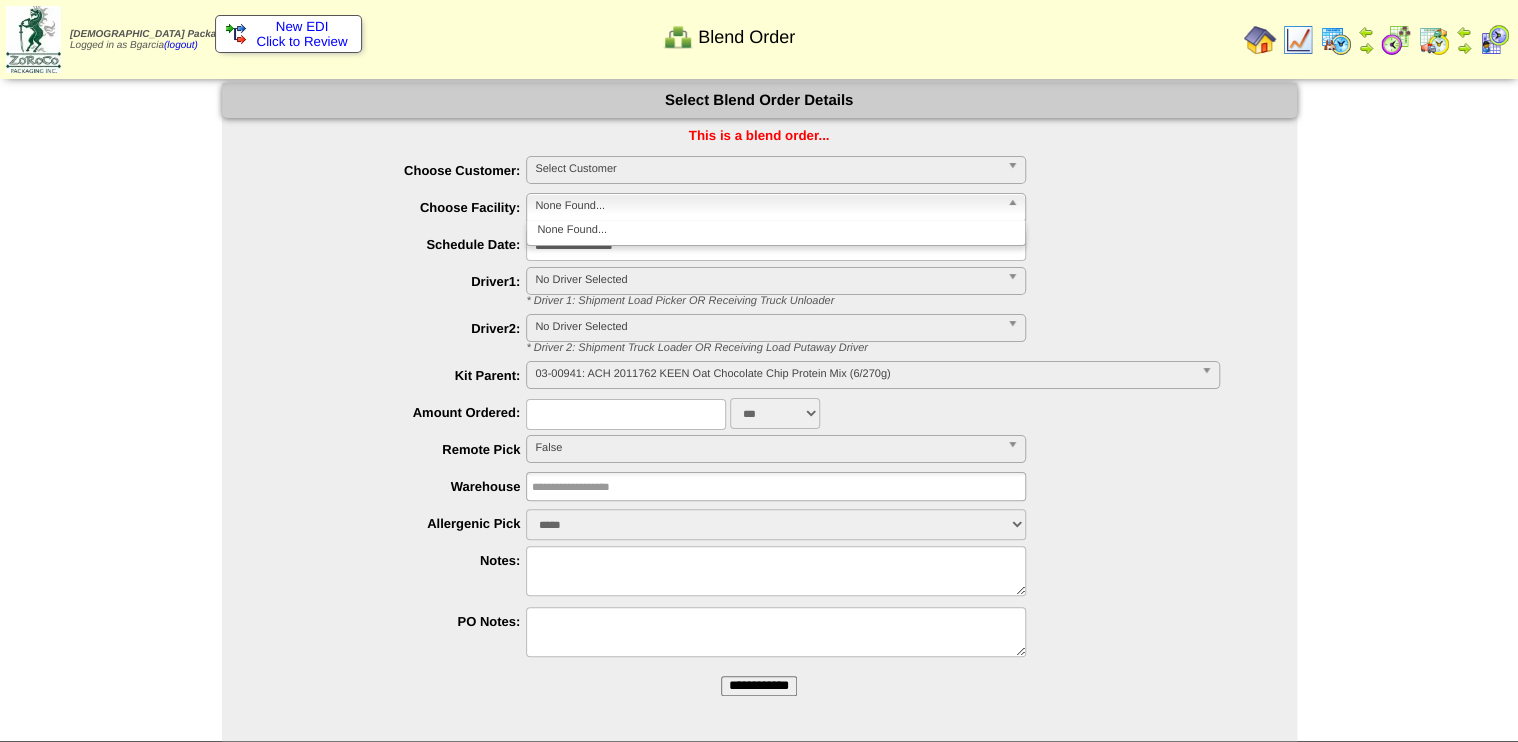 click on "**********" at bounding box center [759, 397] 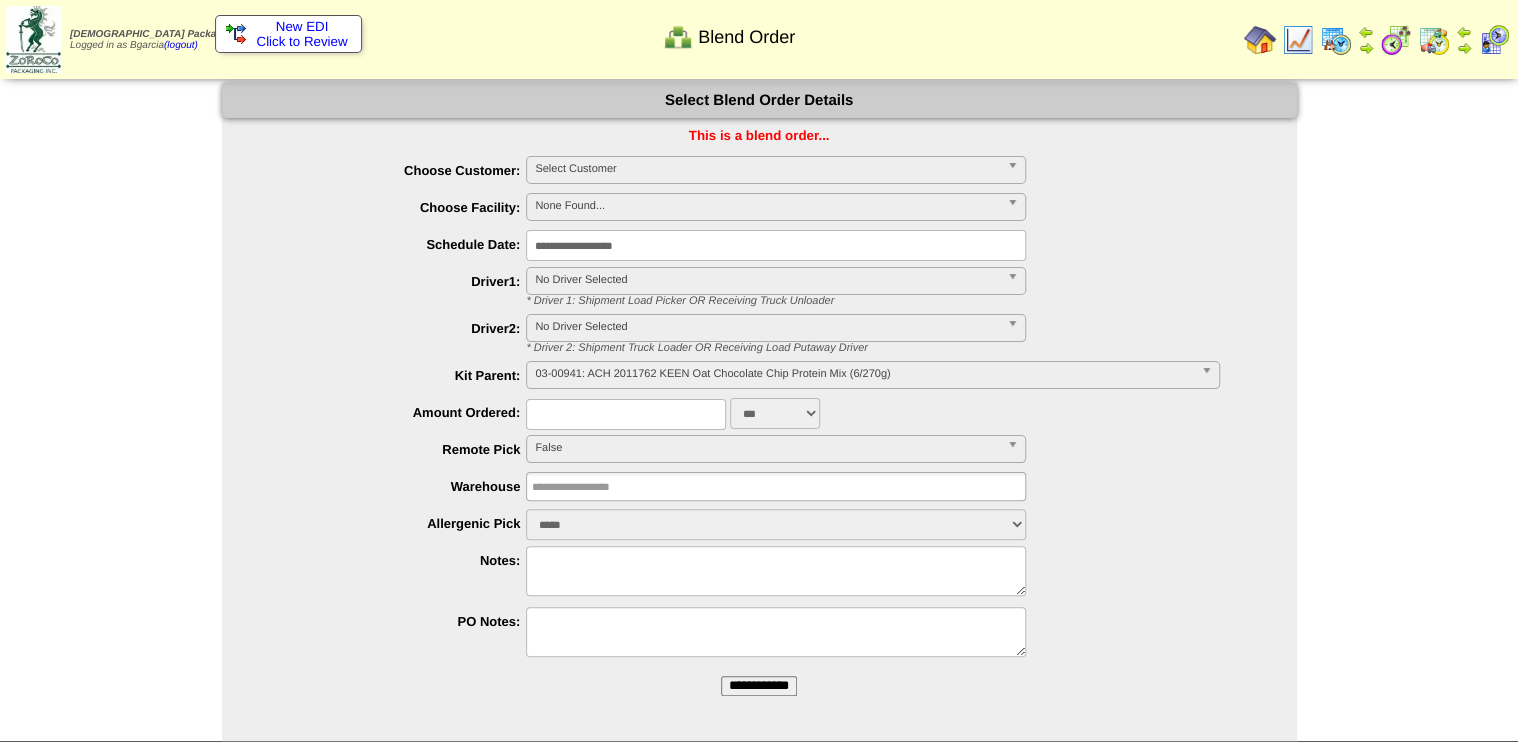 click on "Select Customer" at bounding box center [767, 169] 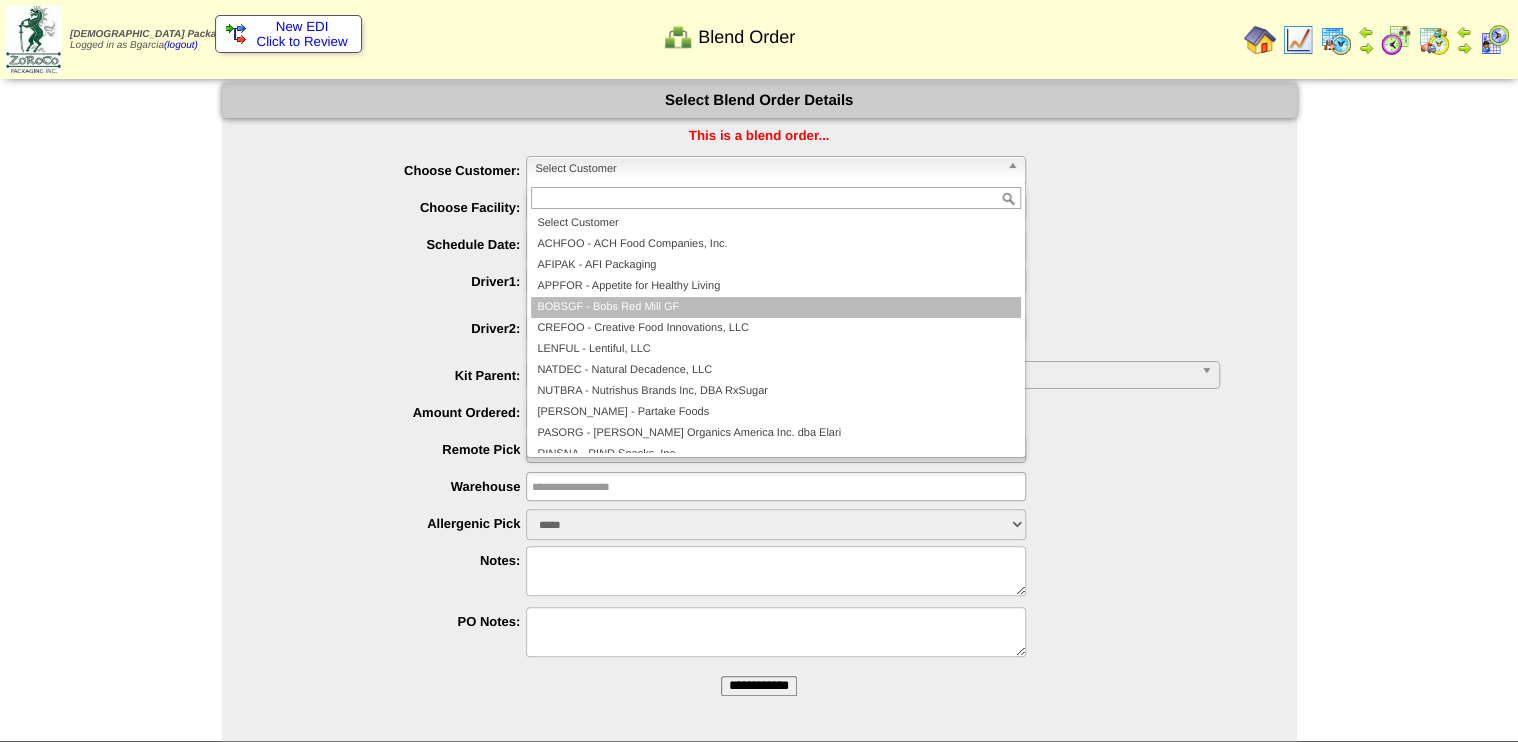 click on "BOBSGF - Bobs Red Mill GF" at bounding box center (776, 307) 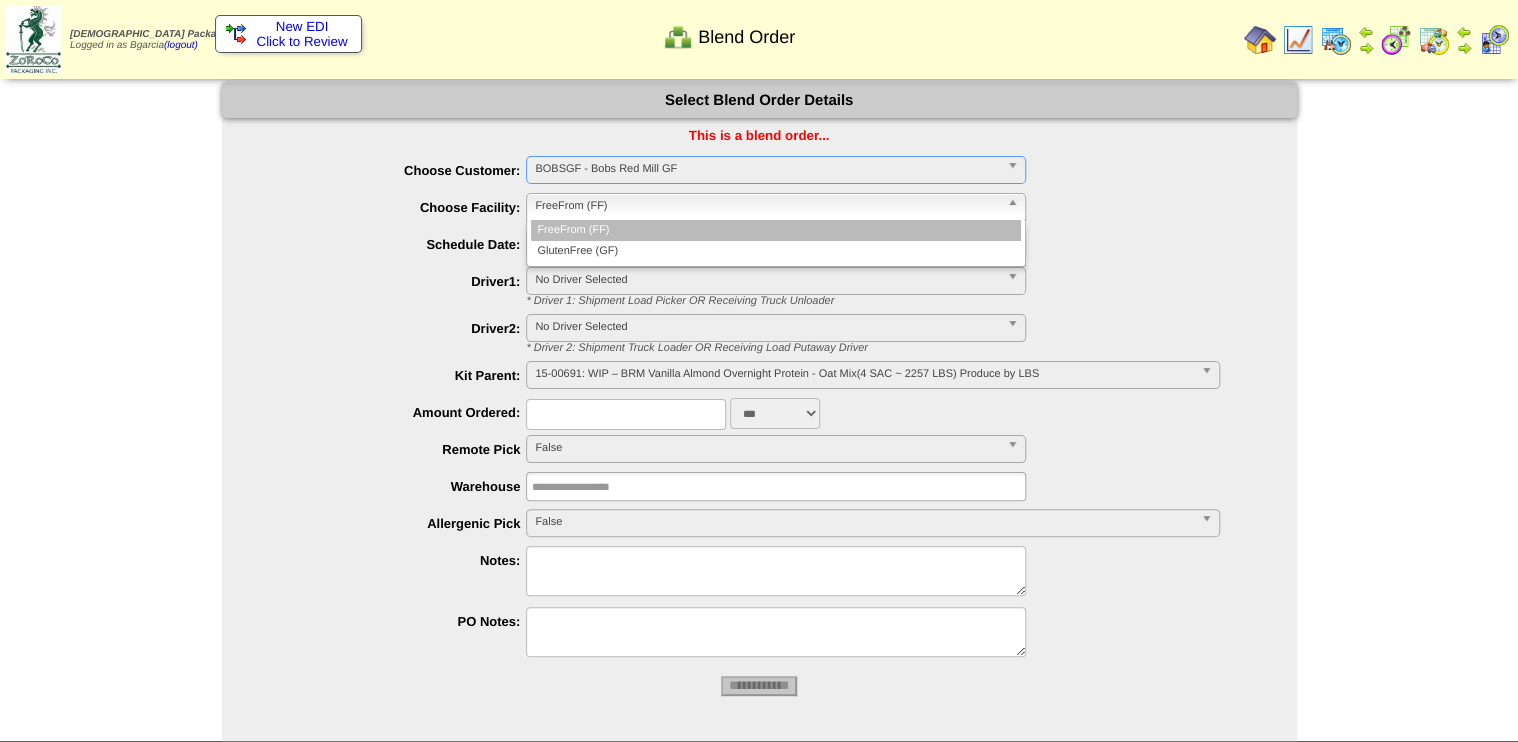 click on "FreeFrom (FF)" at bounding box center (767, 206) 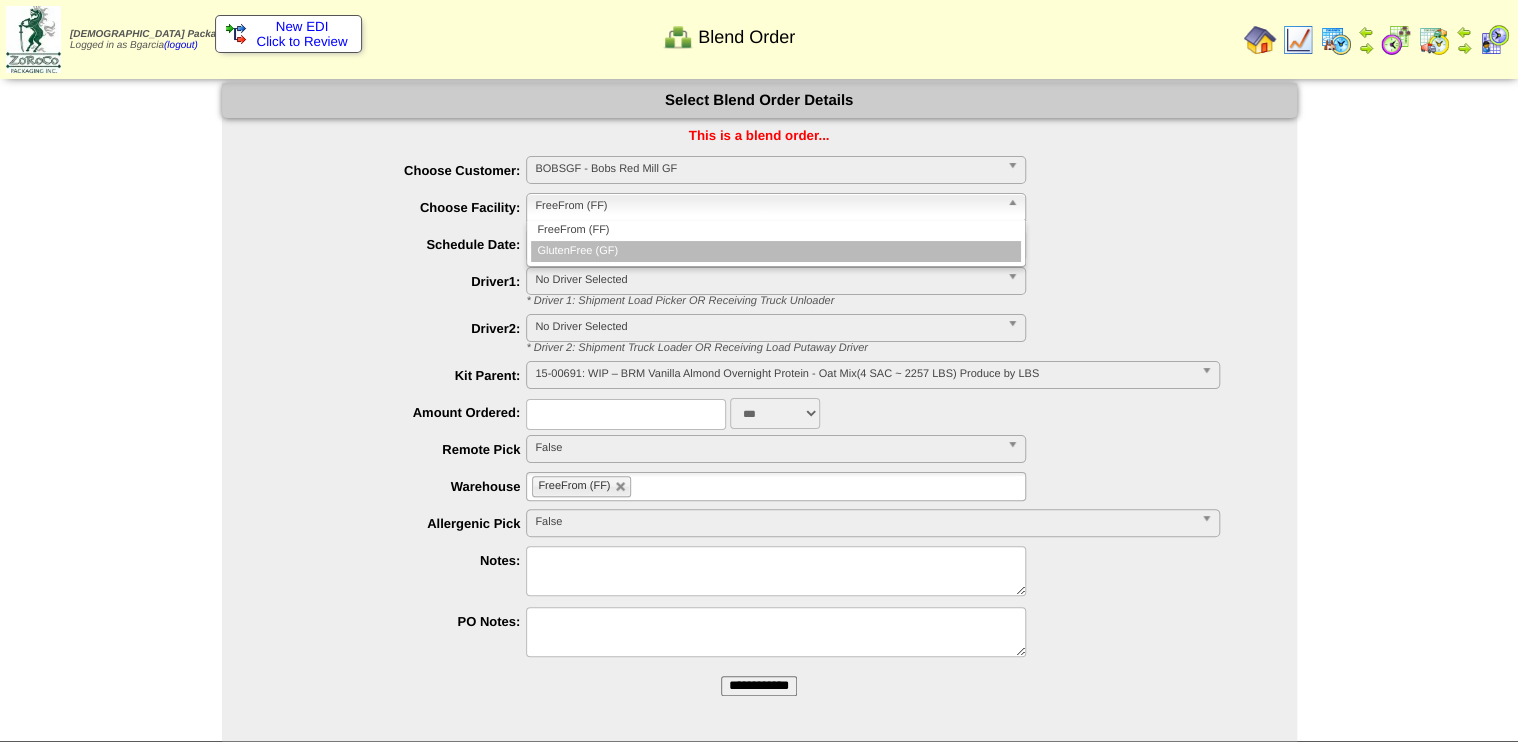 click on "GlutenFree (GF)" at bounding box center [776, 251] 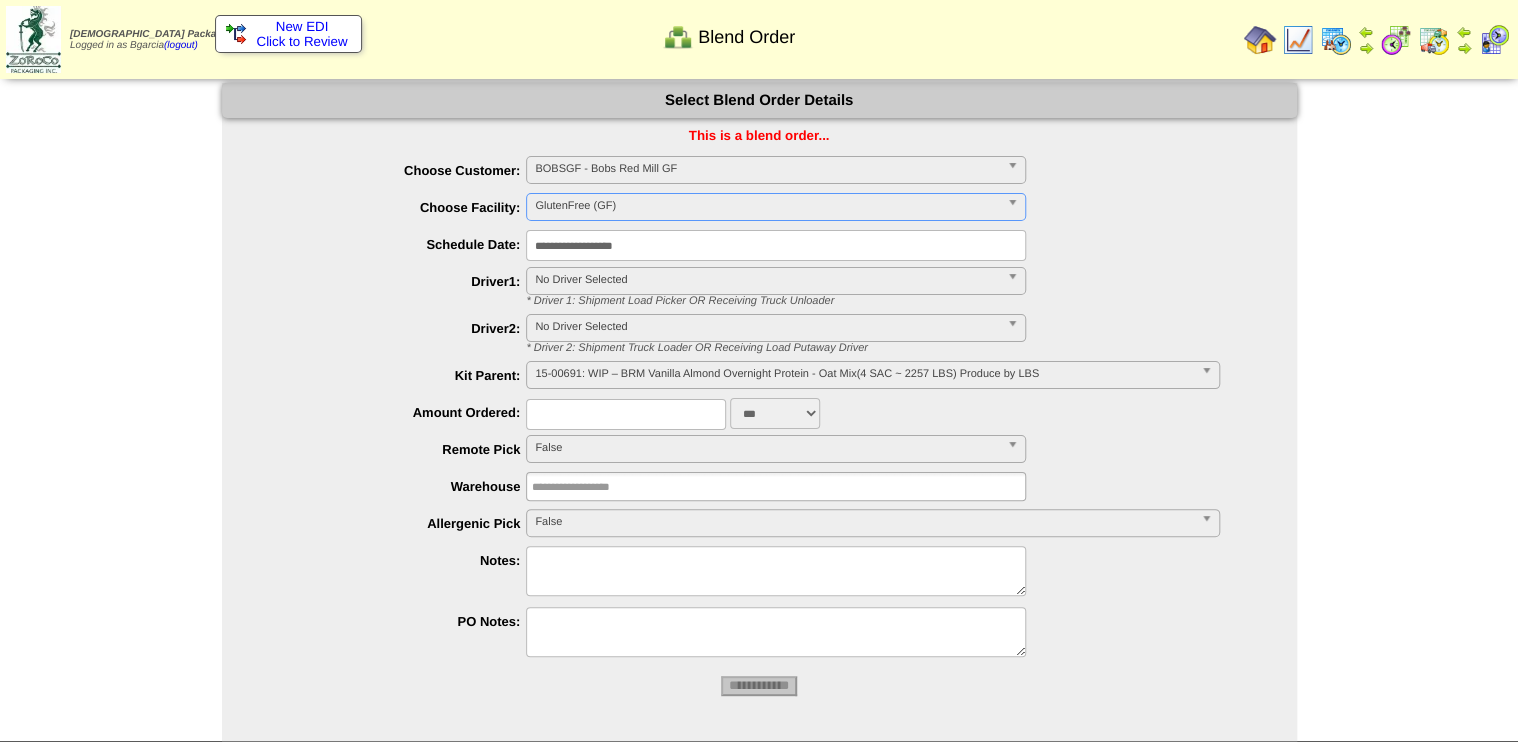 type 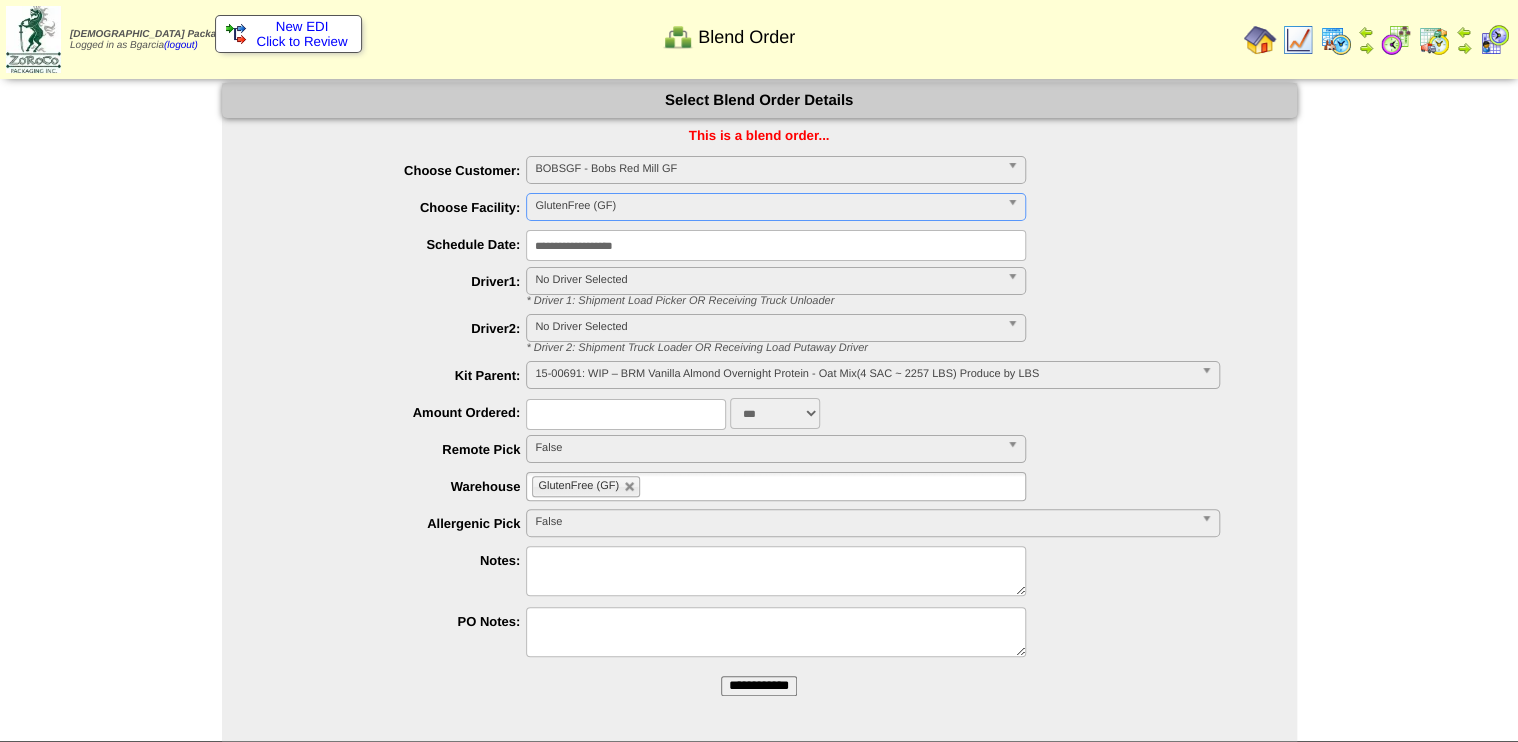 click on "15-00691: WIP – BRM Vanilla Almond Overnight Protein - Oat Mix(4 SAC ~ 2257 LBS) Produce by LBS" at bounding box center [863, 374] 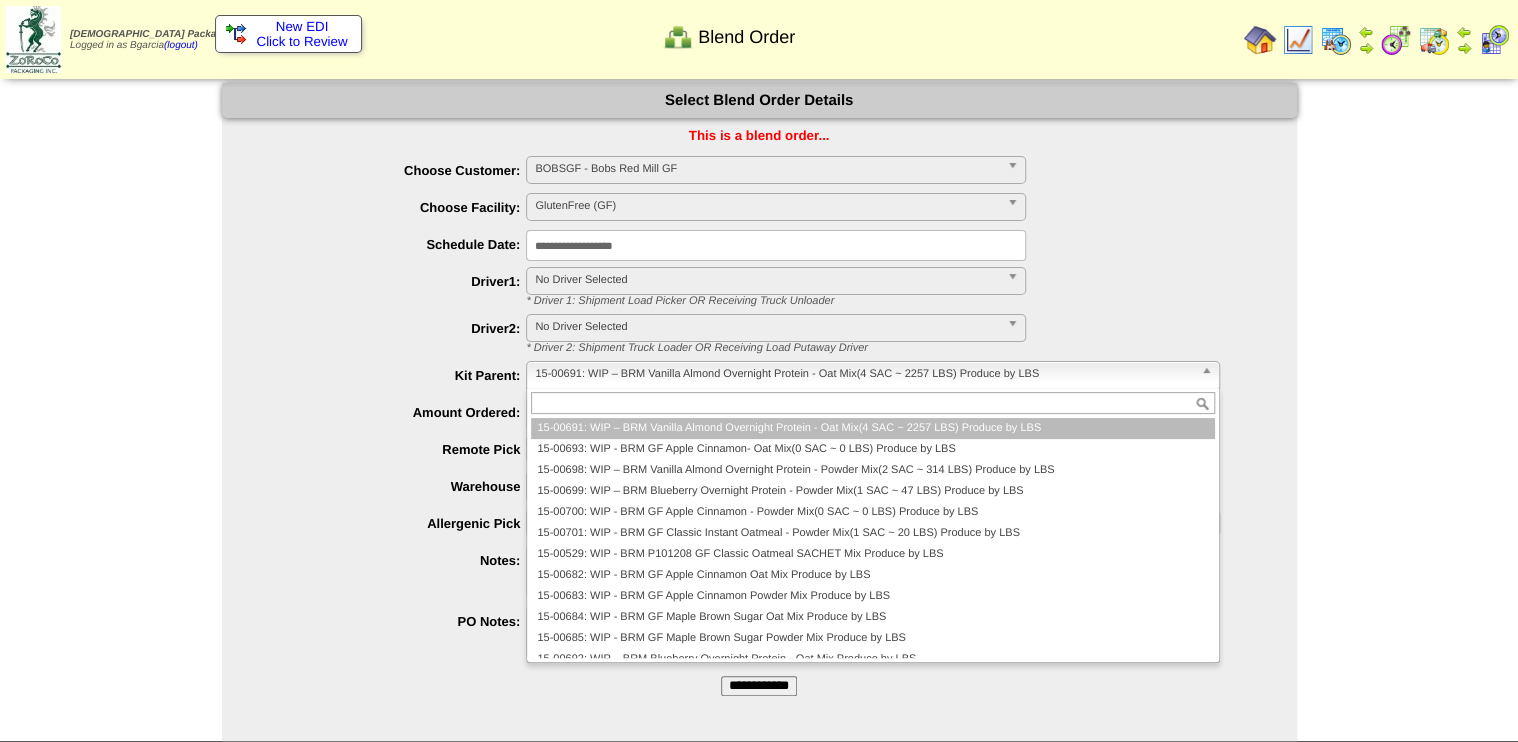 scroll, scrollTop: 12, scrollLeft: 0, axis: vertical 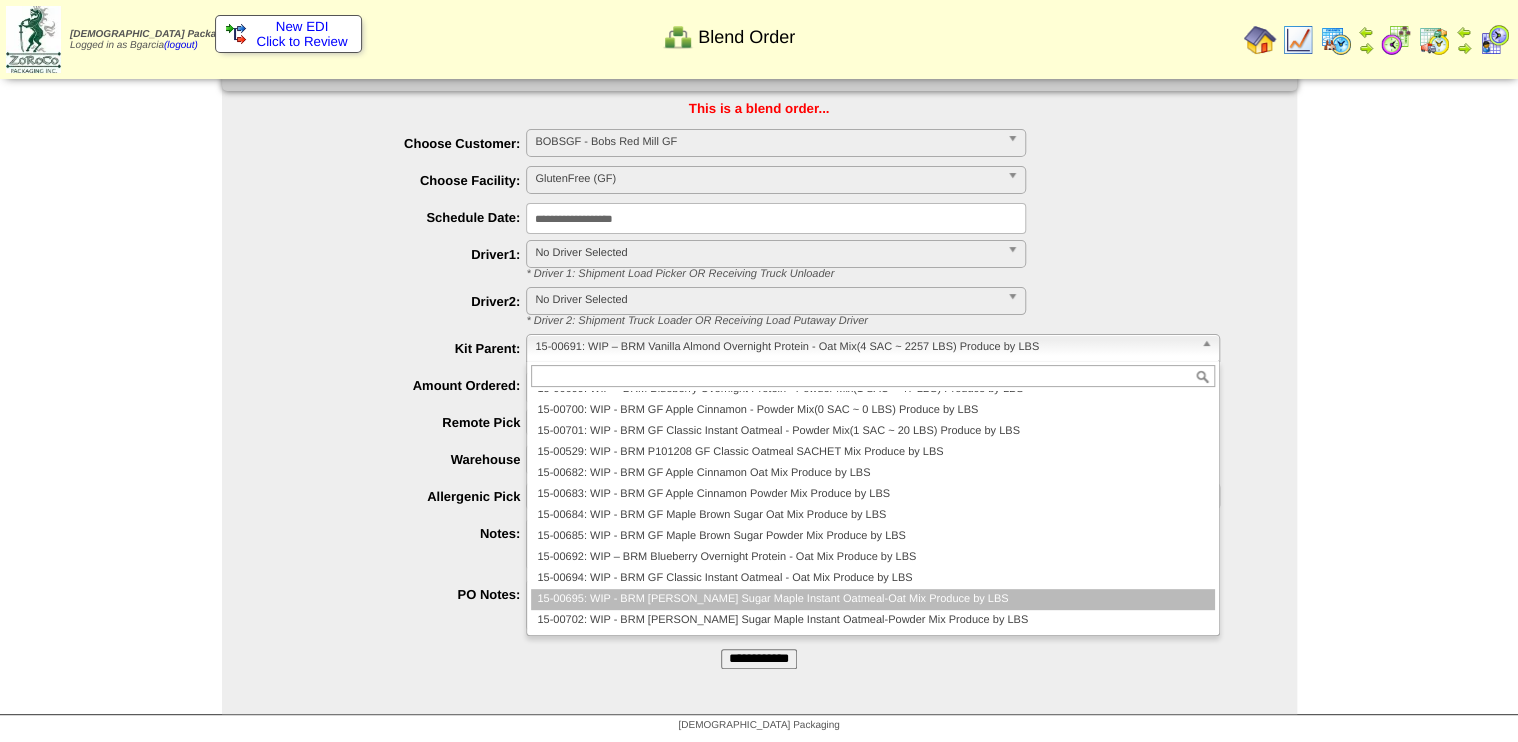 click on "15-00695: WIP - BRM GF Brown Sugar Maple Instant Oatmeal-Oat Mix Produce by LBS" at bounding box center (872, 599) 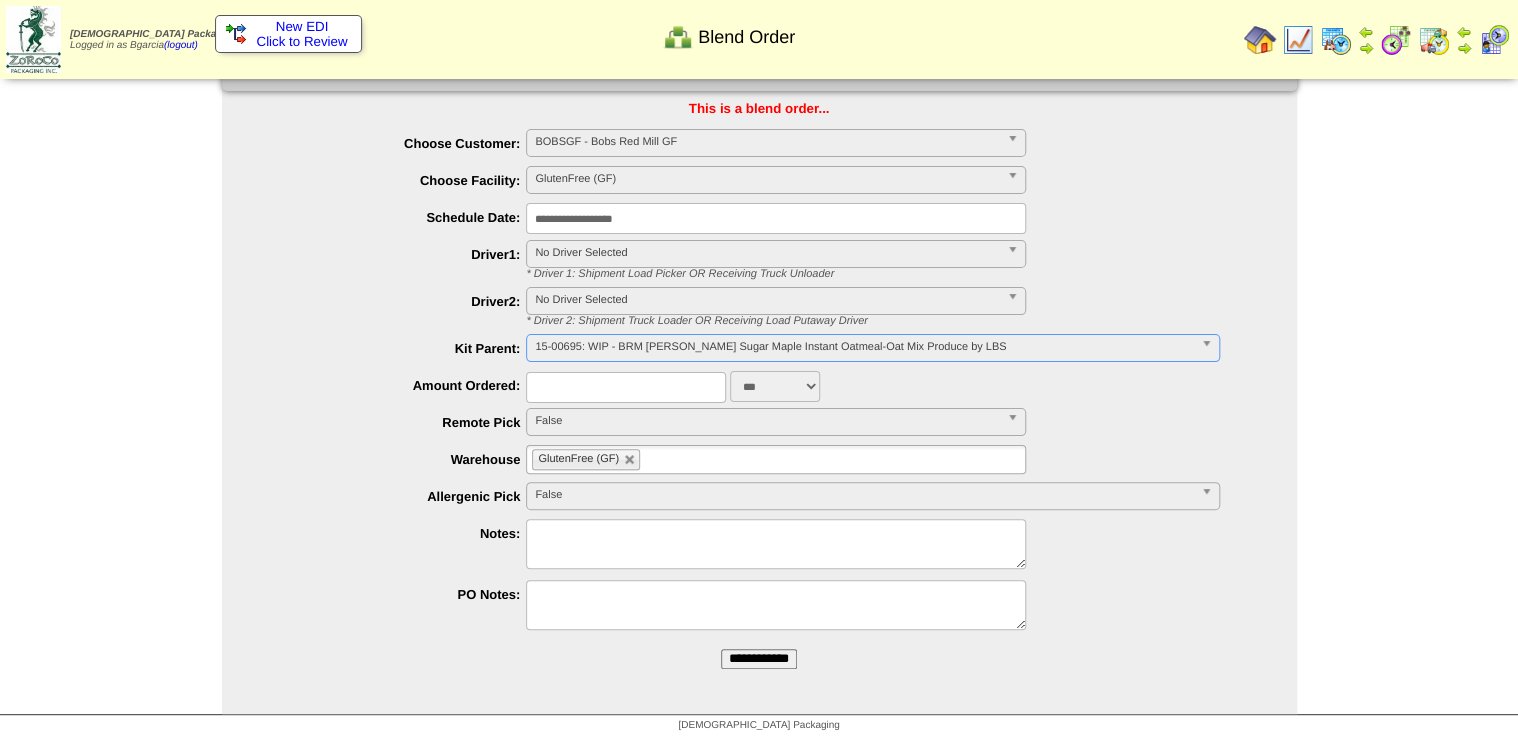 click on "**********" at bounding box center [759, 659] 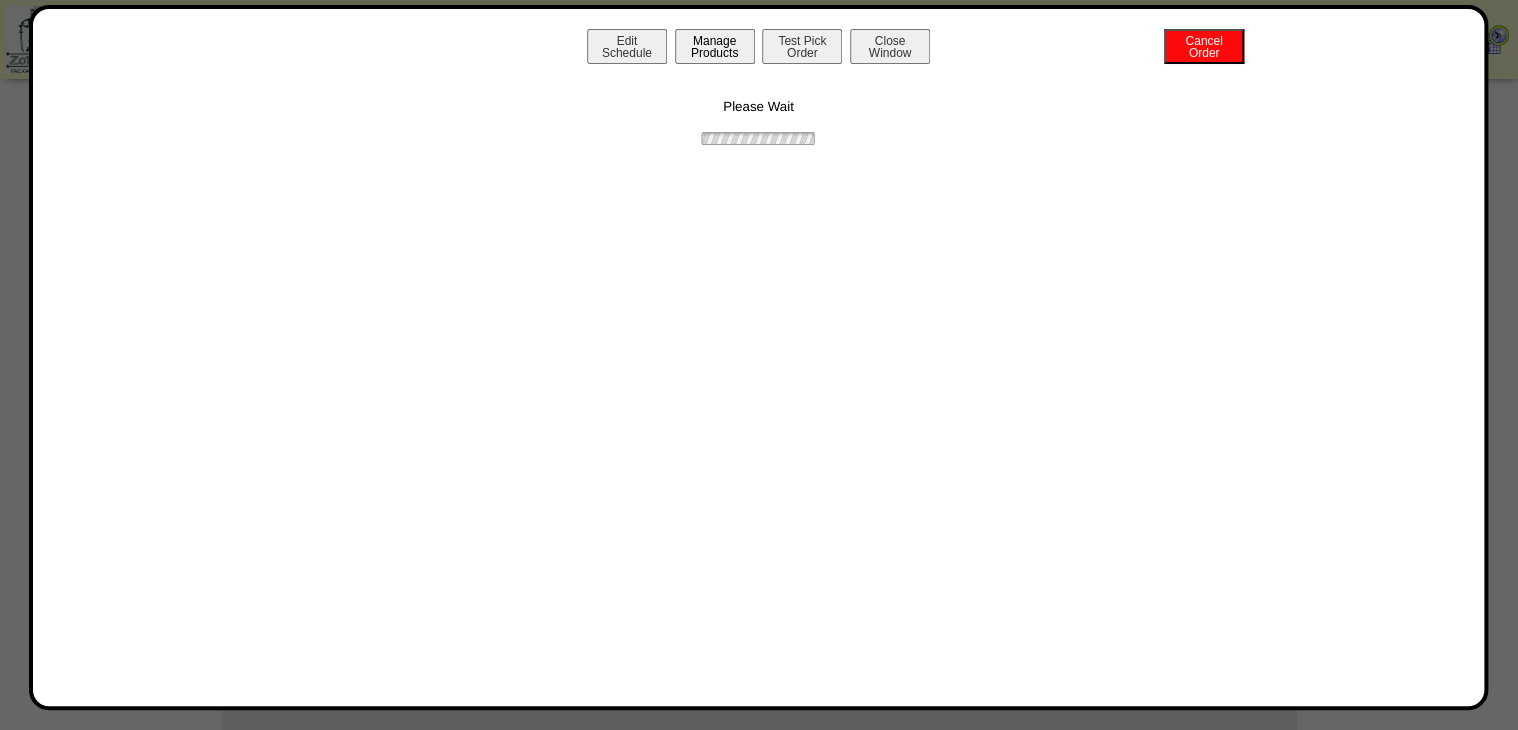 click on "Manage Products" at bounding box center (715, 46) 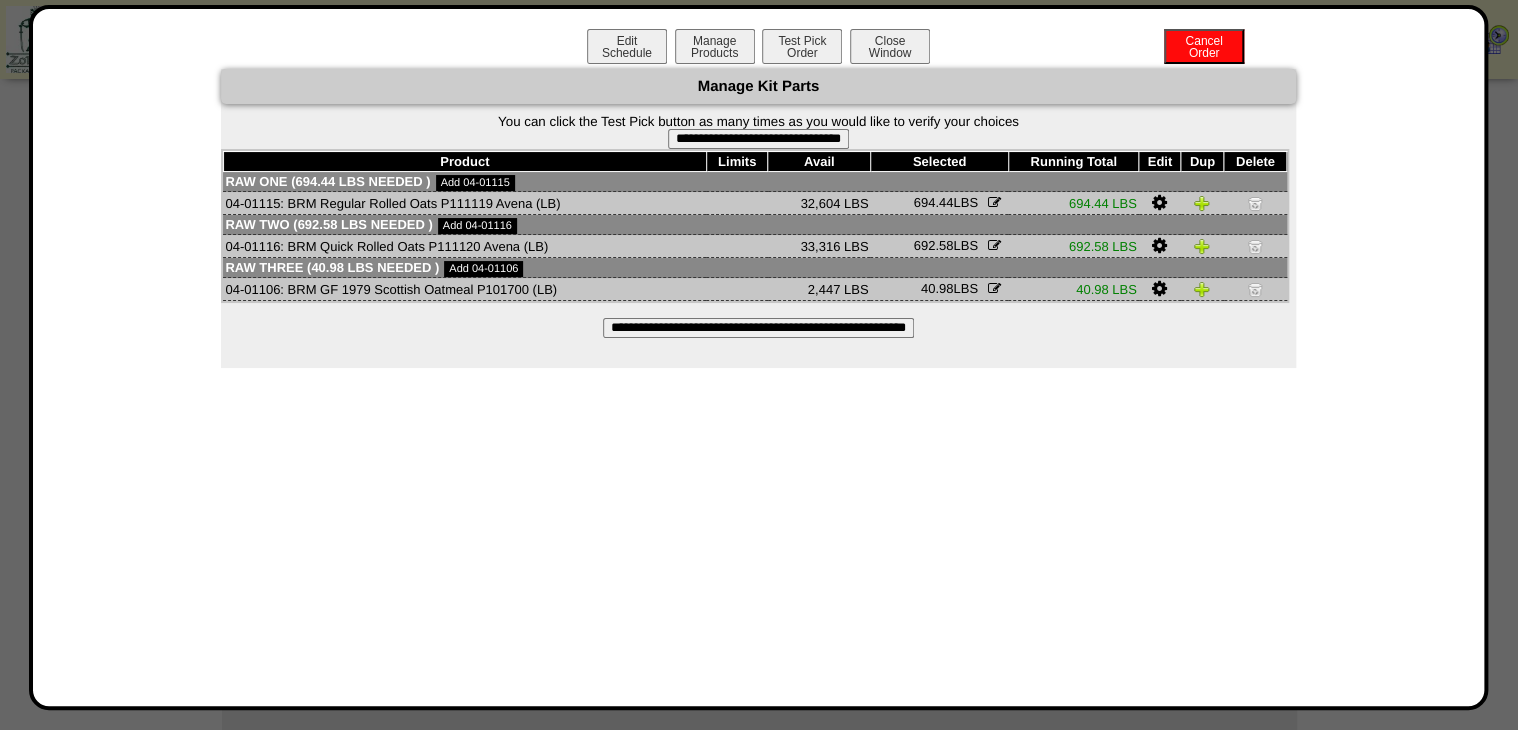 click on "**********" at bounding box center [758, 139] 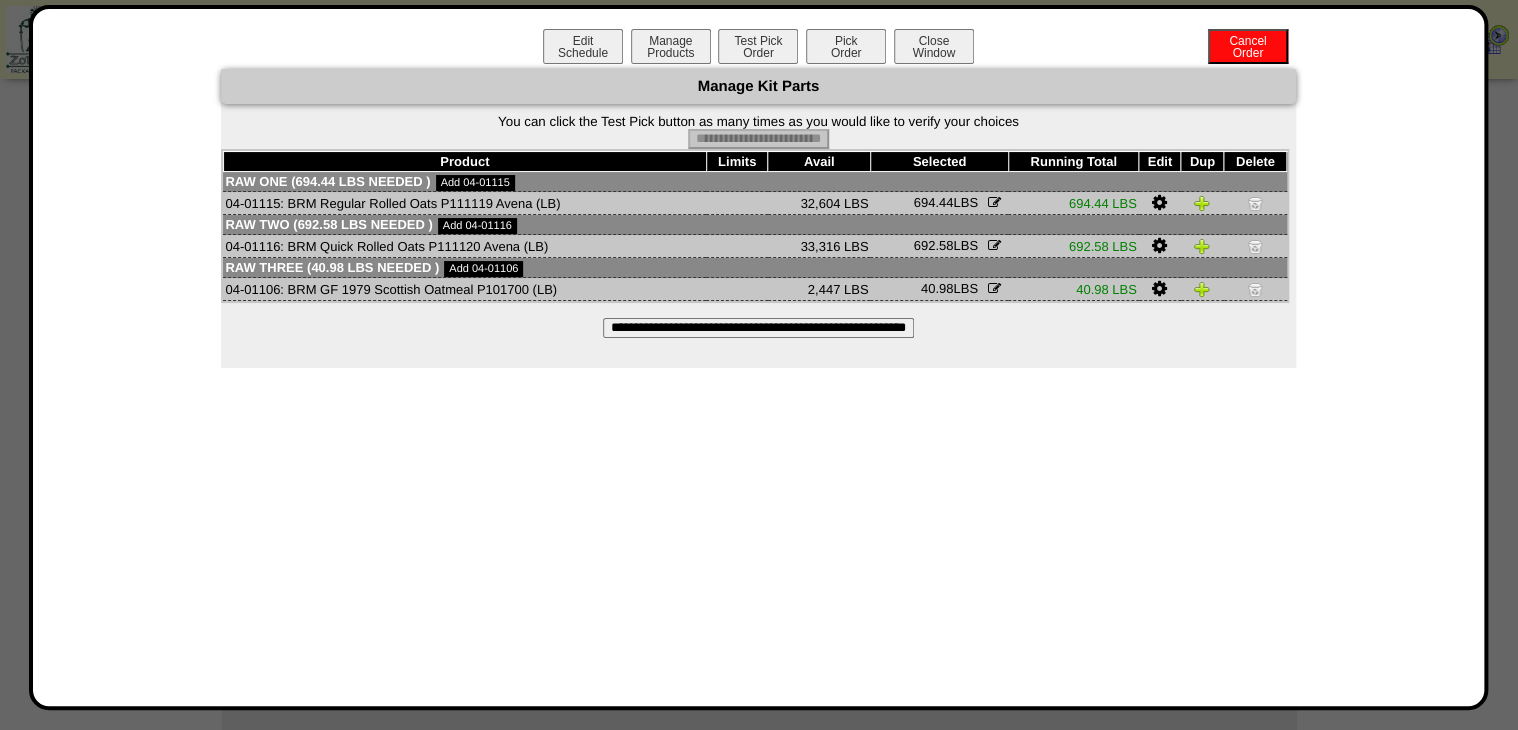 click on "Pick Order" at bounding box center (846, 46) 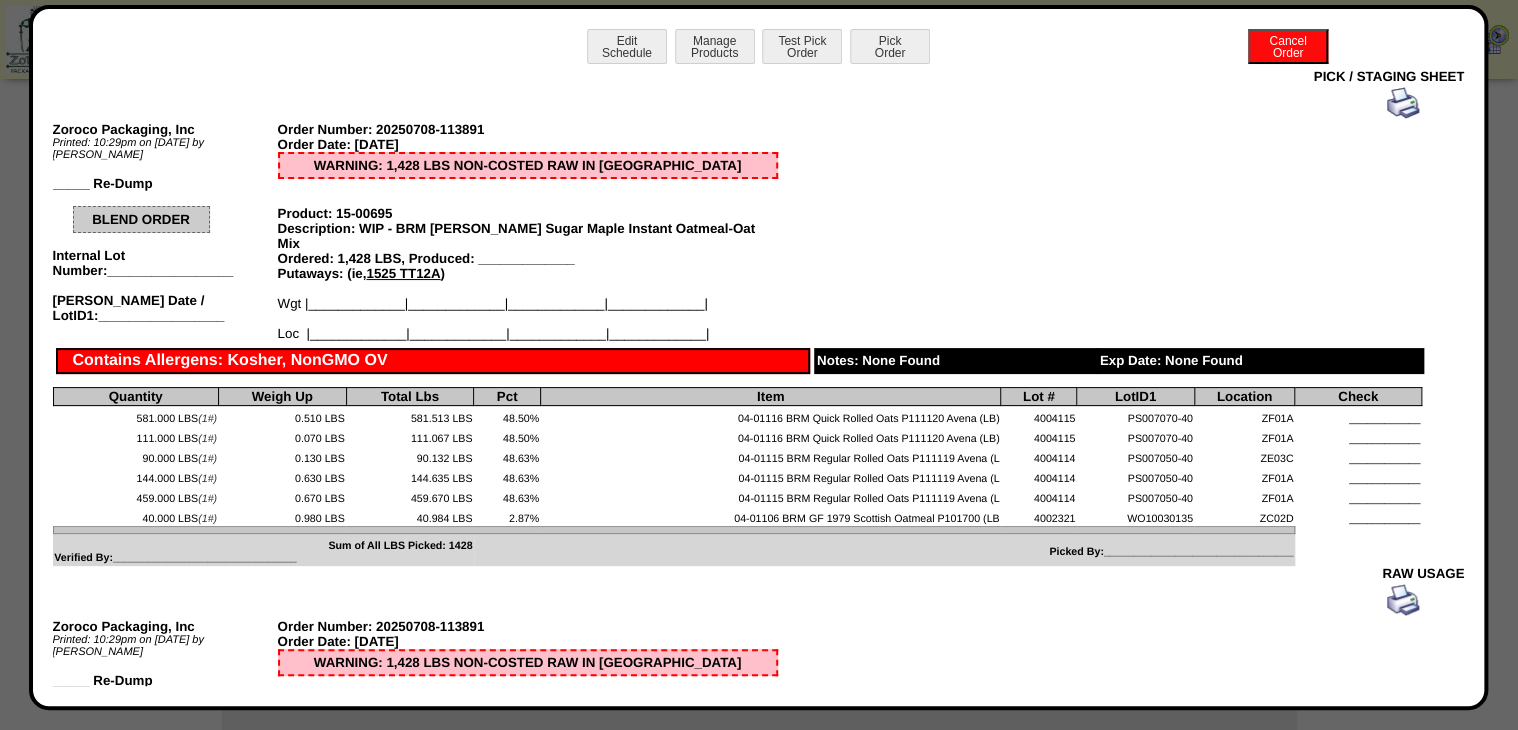 click at bounding box center (1403, 103) 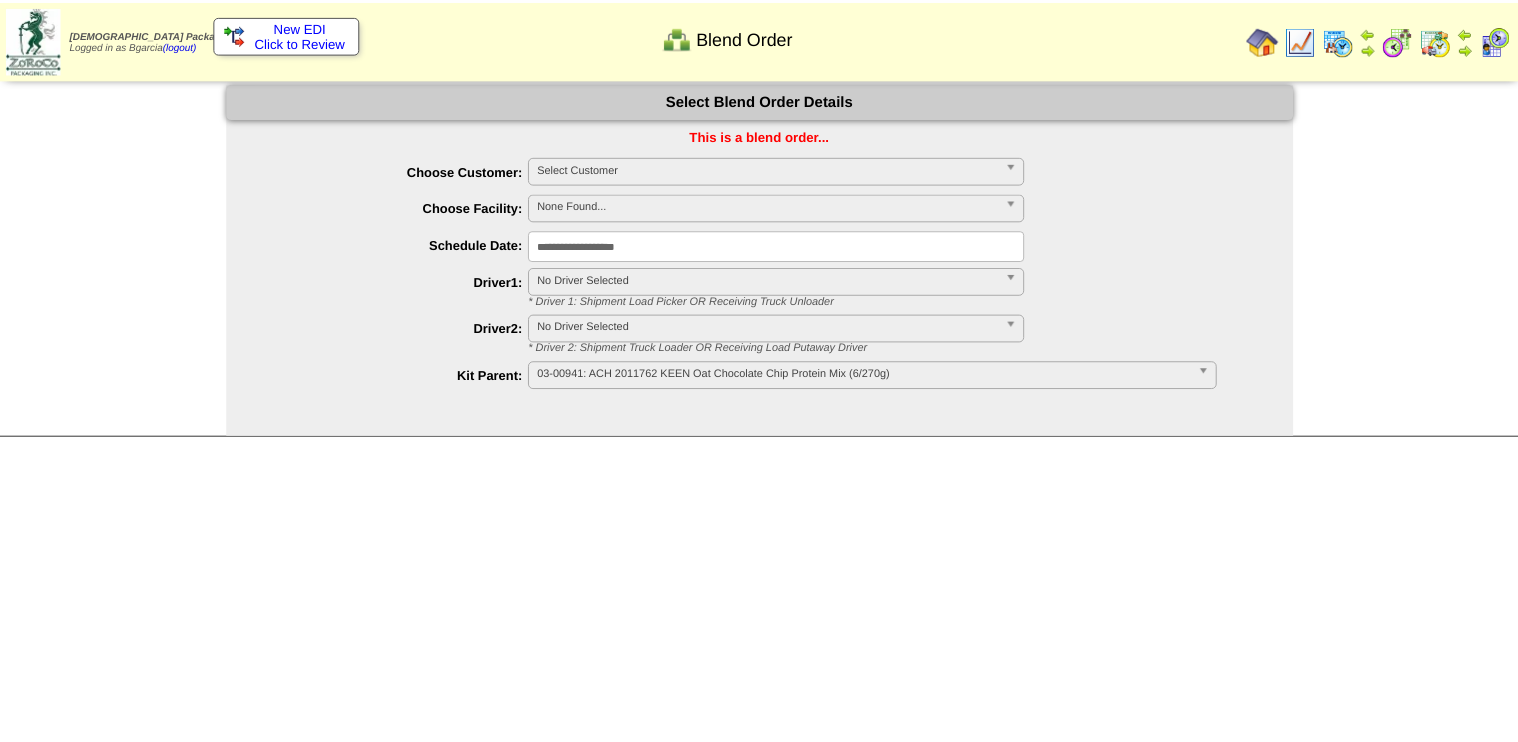scroll, scrollTop: 29, scrollLeft: 0, axis: vertical 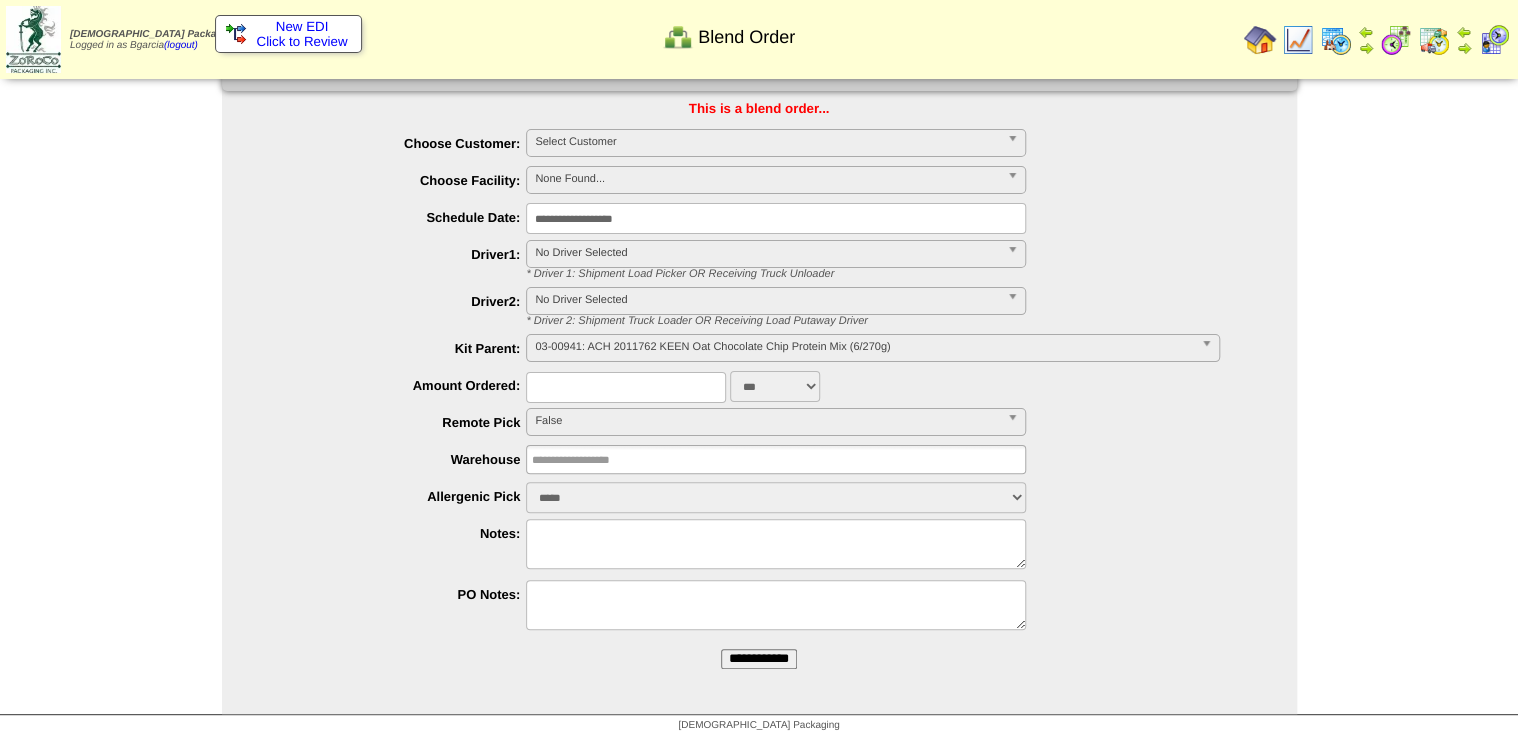 click on "Select Customer" at bounding box center (767, 142) 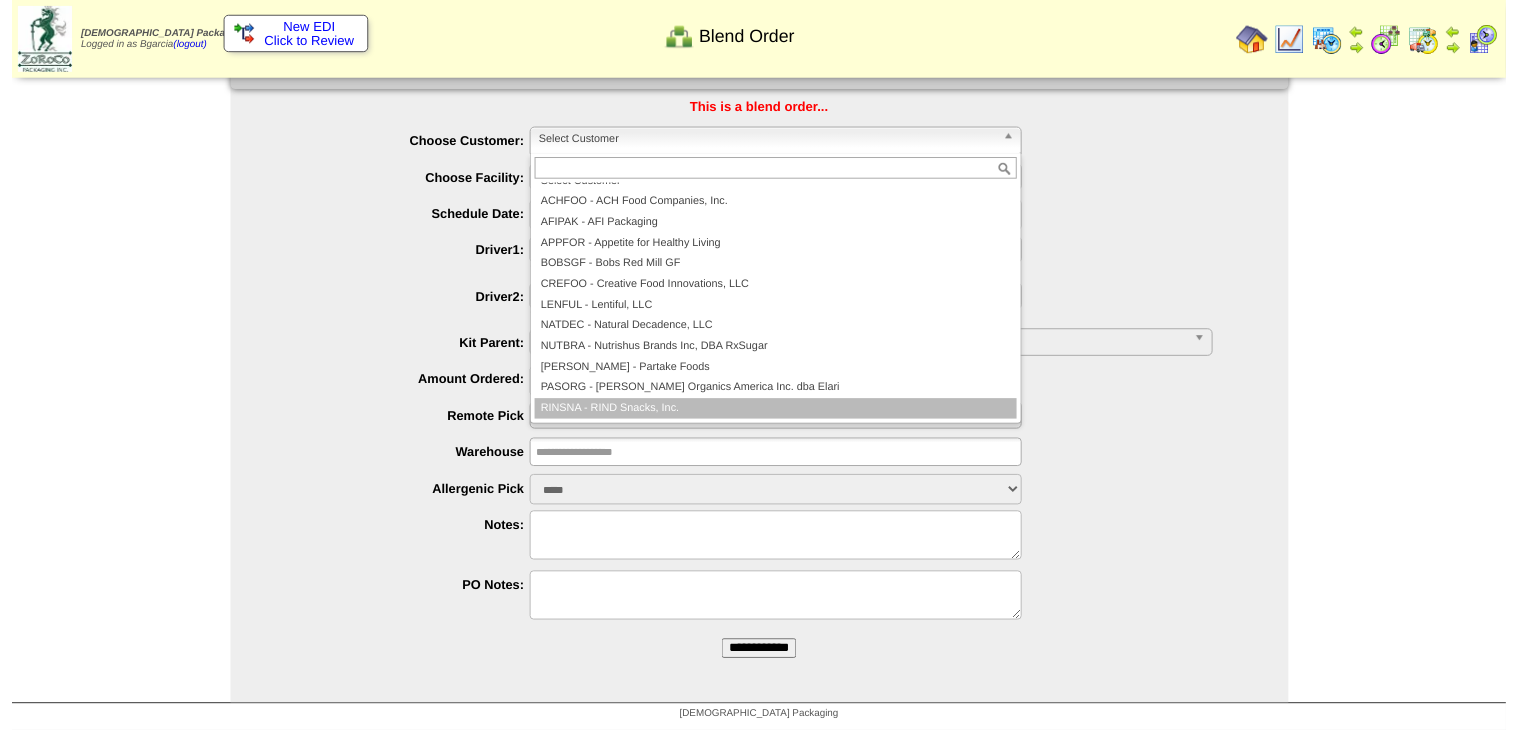 scroll, scrollTop: 96, scrollLeft: 0, axis: vertical 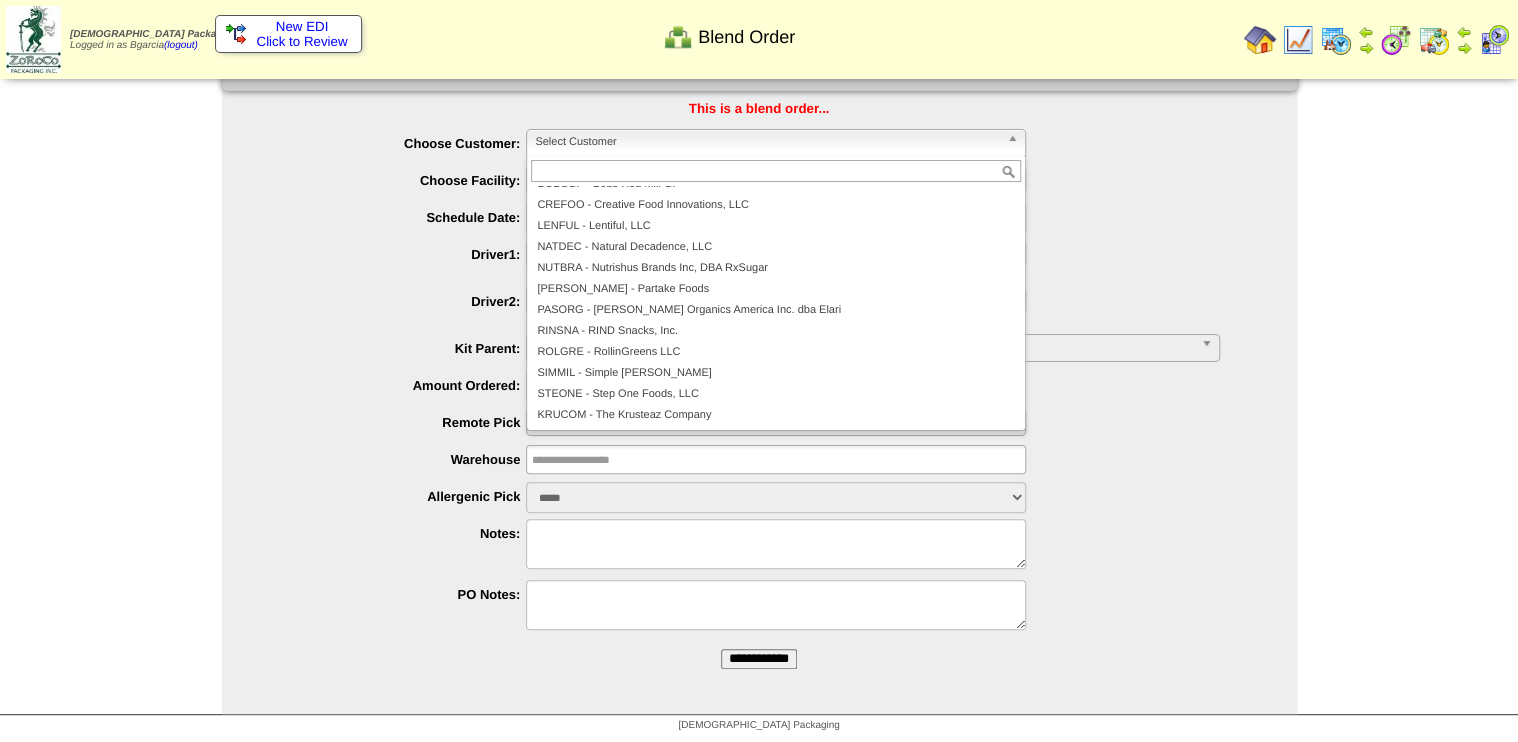click on "**********" at bounding box center (759, 659) 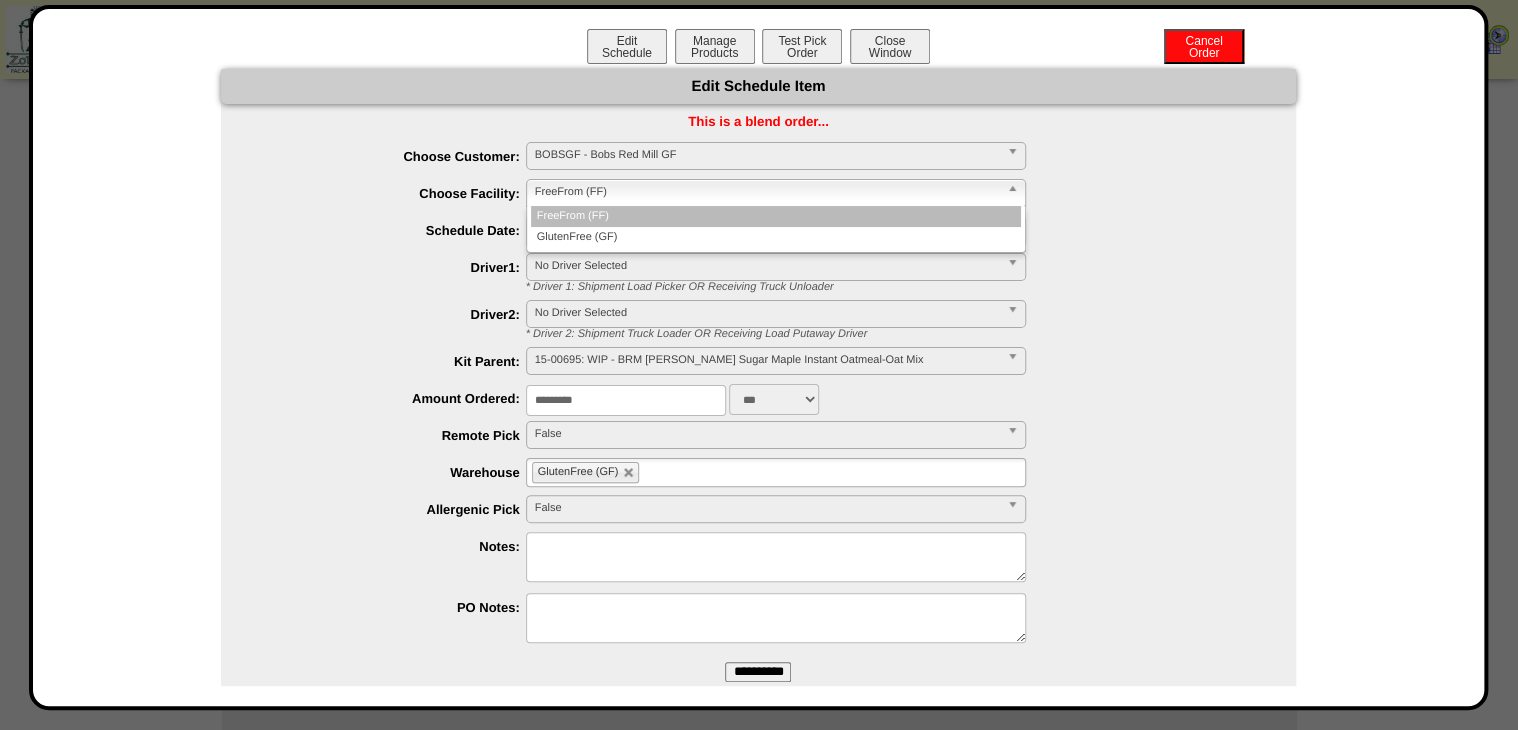 click on "FreeFrom (FF)
FreeFrom (FF) GlutenFree (GF)" at bounding box center (776, 193) 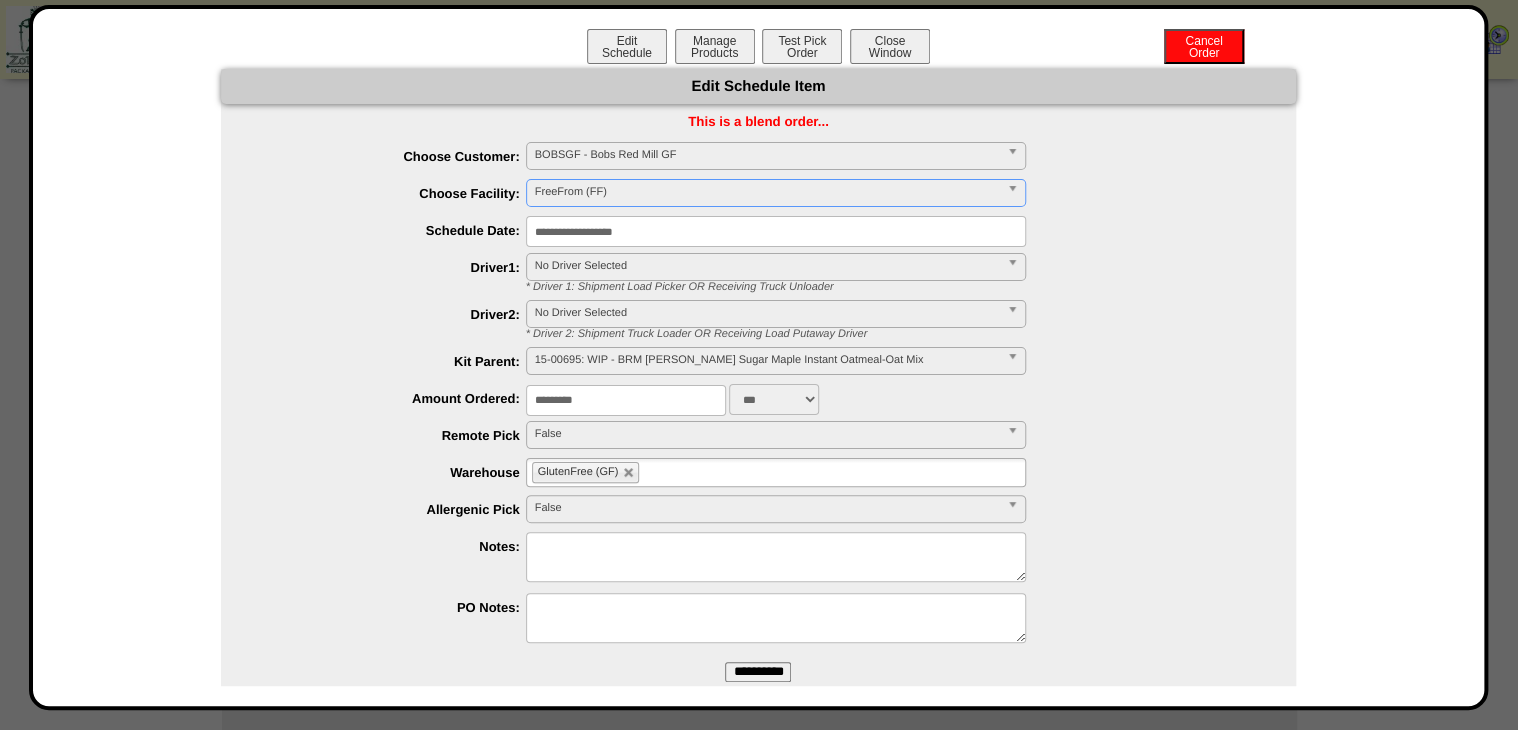 click on "**********" at bounding box center (758, 395) 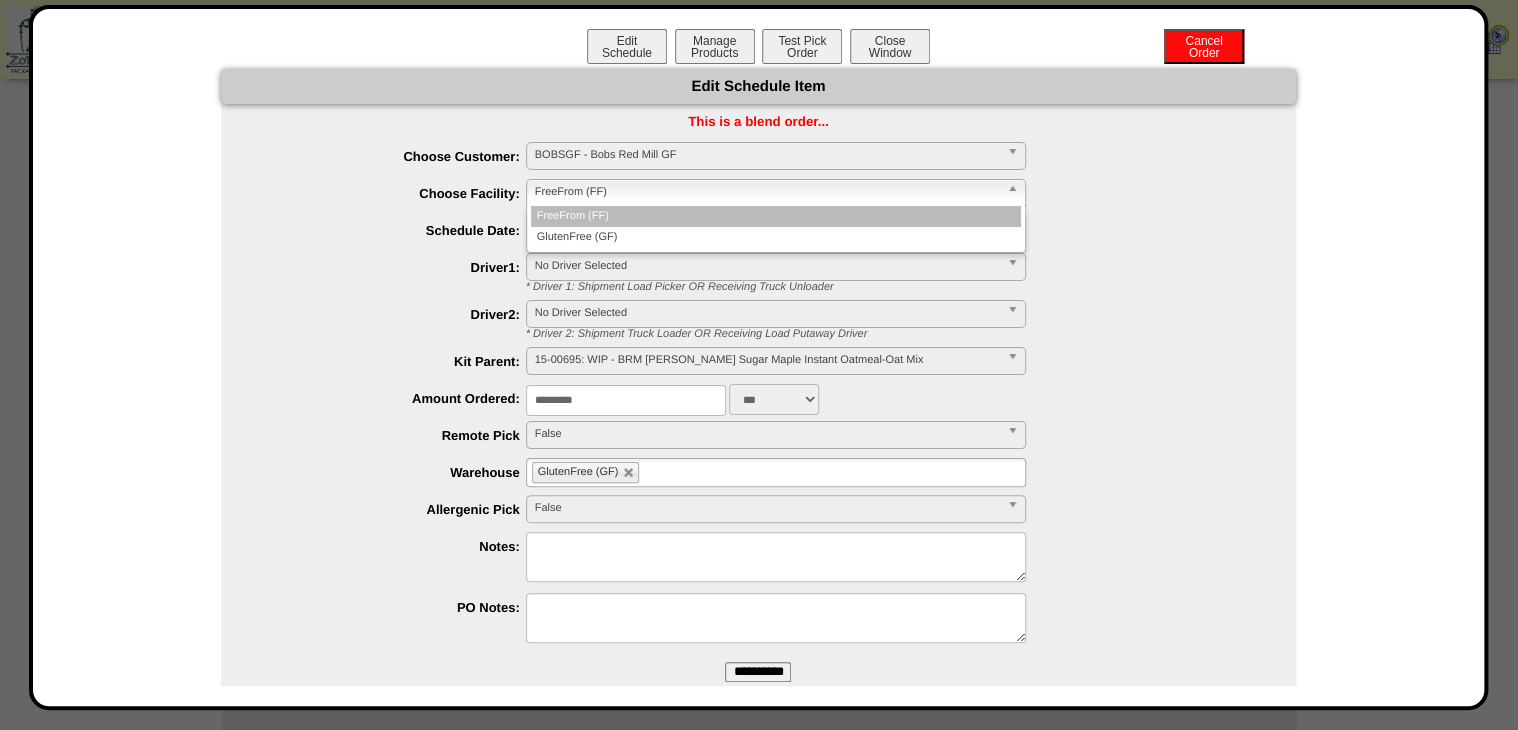 click on "FreeFrom (FF)" at bounding box center [767, 192] 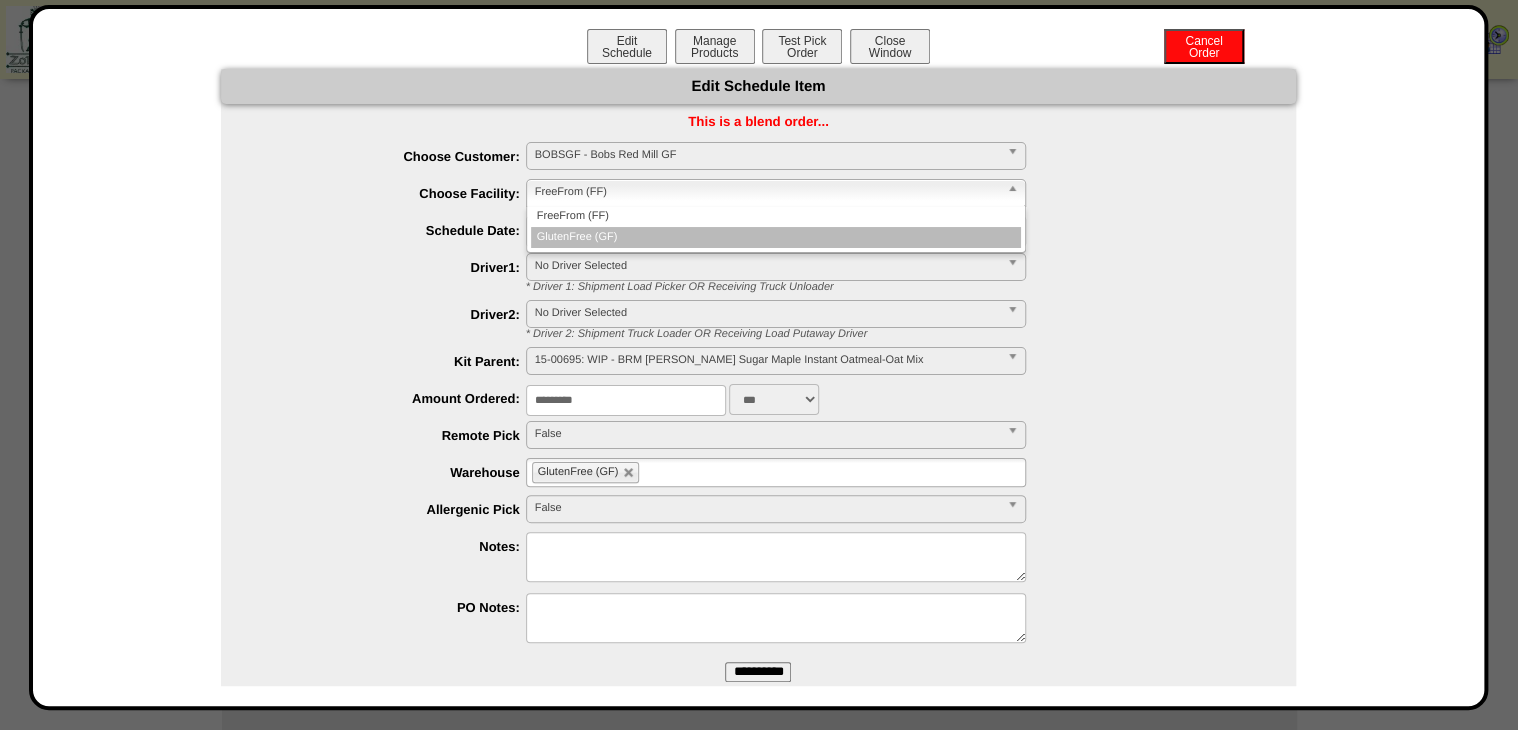 click on "GlutenFree (GF)" at bounding box center [776, 237] 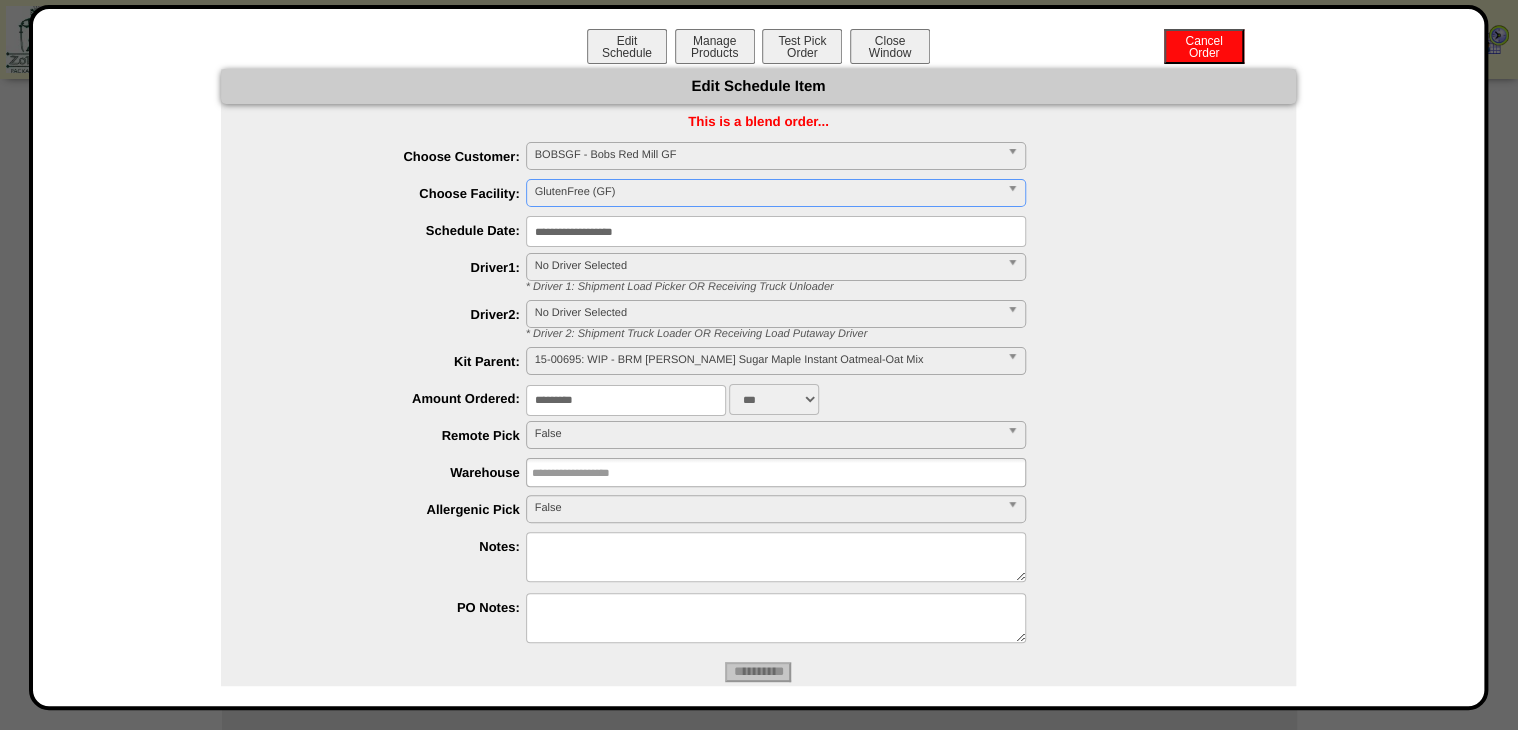 type 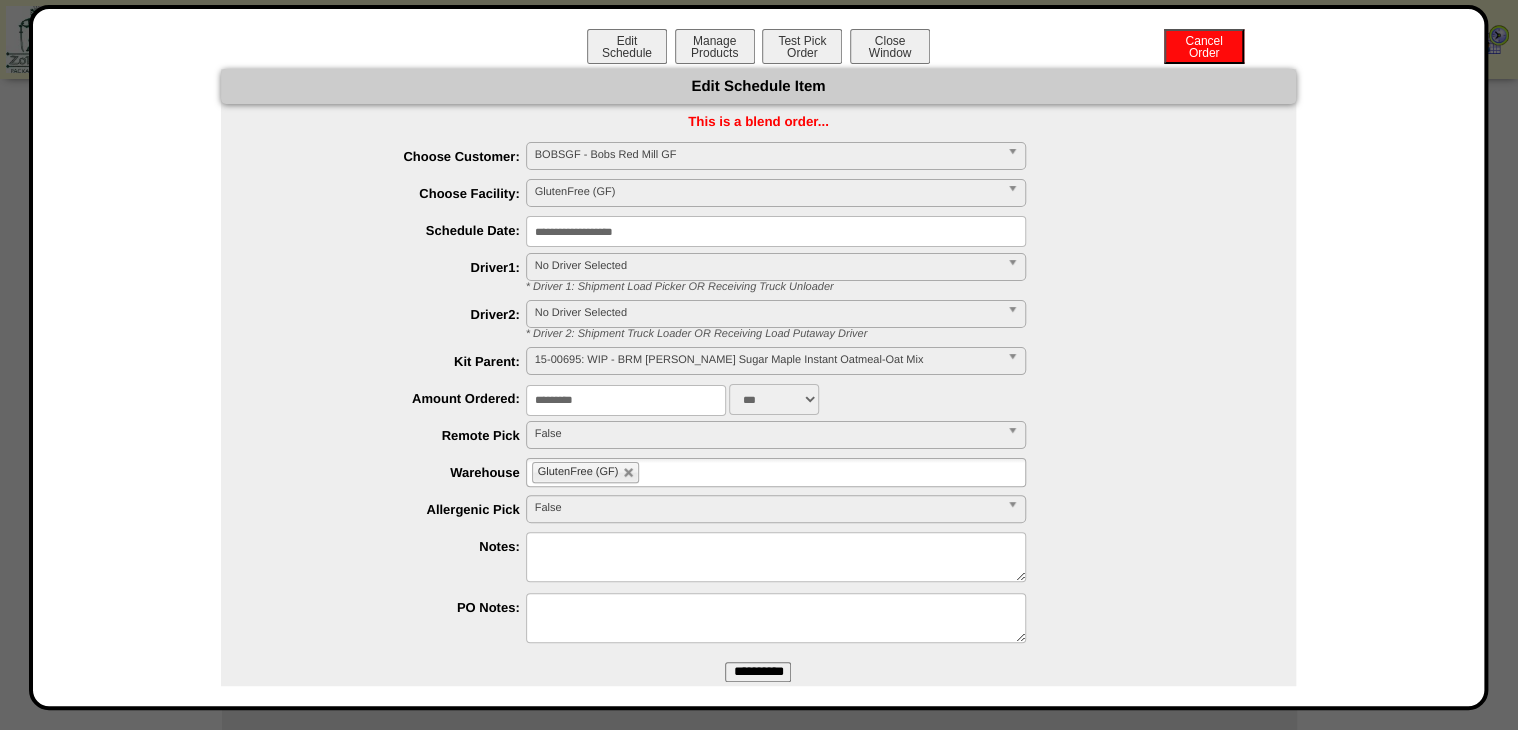 click at bounding box center (776, 557) 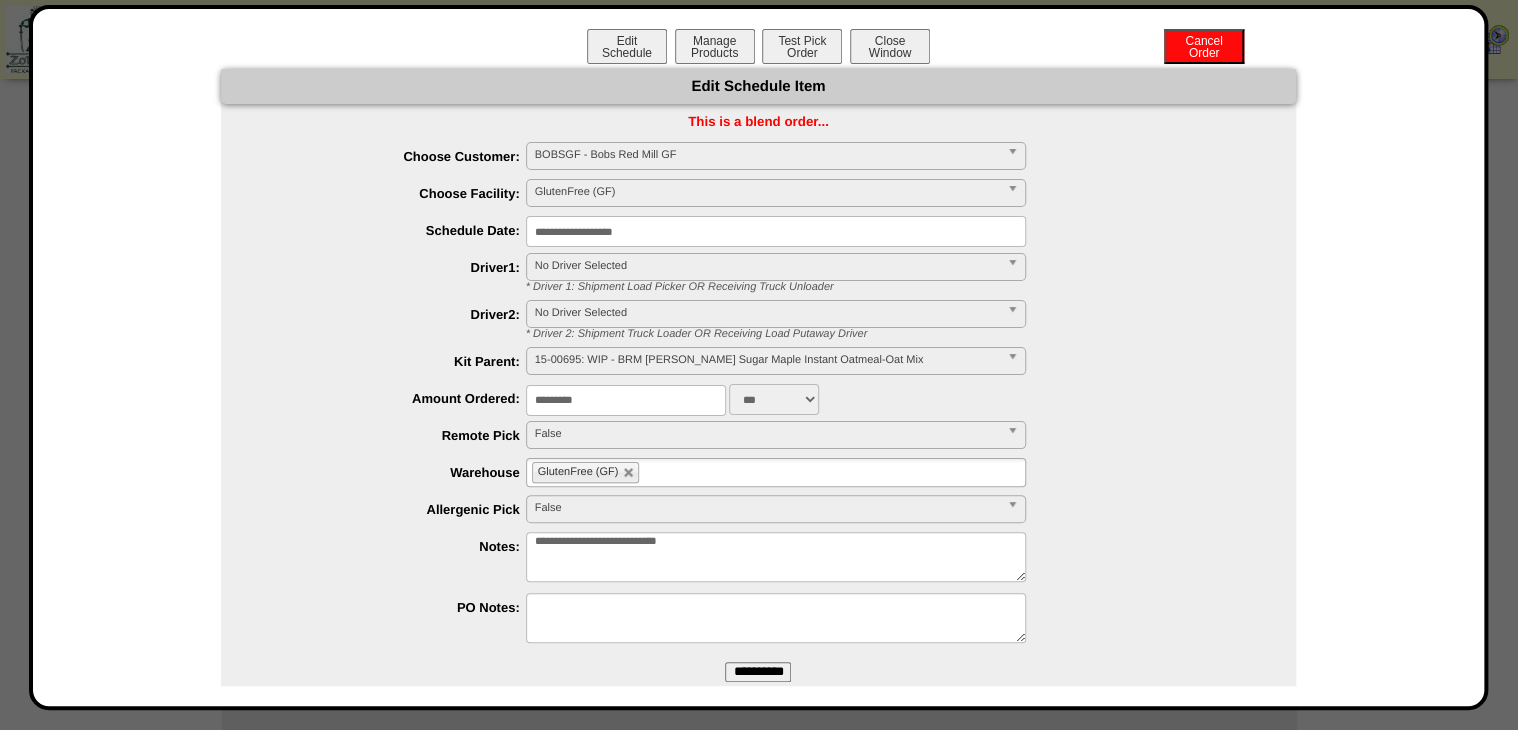 type on "**********" 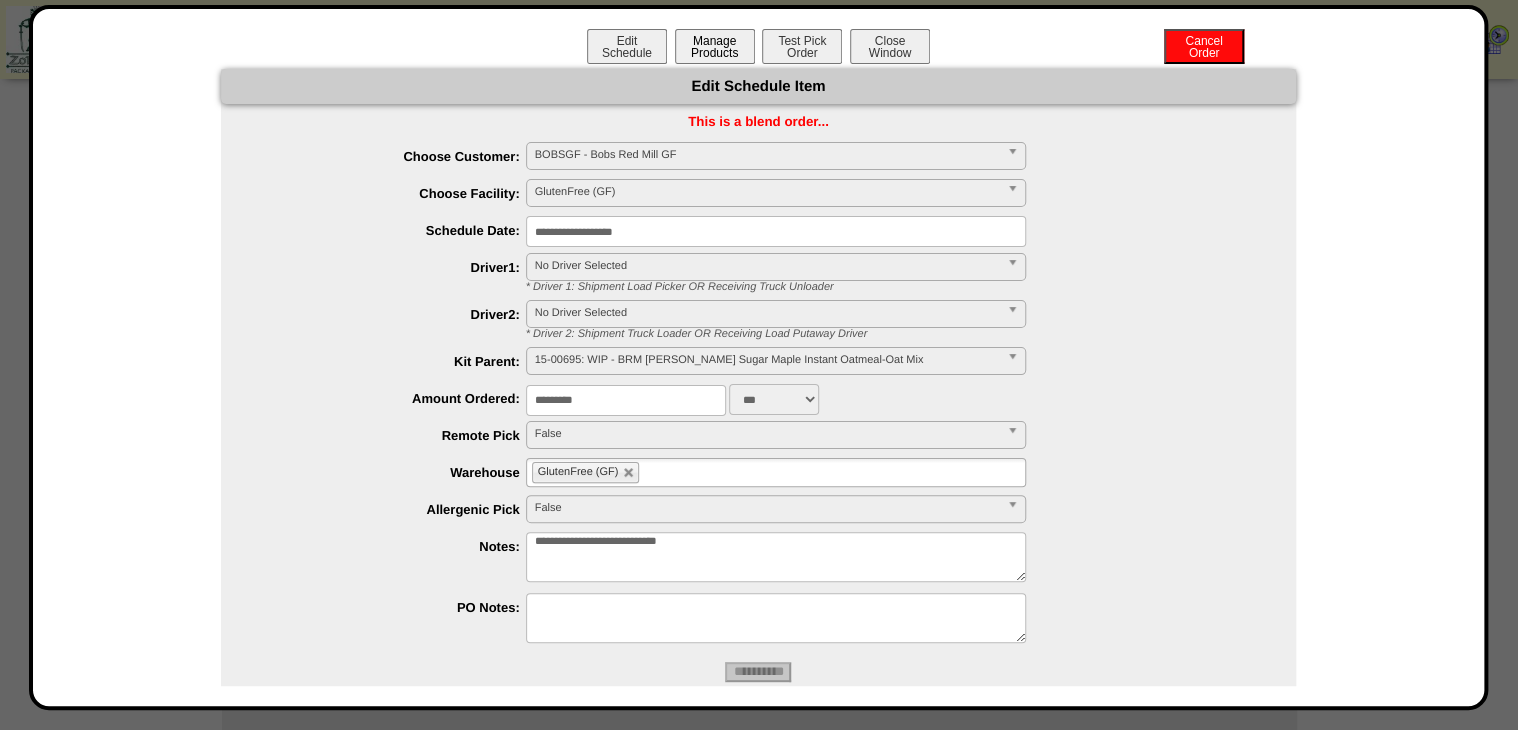 click on "Manage Products" at bounding box center [715, 46] 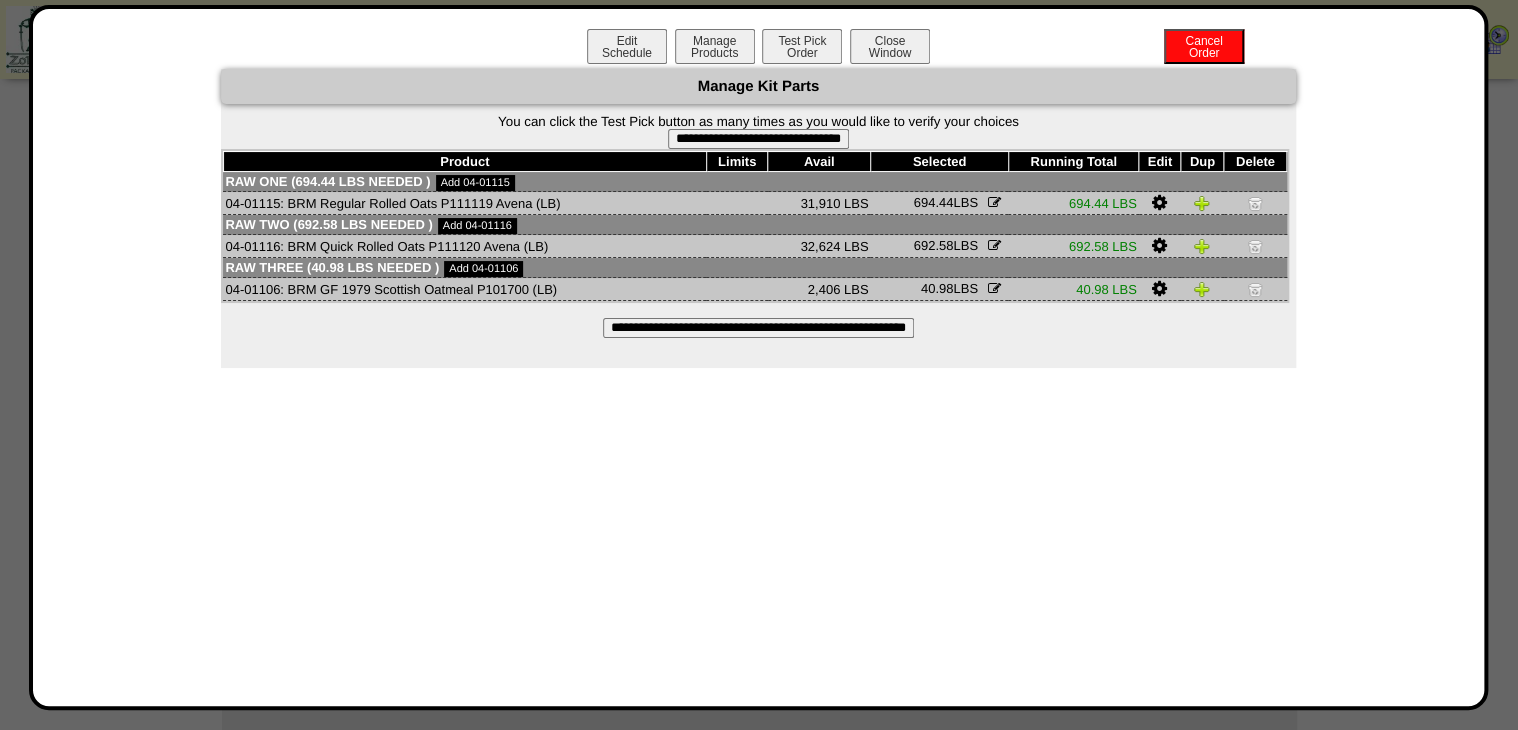 click on "**********" at bounding box center (758, 139) 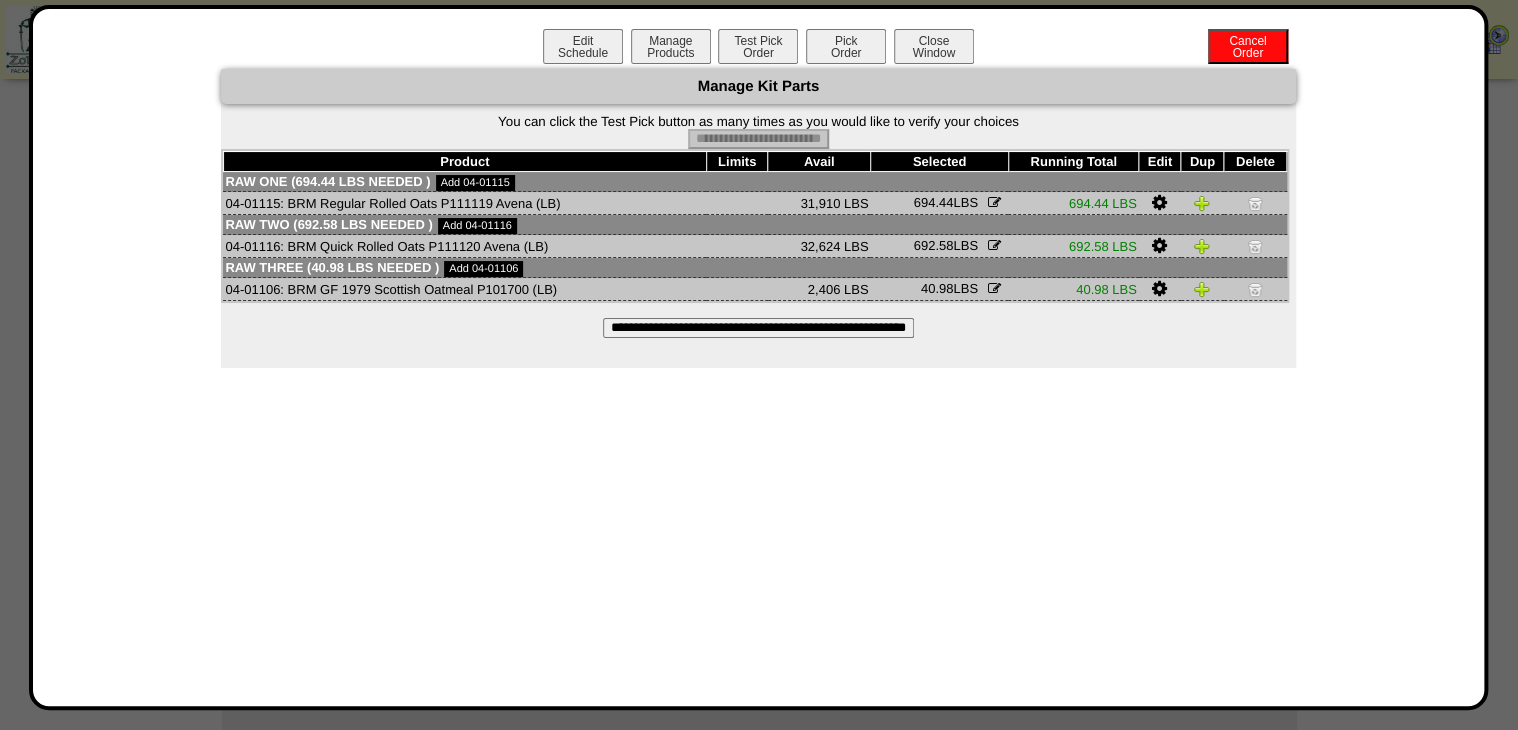 click on "Pick Order" at bounding box center [846, 46] 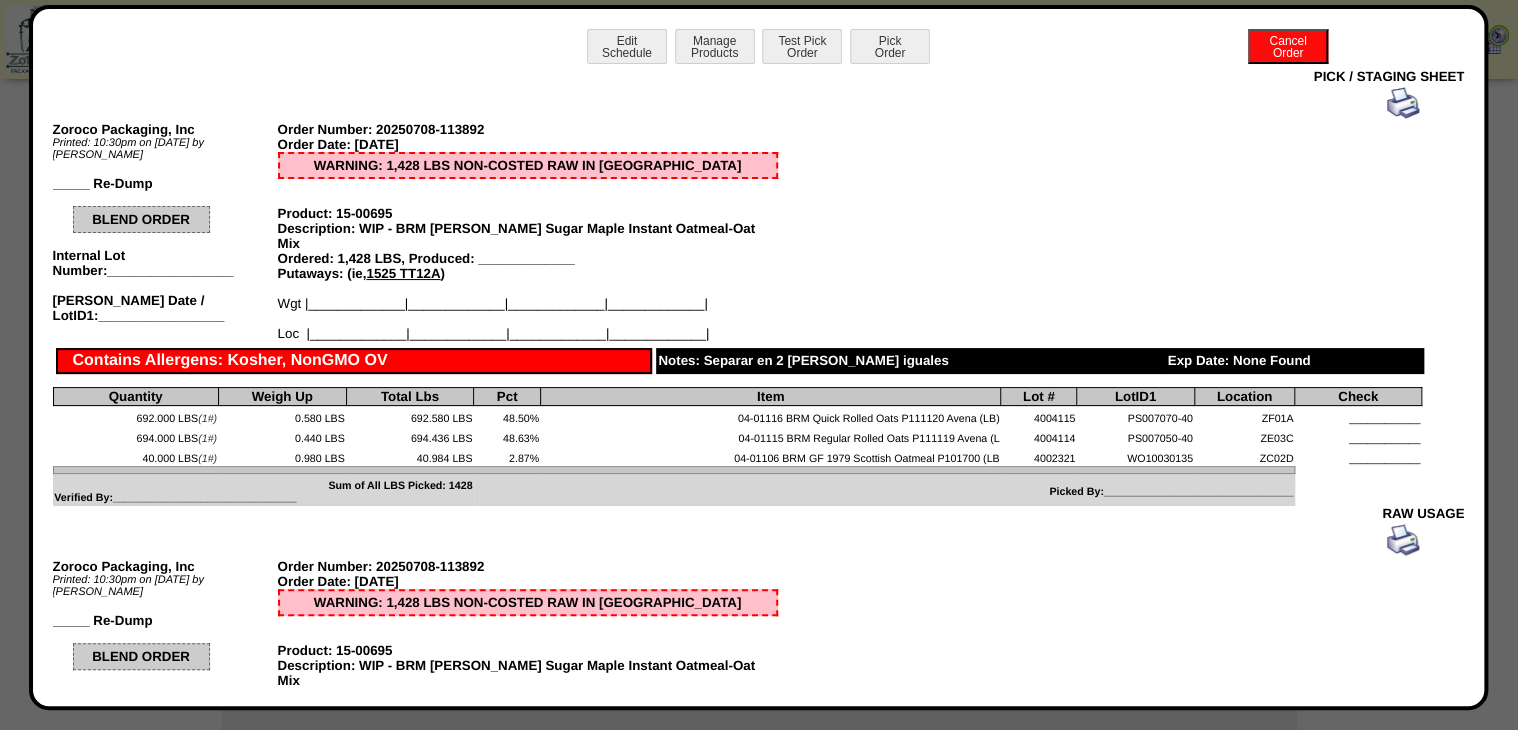 click at bounding box center (1403, 103) 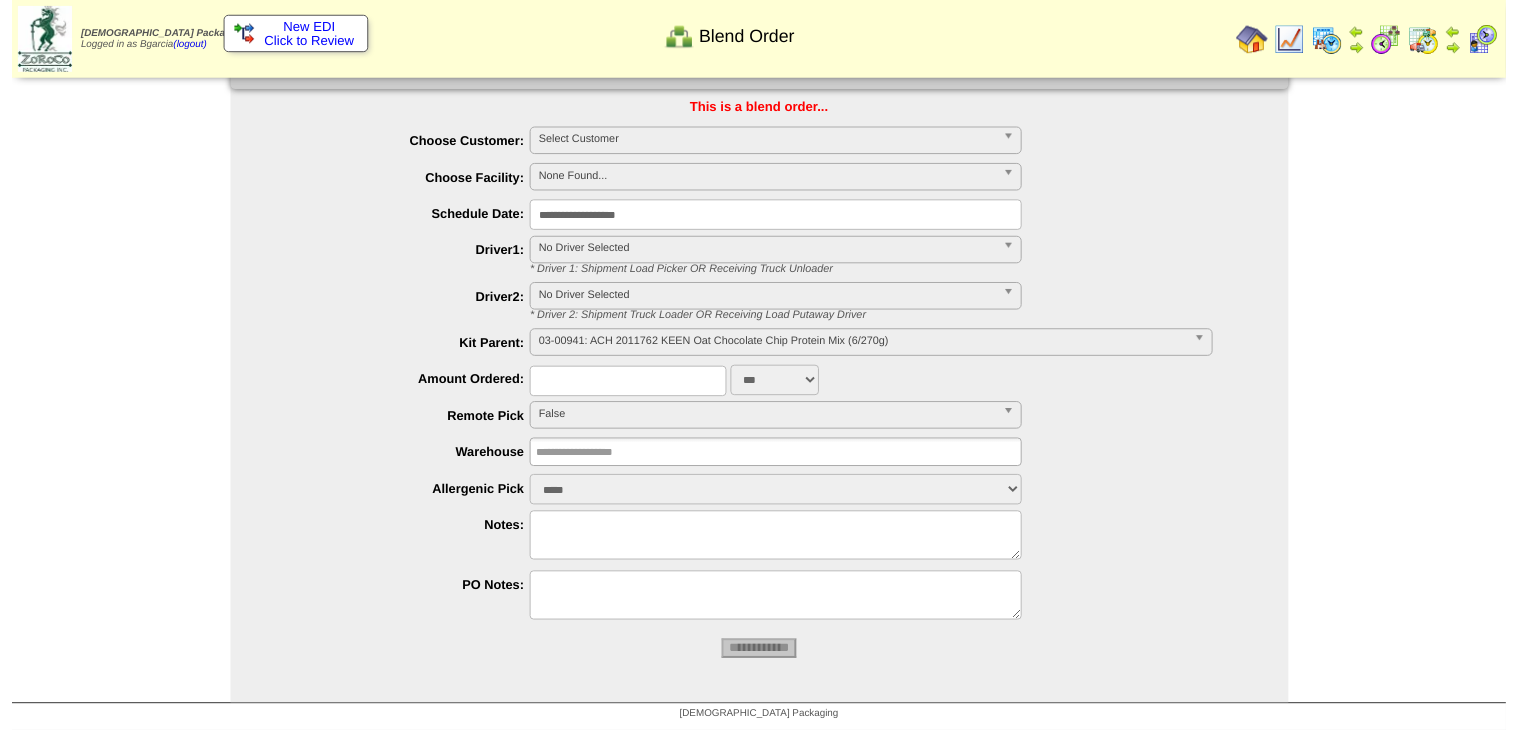 scroll, scrollTop: 29, scrollLeft: 0, axis: vertical 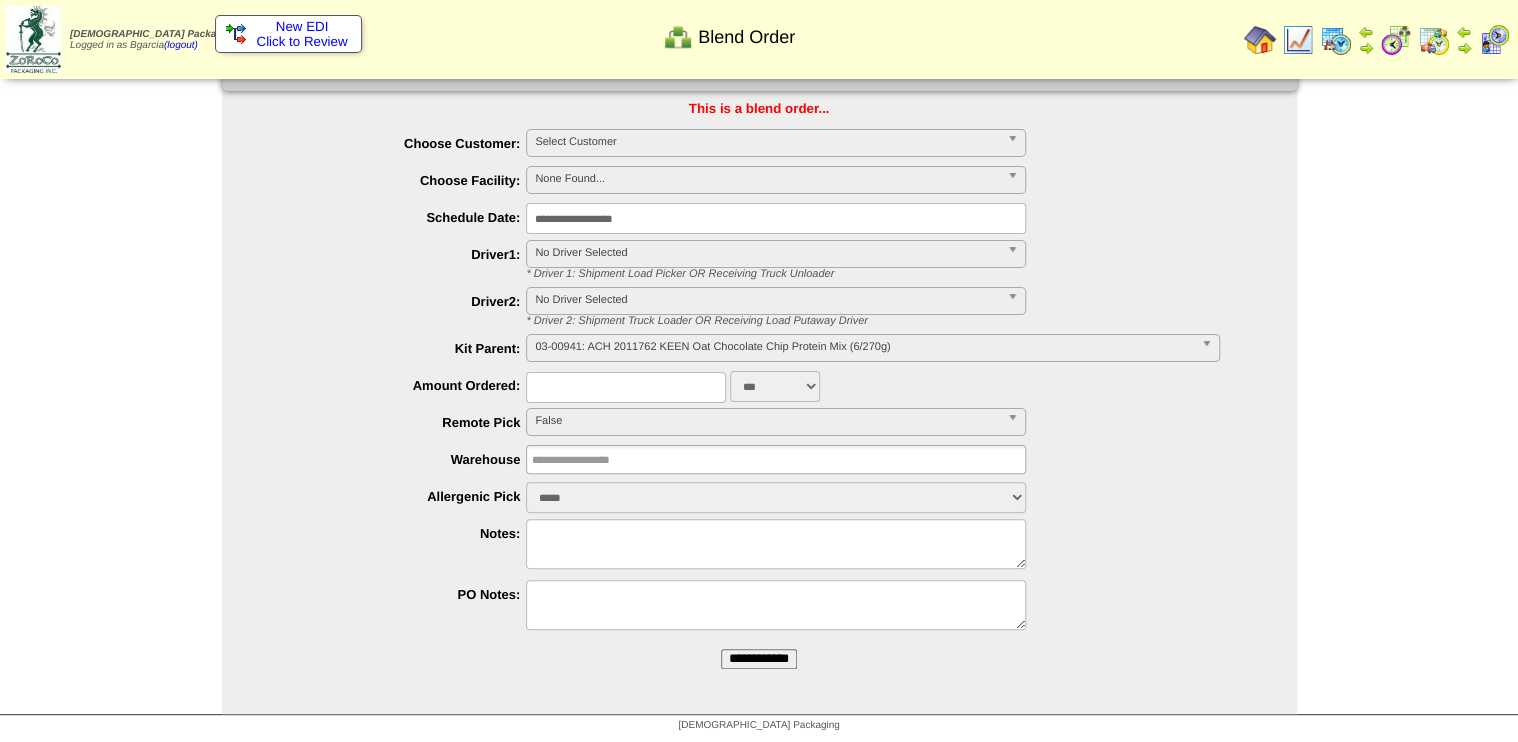 click on "**********" at bounding box center [759, 659] 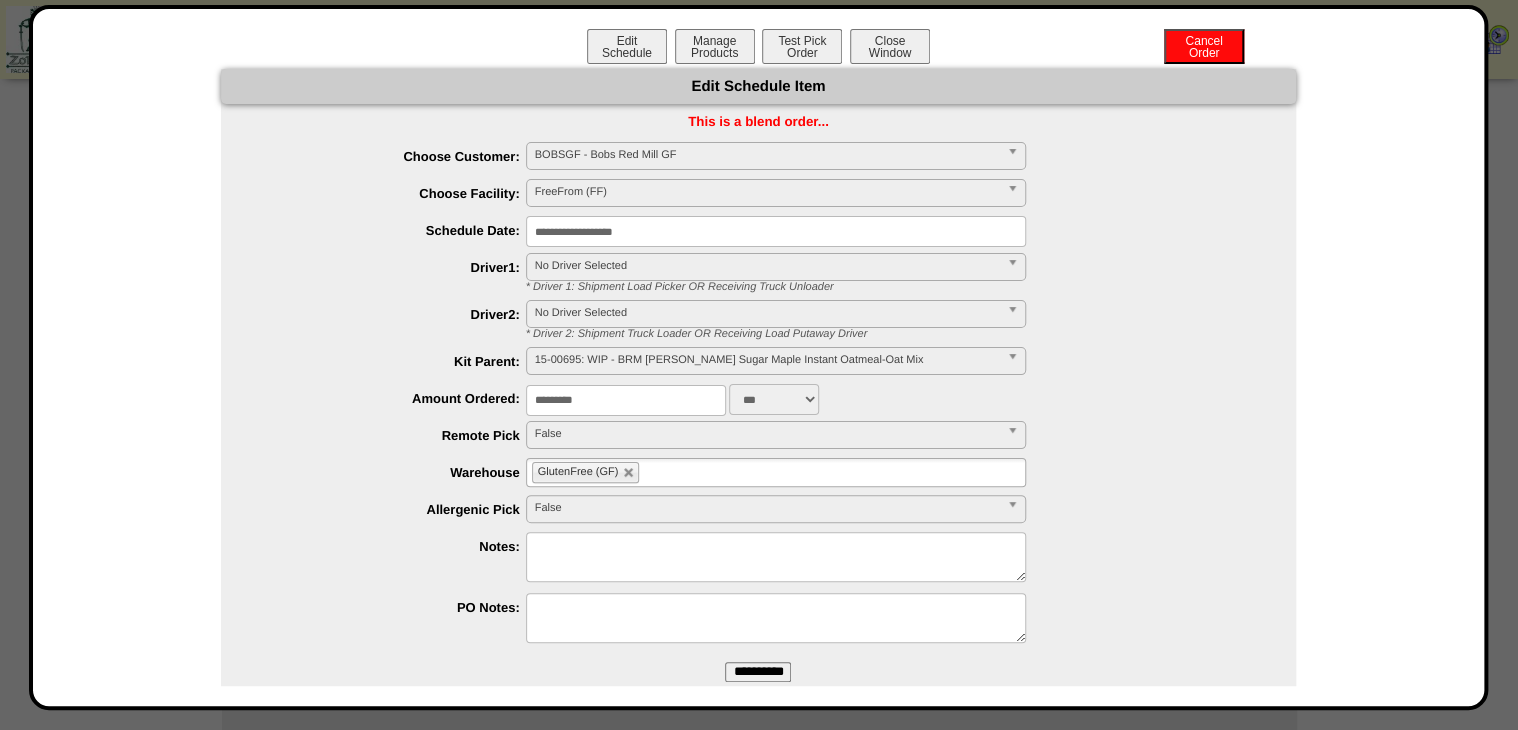 click on "**********" at bounding box center (776, 231) 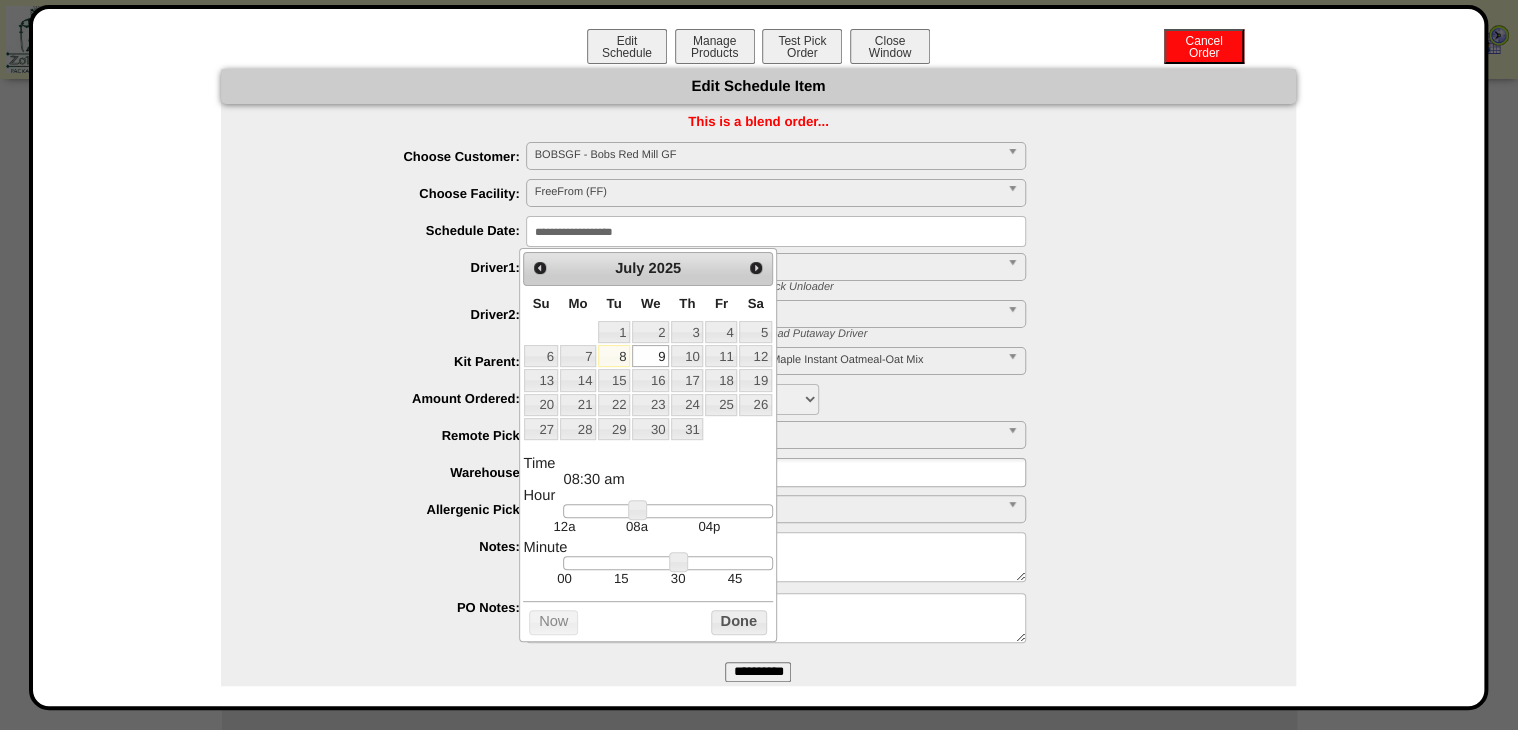 click on "FreeFrom (FF)" at bounding box center (767, 192) 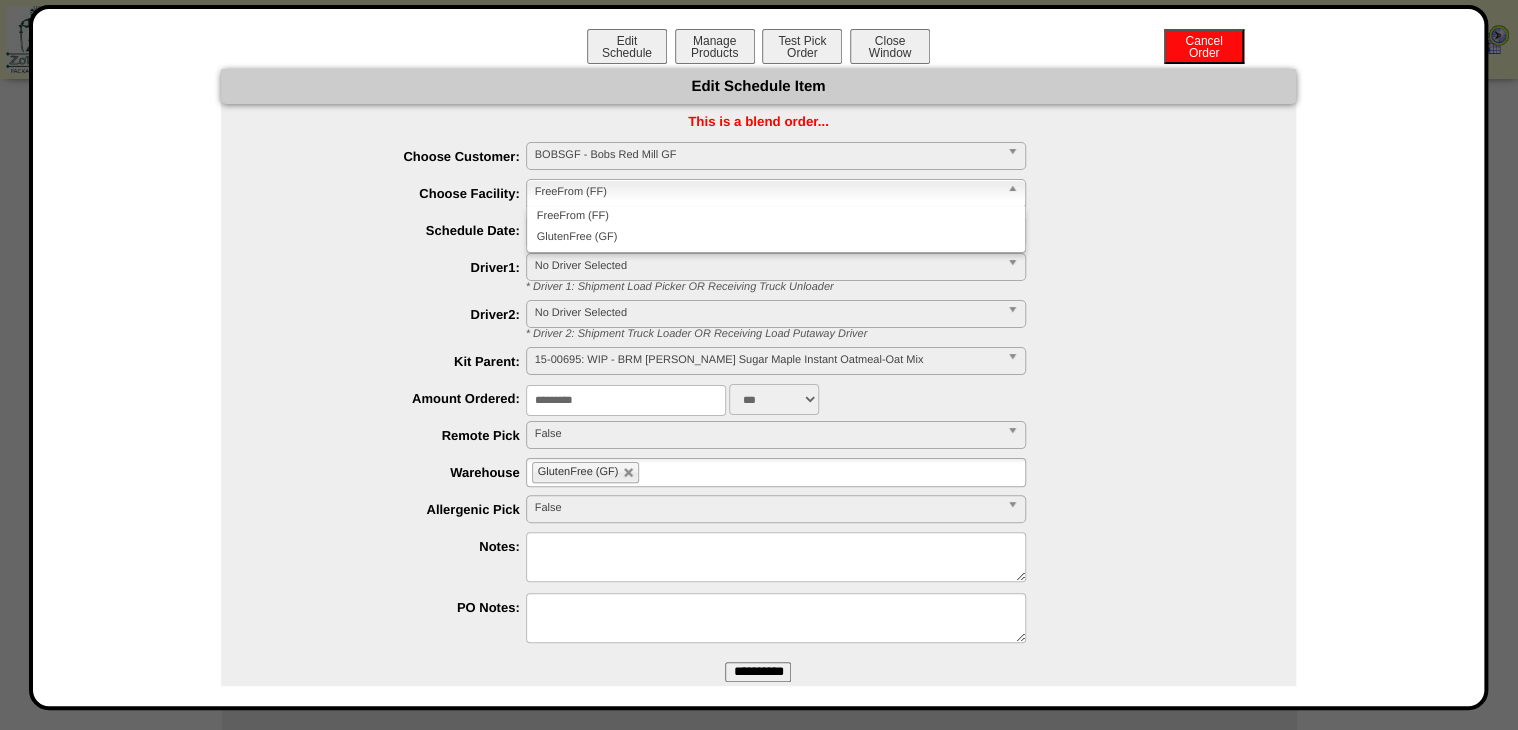 click on "GlutenFree (GF)" at bounding box center [776, 237] 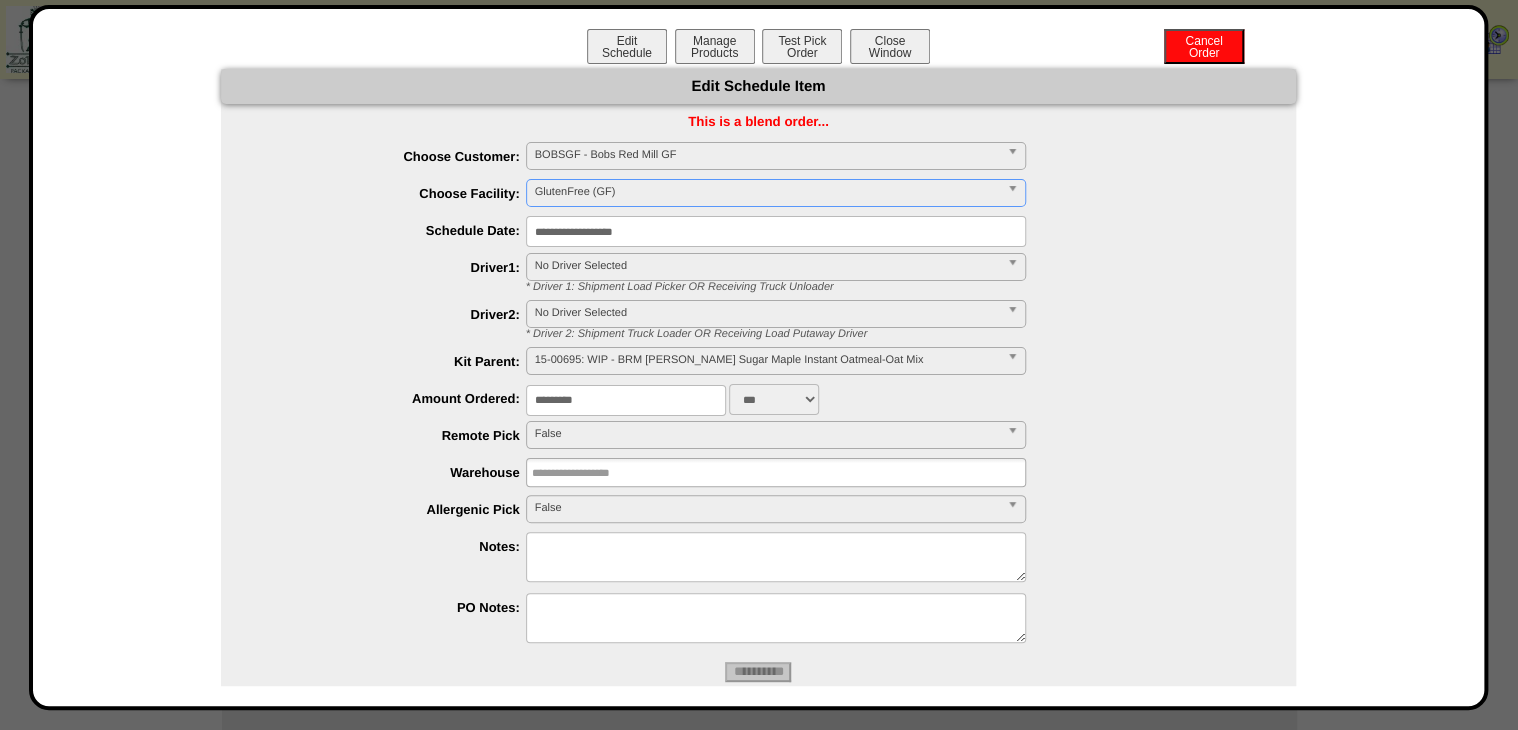 type 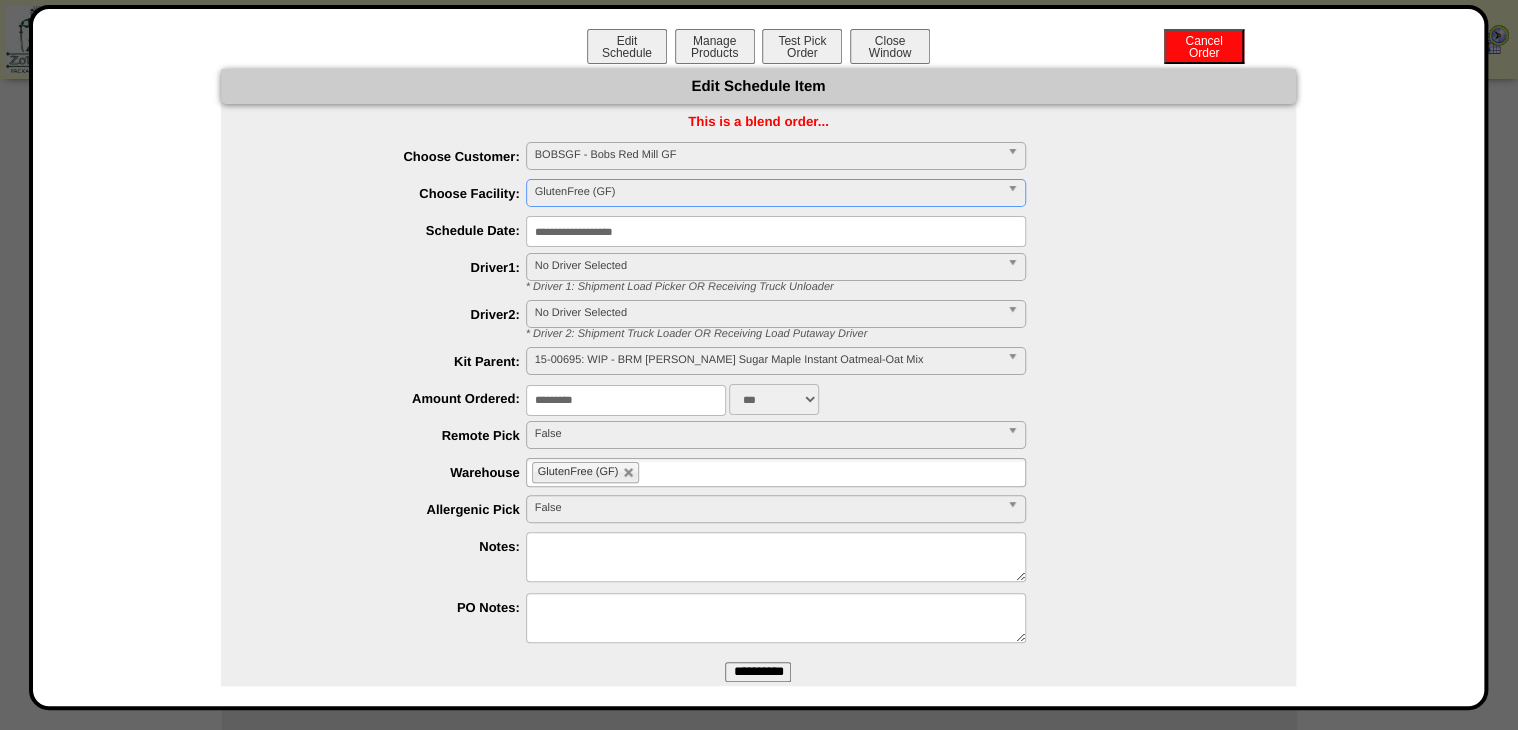 click on "**********" at bounding box center [758, 672] 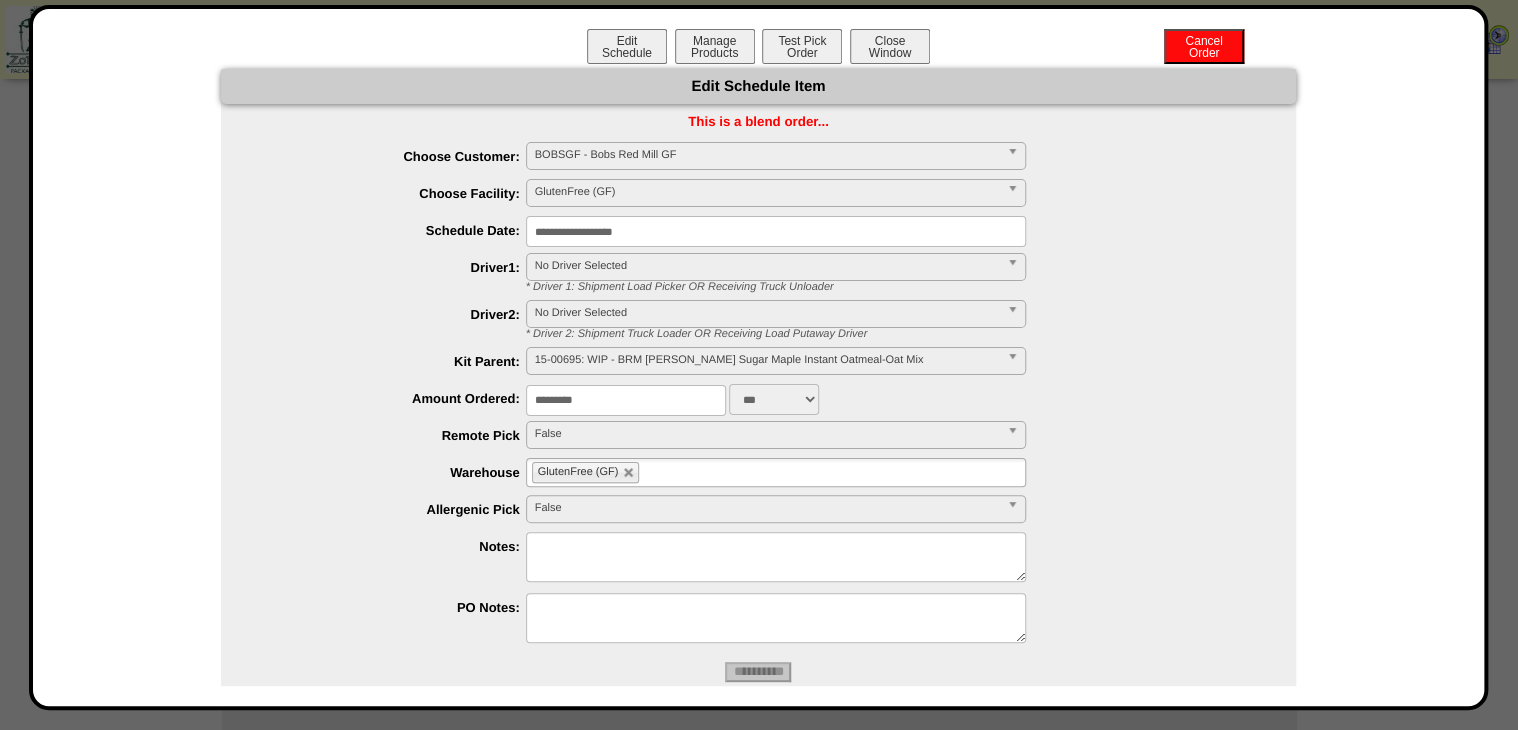 click on "**********" at bounding box center [759, 357] 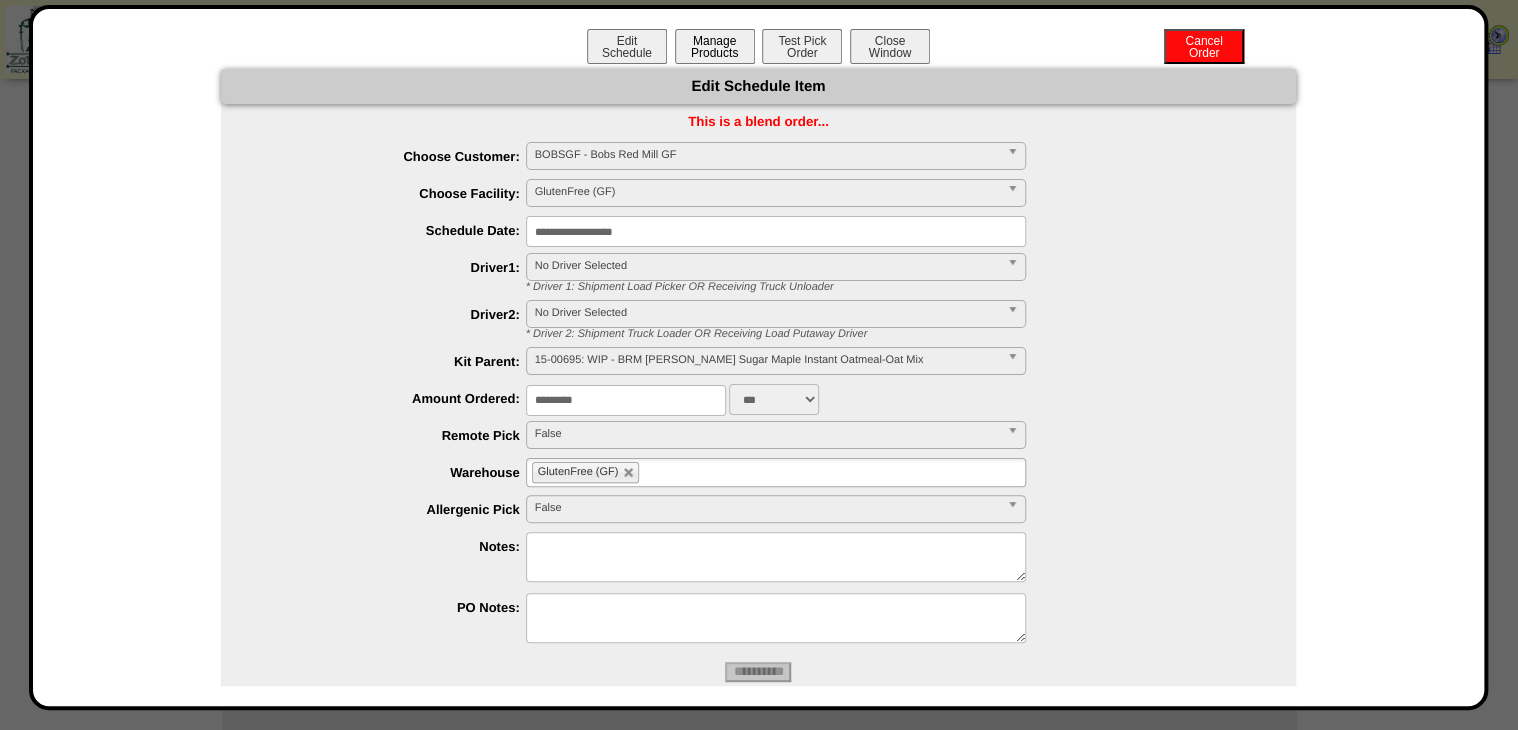 click on "Manage Products" at bounding box center [715, 46] 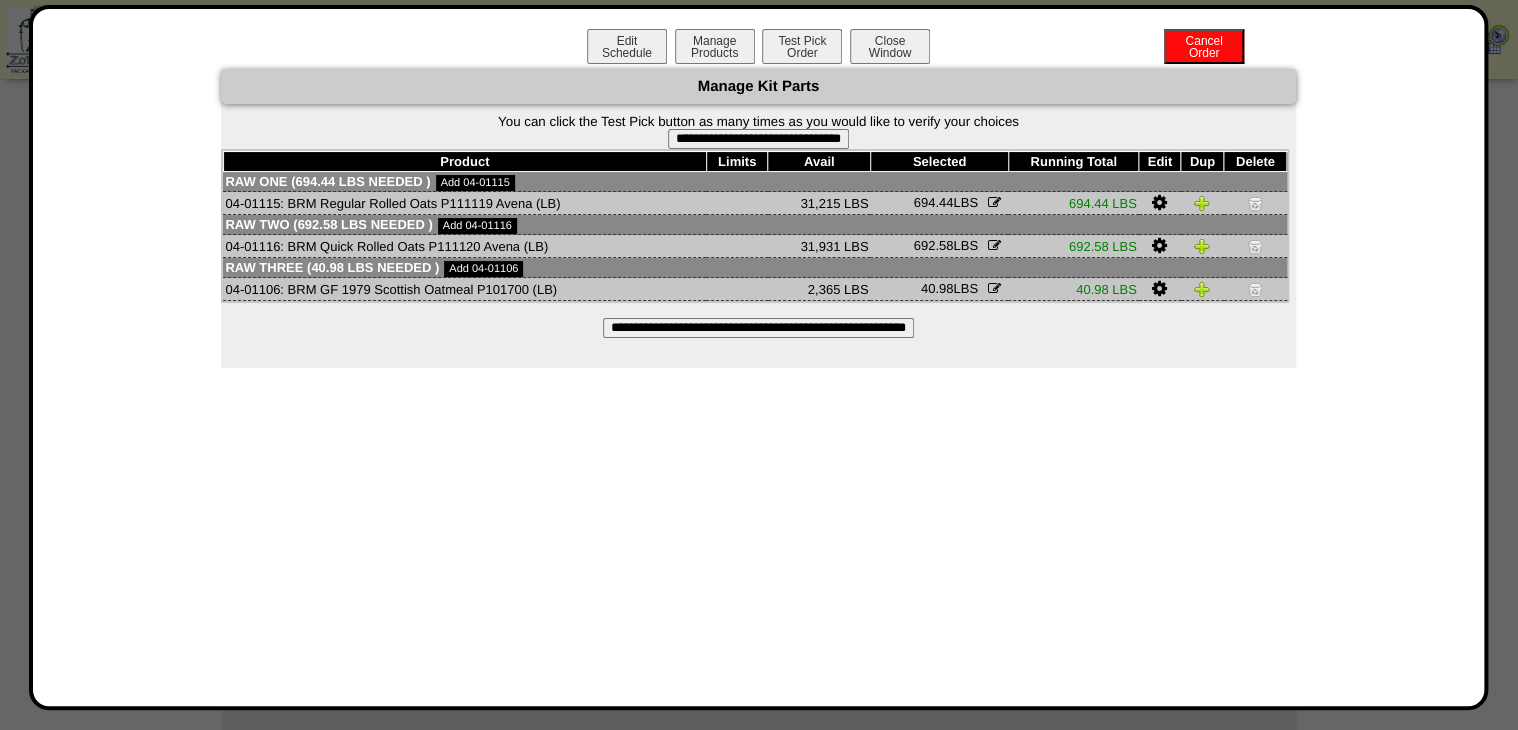 click on "**********" at bounding box center (758, 139) 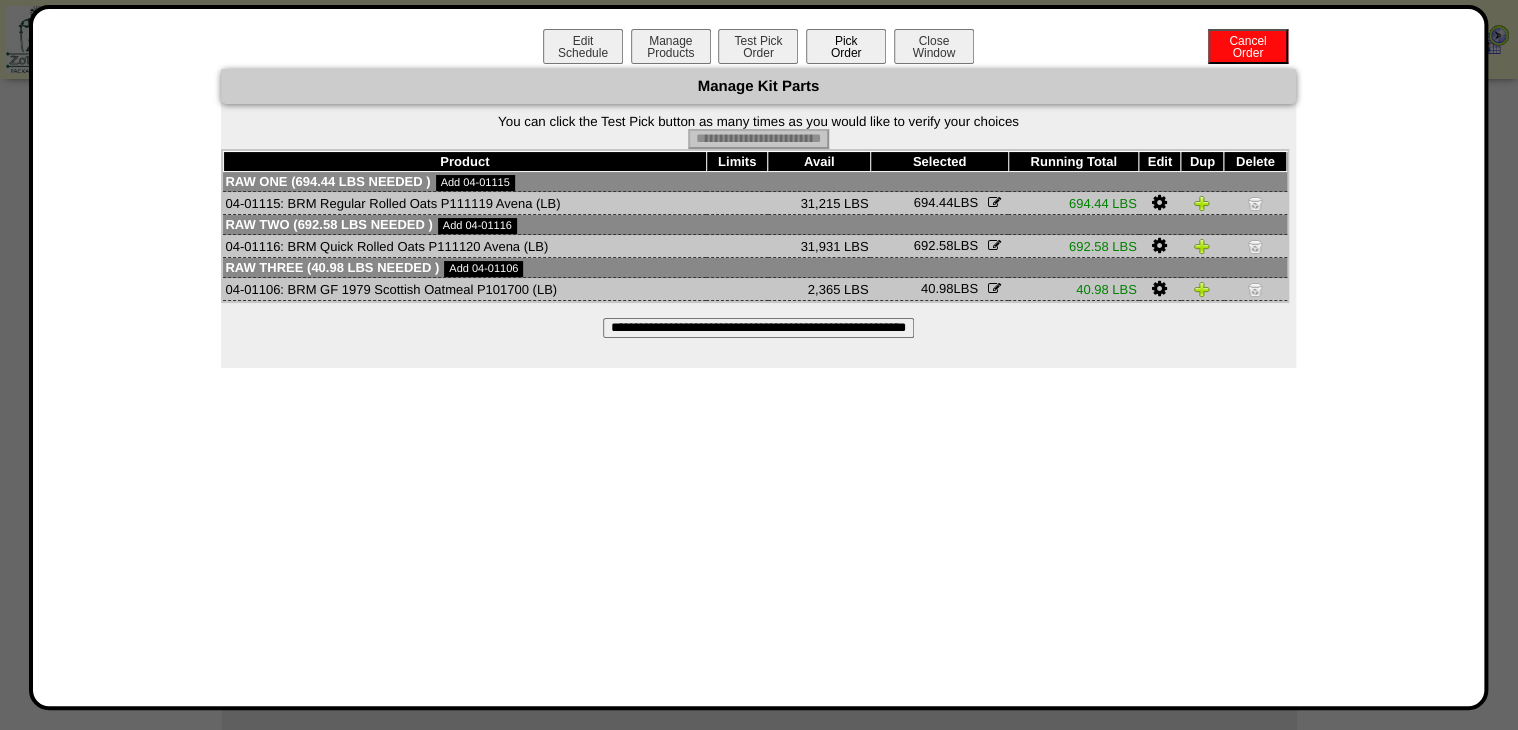 click on "Pick Order" at bounding box center (846, 46) 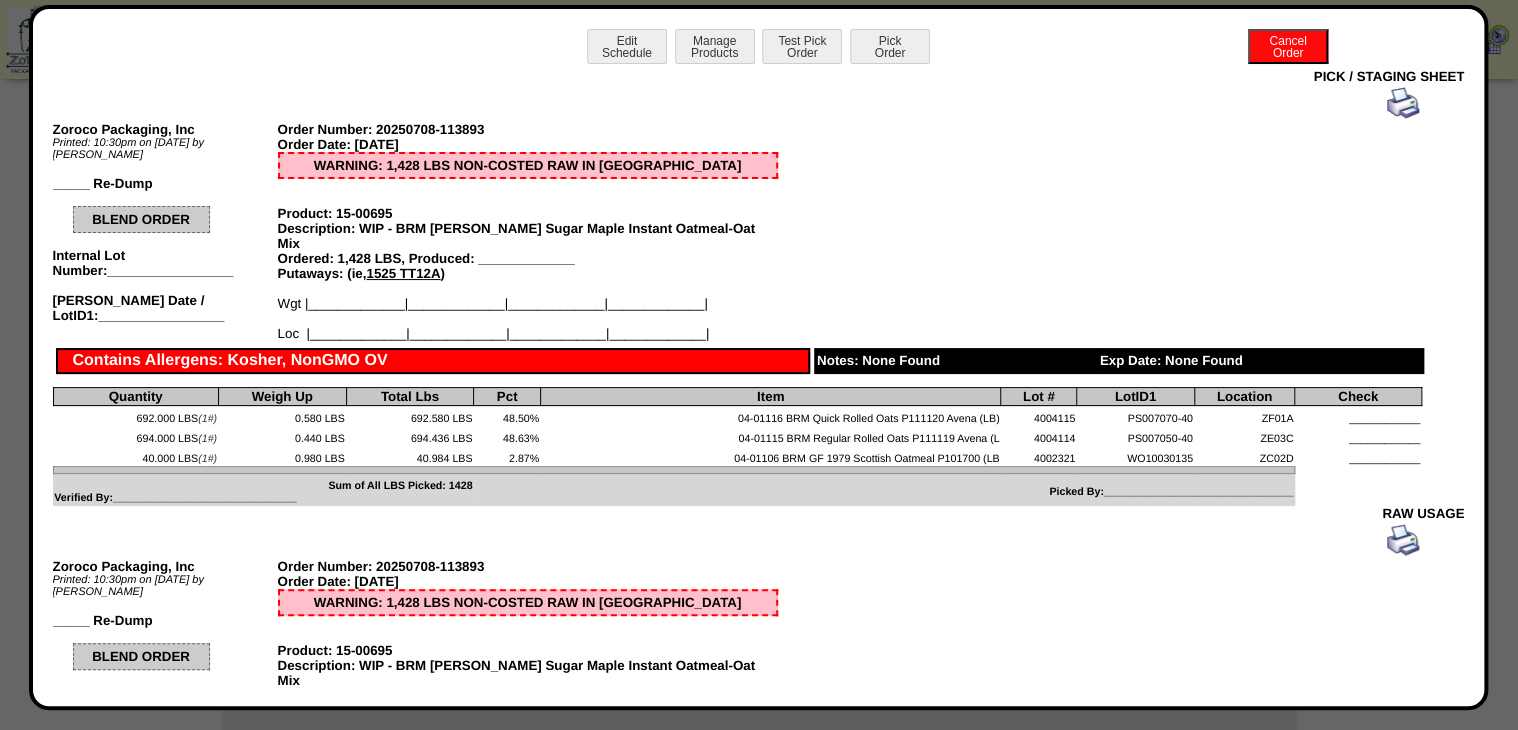 click at bounding box center (1403, 103) 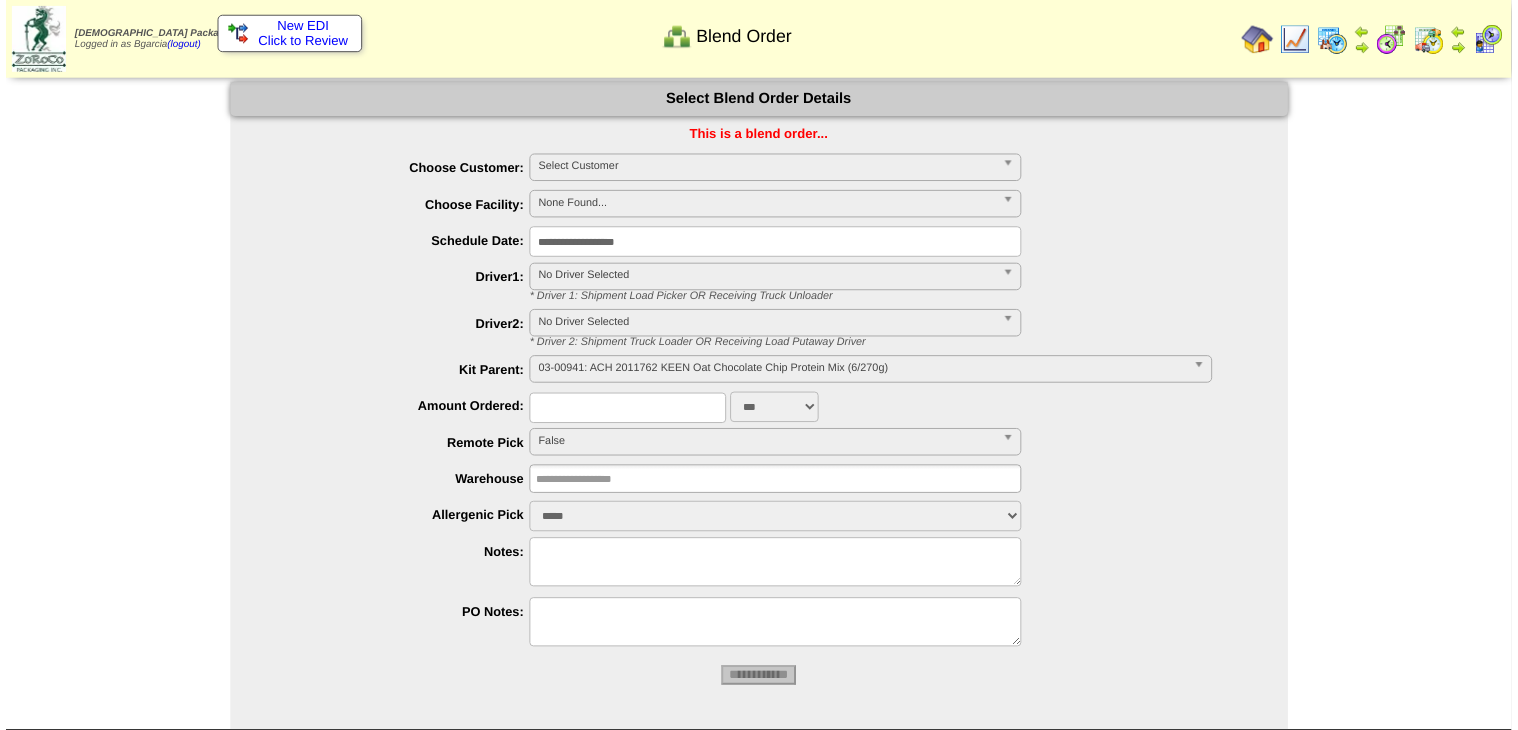 scroll, scrollTop: 29, scrollLeft: 0, axis: vertical 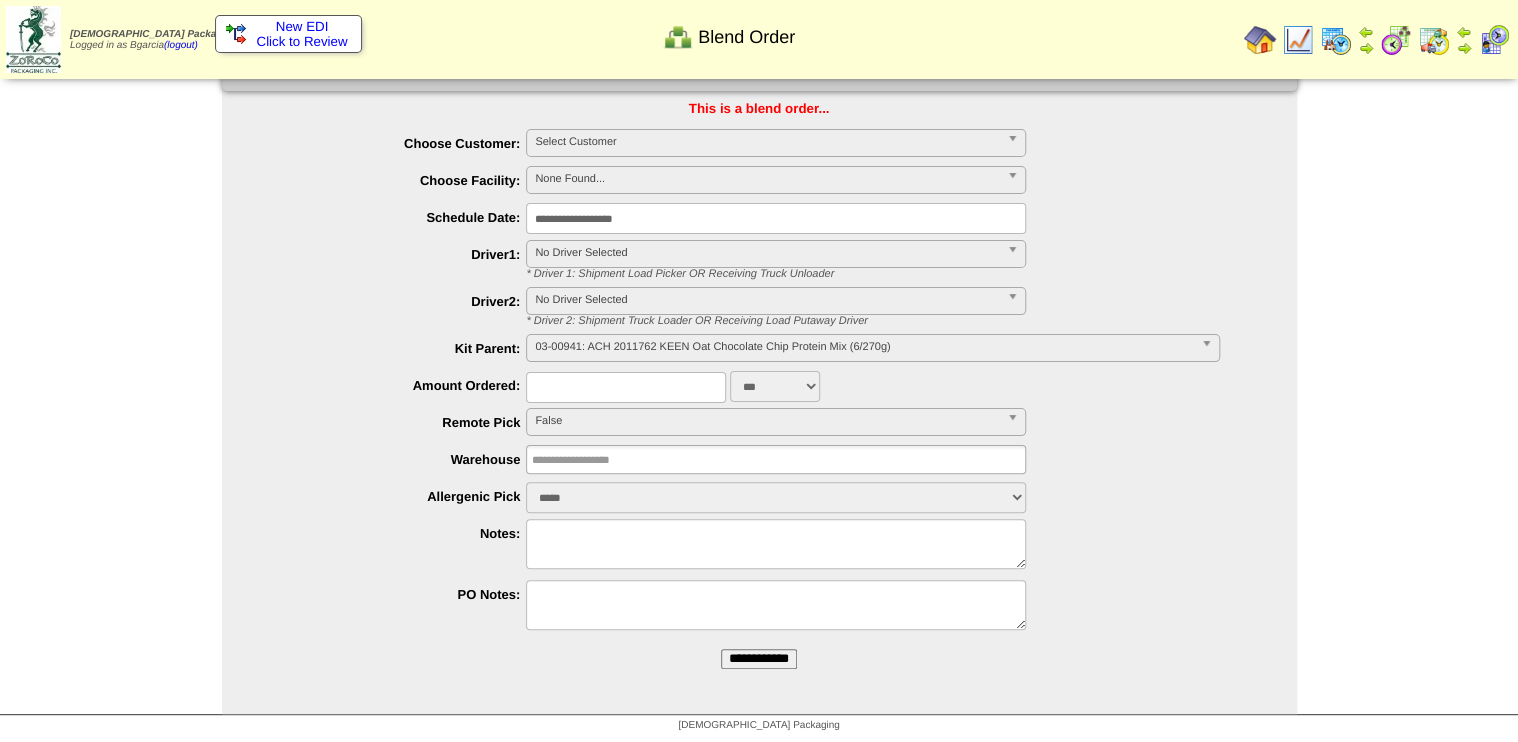 click on "**********" at bounding box center [759, 659] 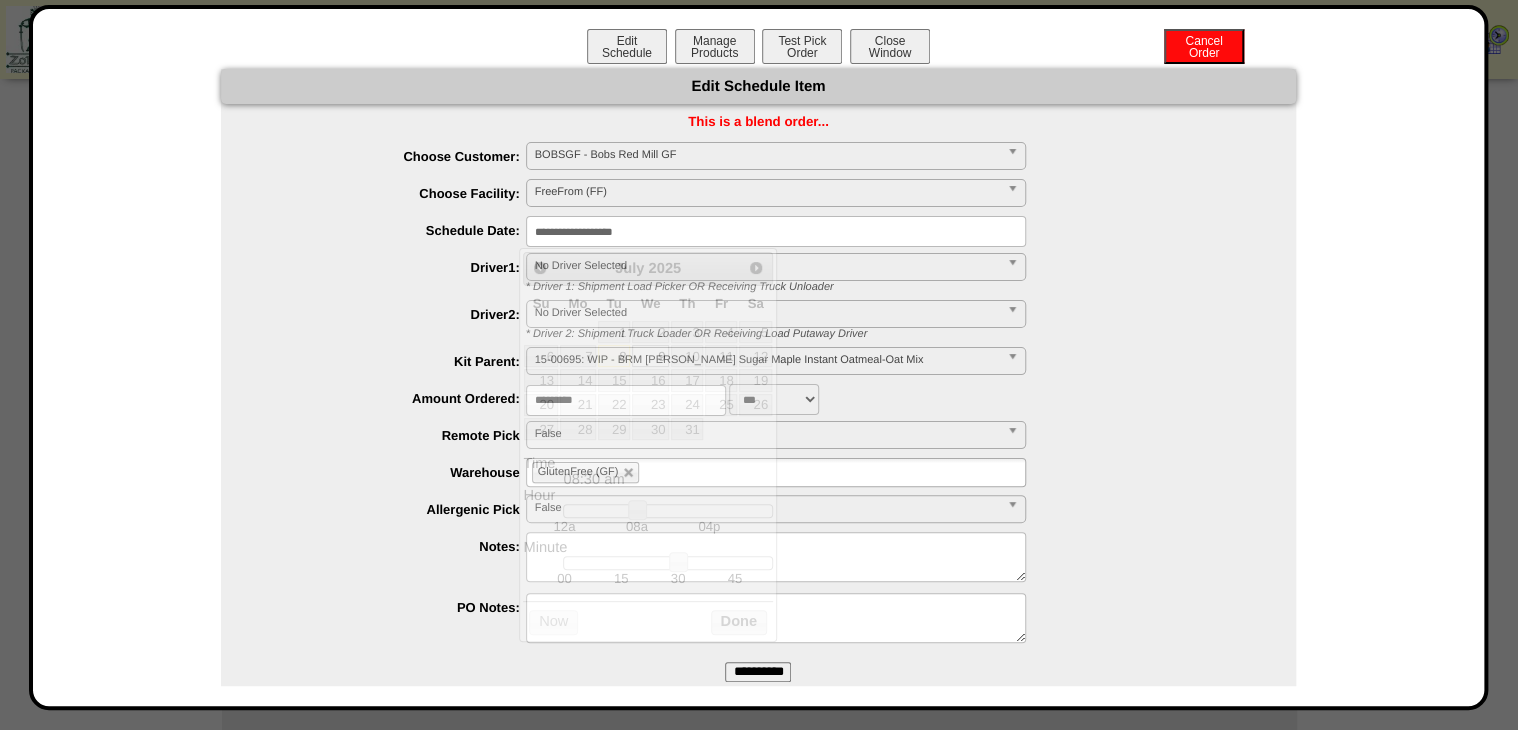 click on "**********" at bounding box center [776, 231] 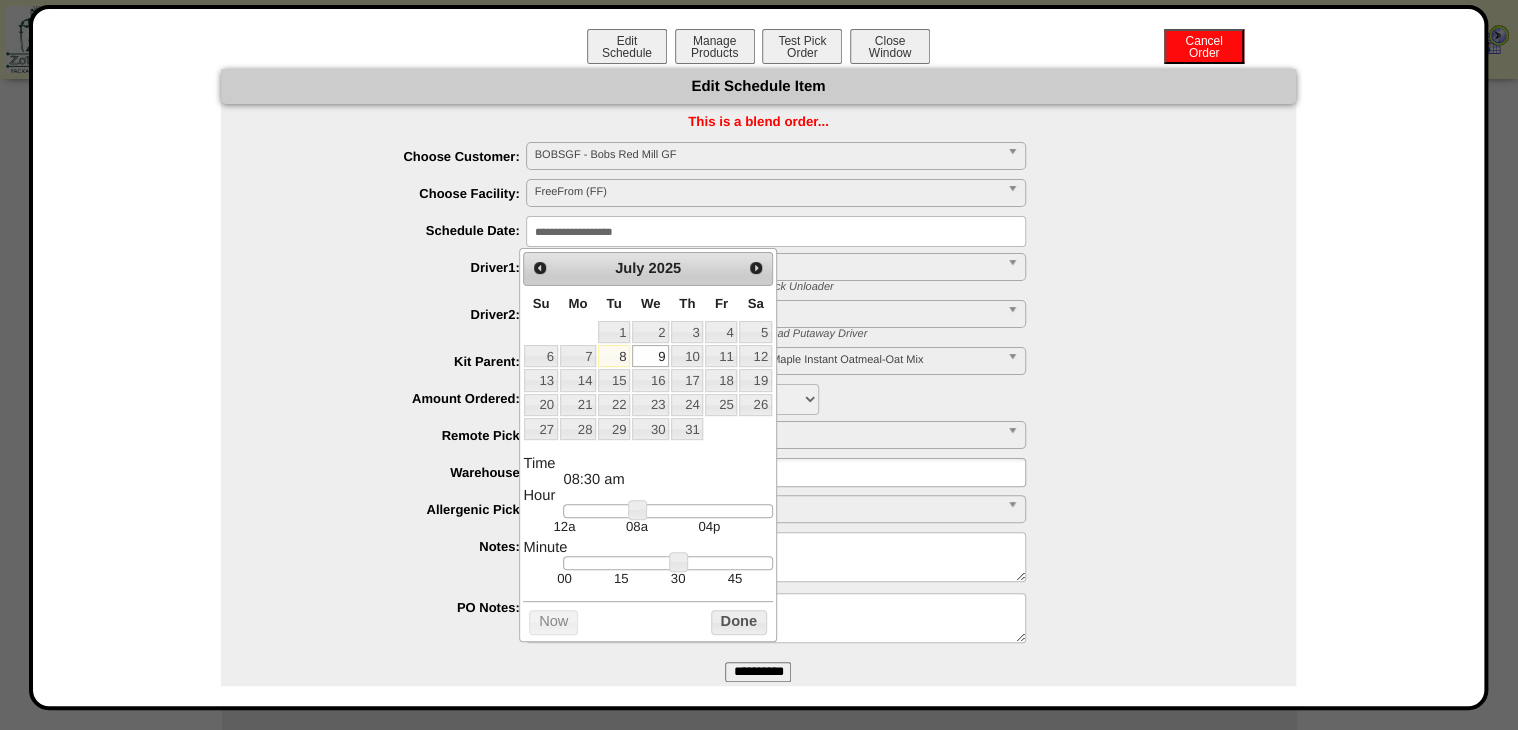 click on "FreeFrom (FF)" at bounding box center (767, 192) 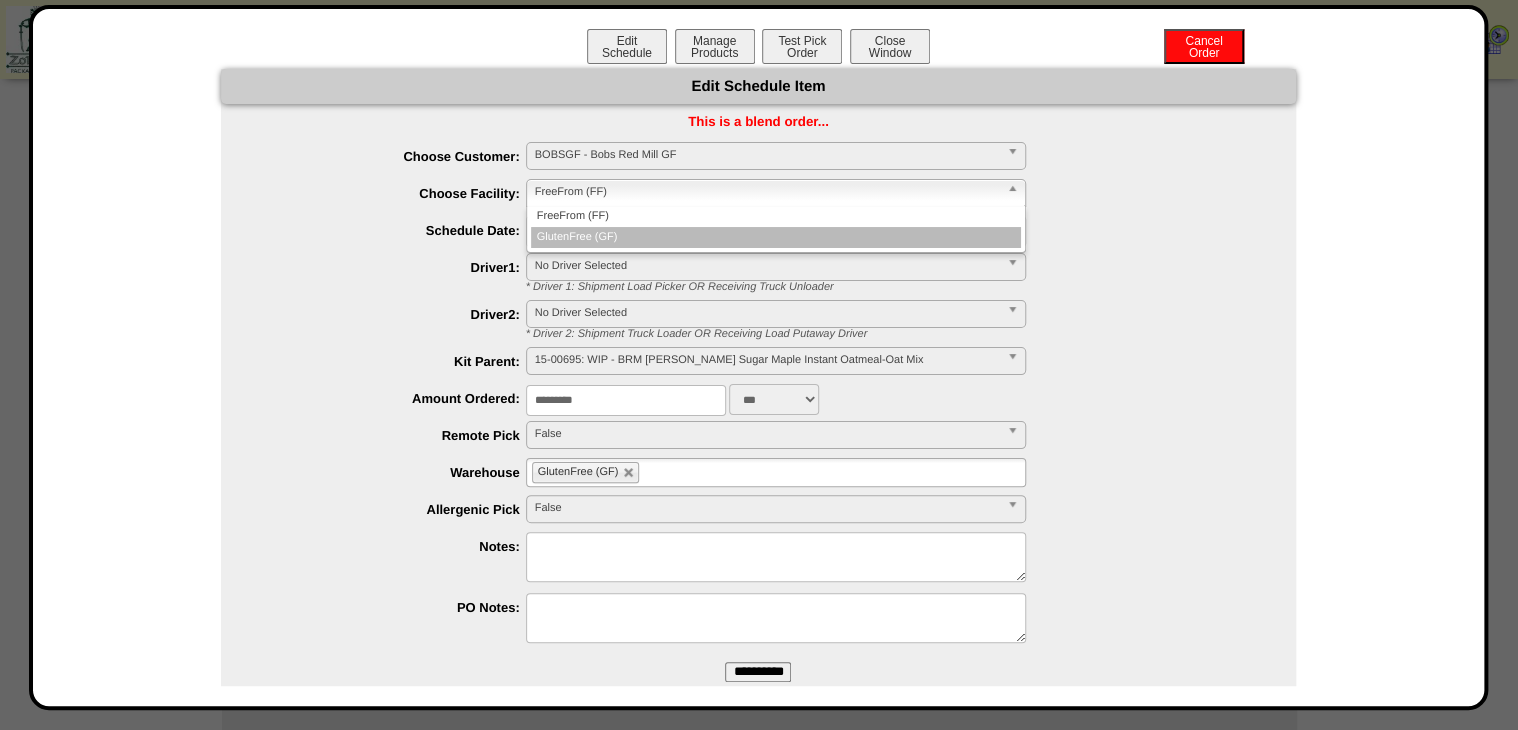 click on "GlutenFree (GF)" at bounding box center [776, 237] 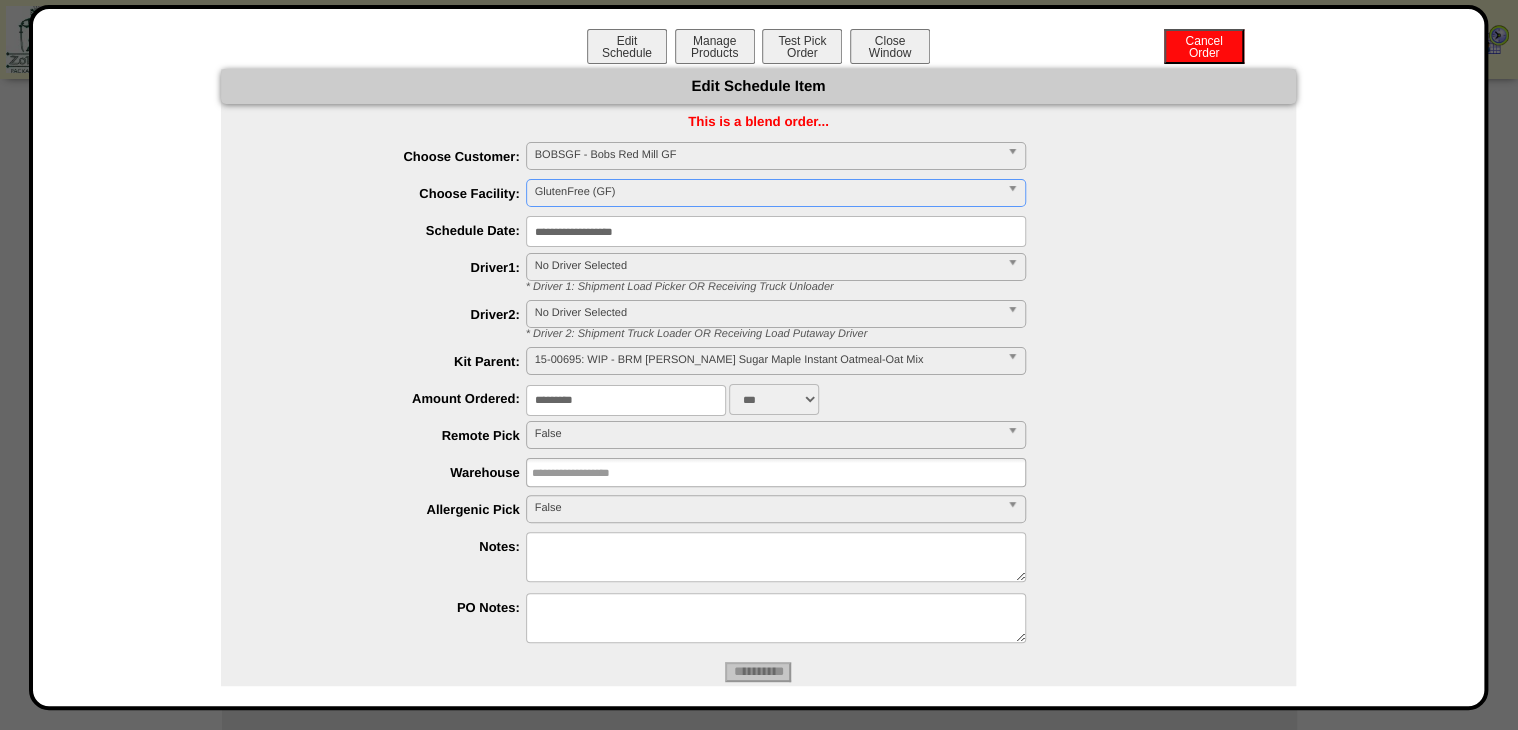 type 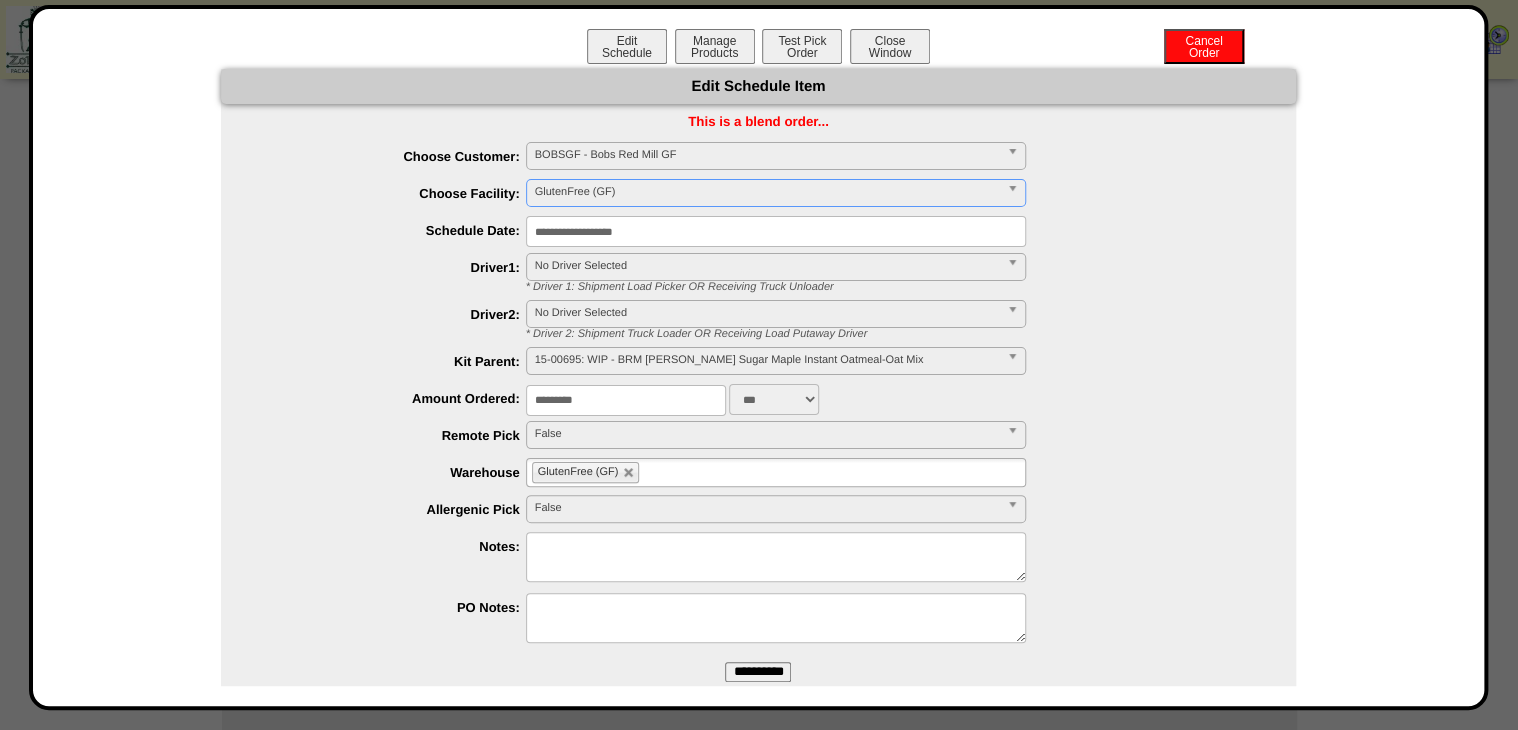 click on "**********" at bounding box center [758, 672] 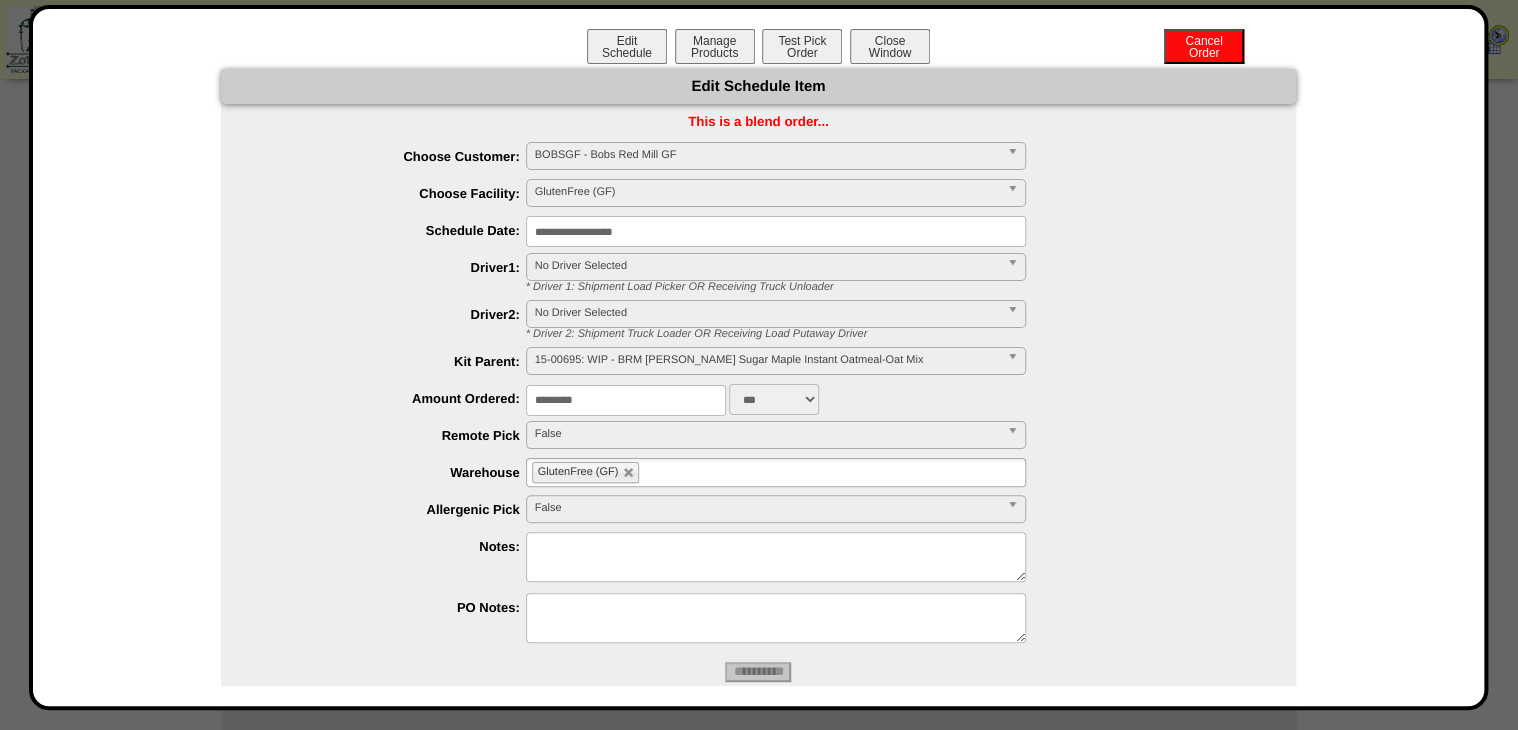 click on "Manage Products" at bounding box center (715, 46) 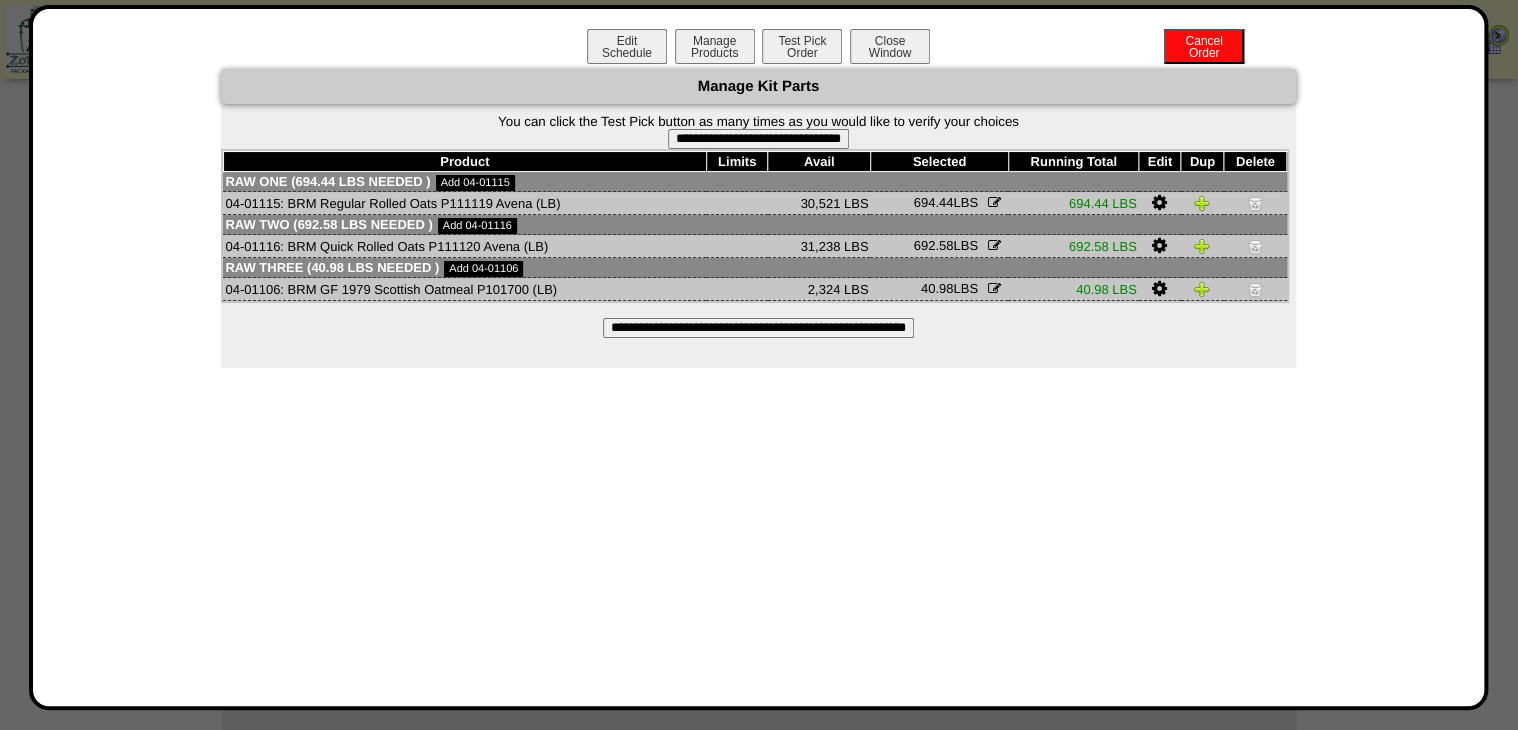 click on "**********" at bounding box center (758, 139) 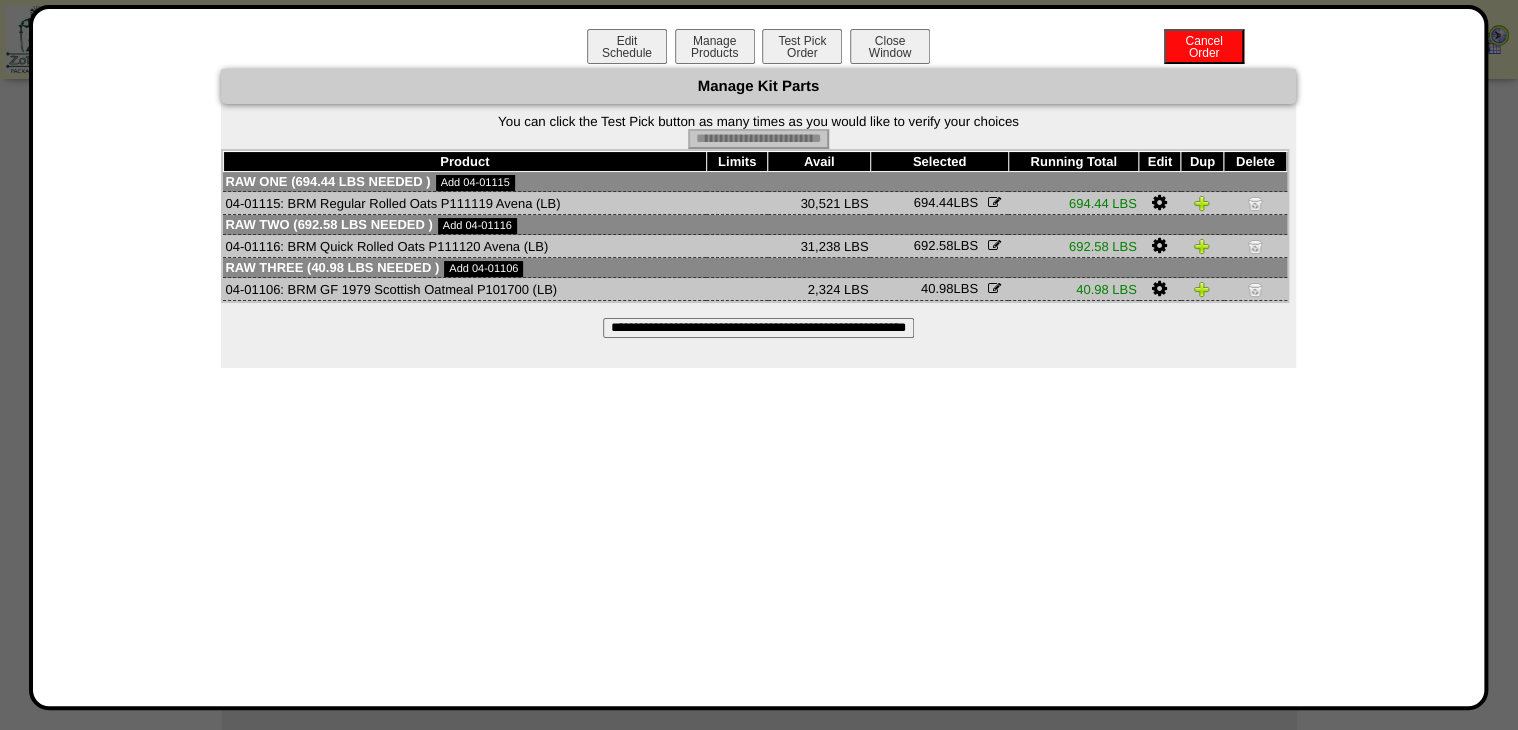 click on "Edit Schedule
Manage Products
Test Pick Order
Cancel Order
Close Window" at bounding box center (759, 49) 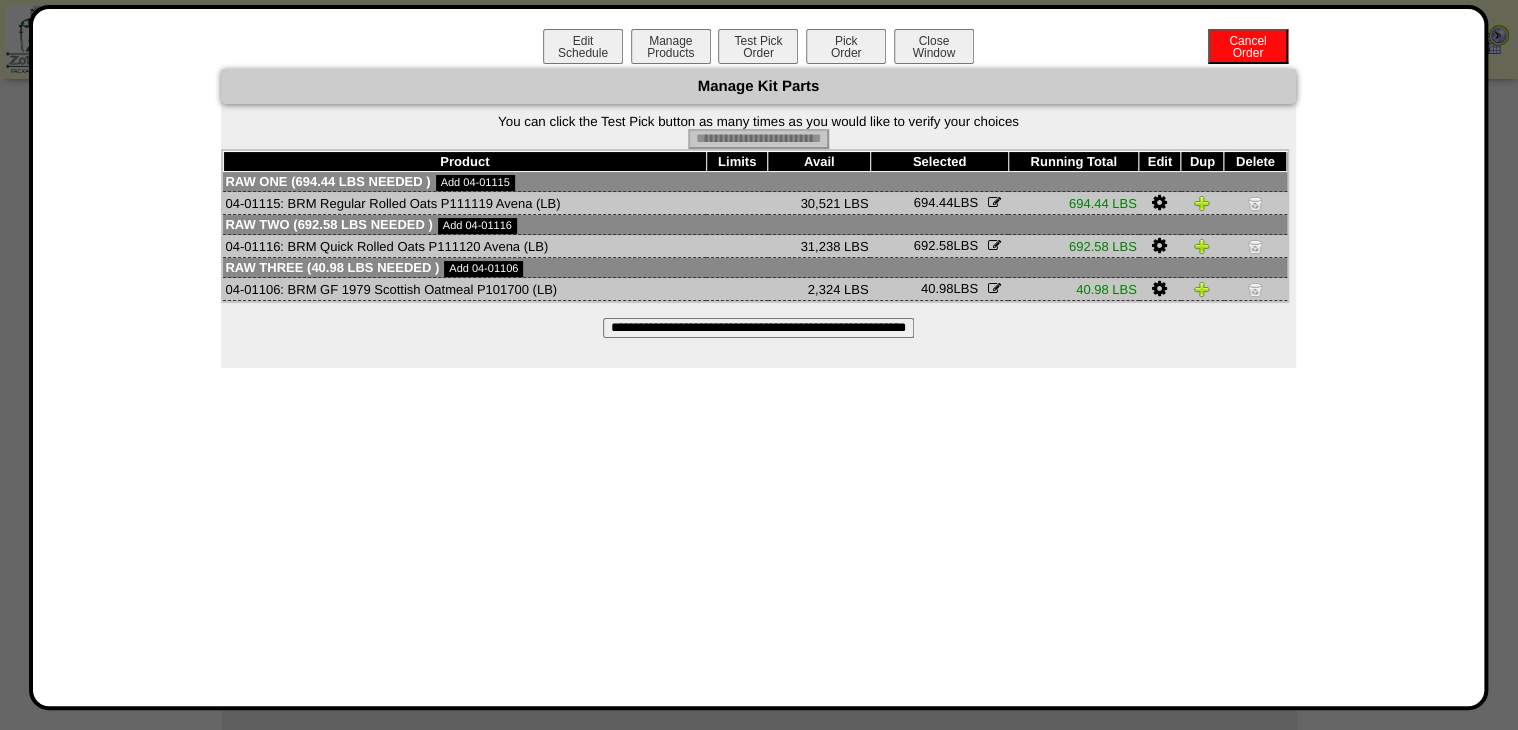 click on "Pick Order" at bounding box center (846, 46) 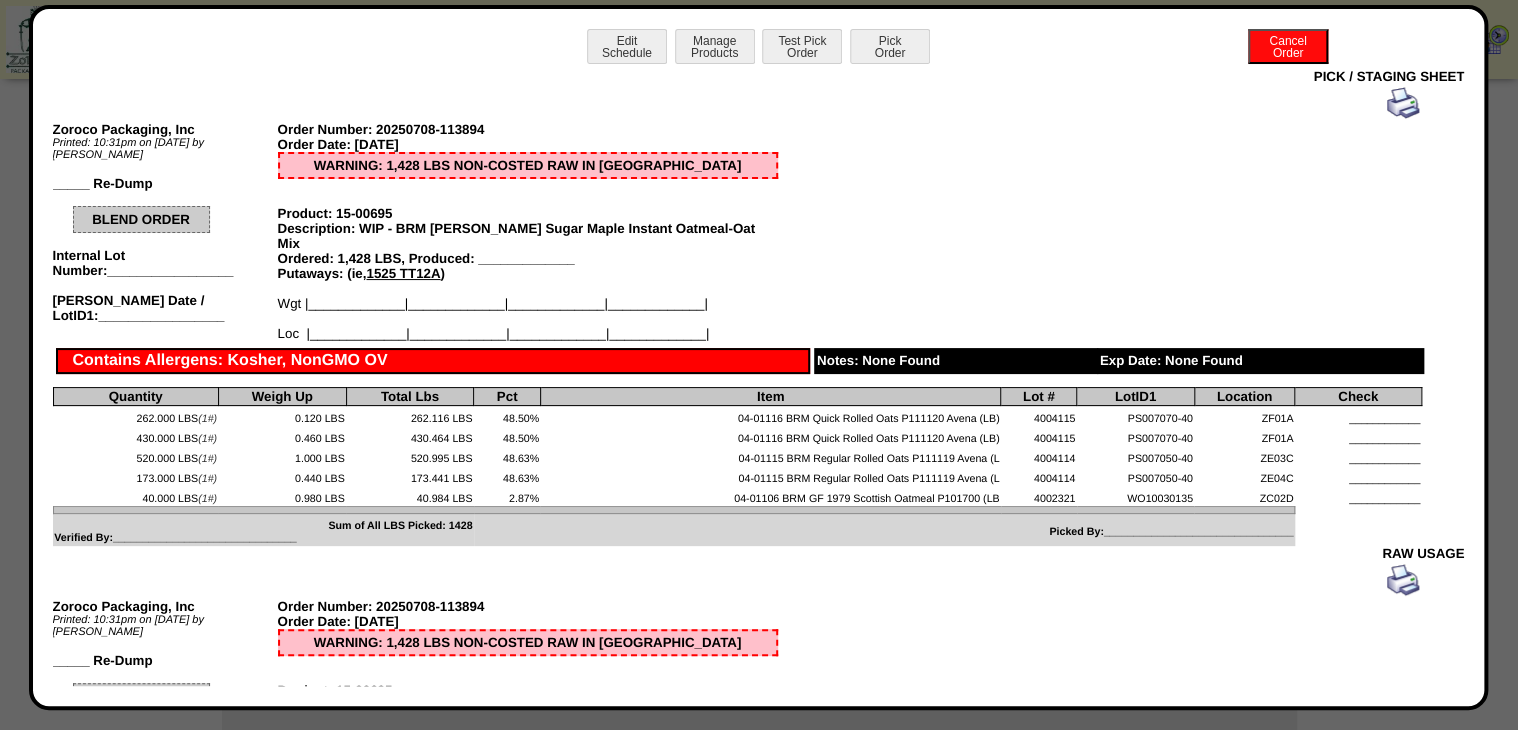 click at bounding box center [1403, 103] 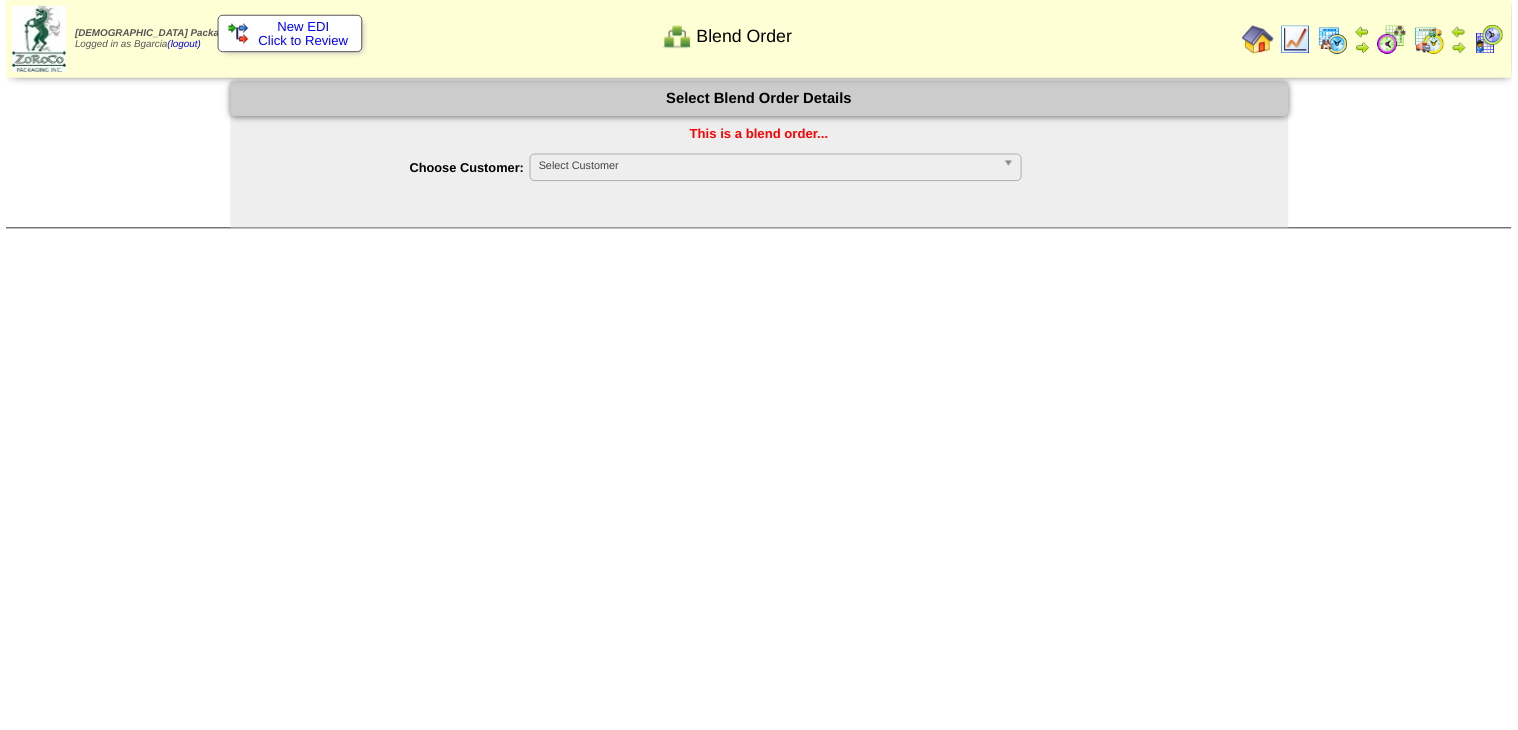 scroll, scrollTop: 29, scrollLeft: 0, axis: vertical 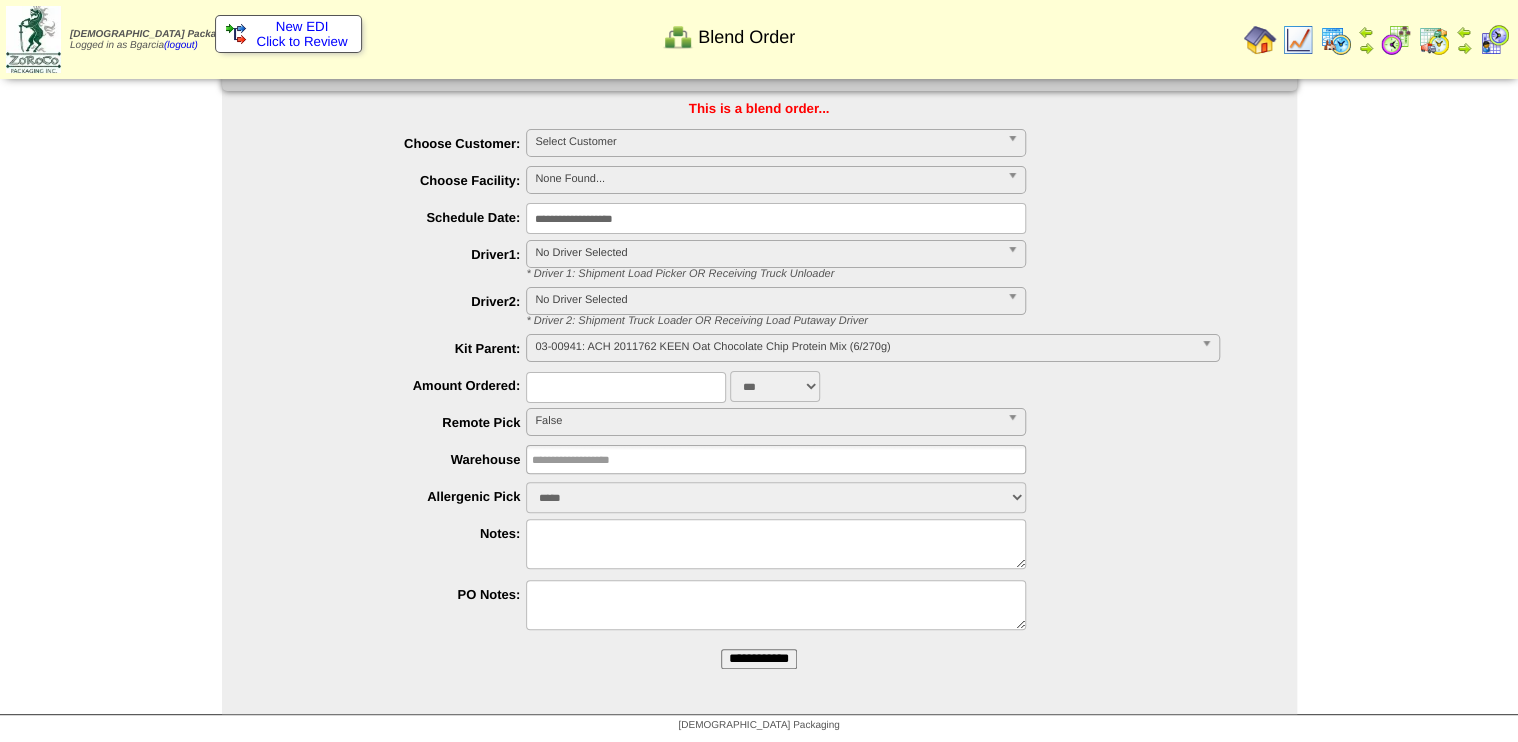 click on "**********" at bounding box center (759, 659) 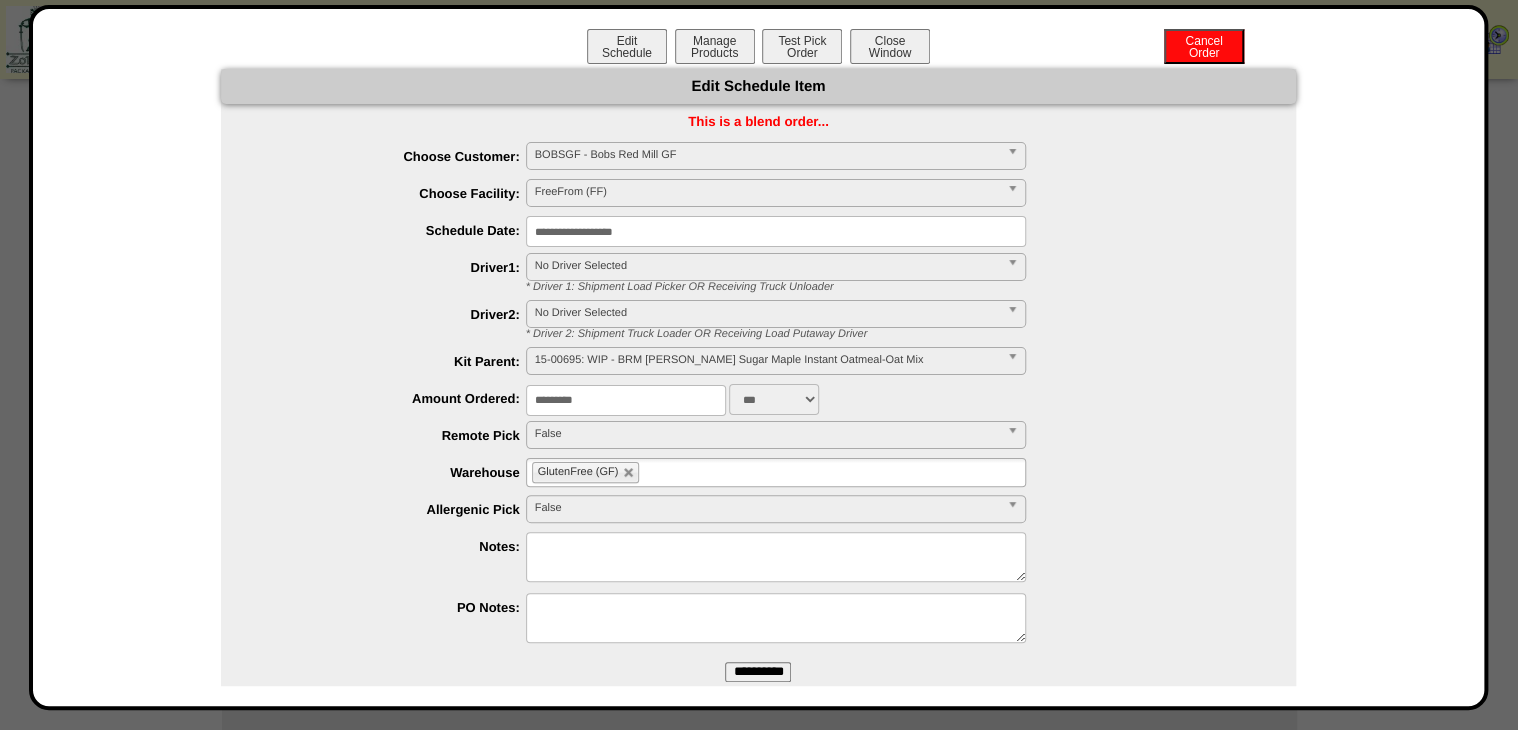 click on "**********" at bounding box center (776, 231) 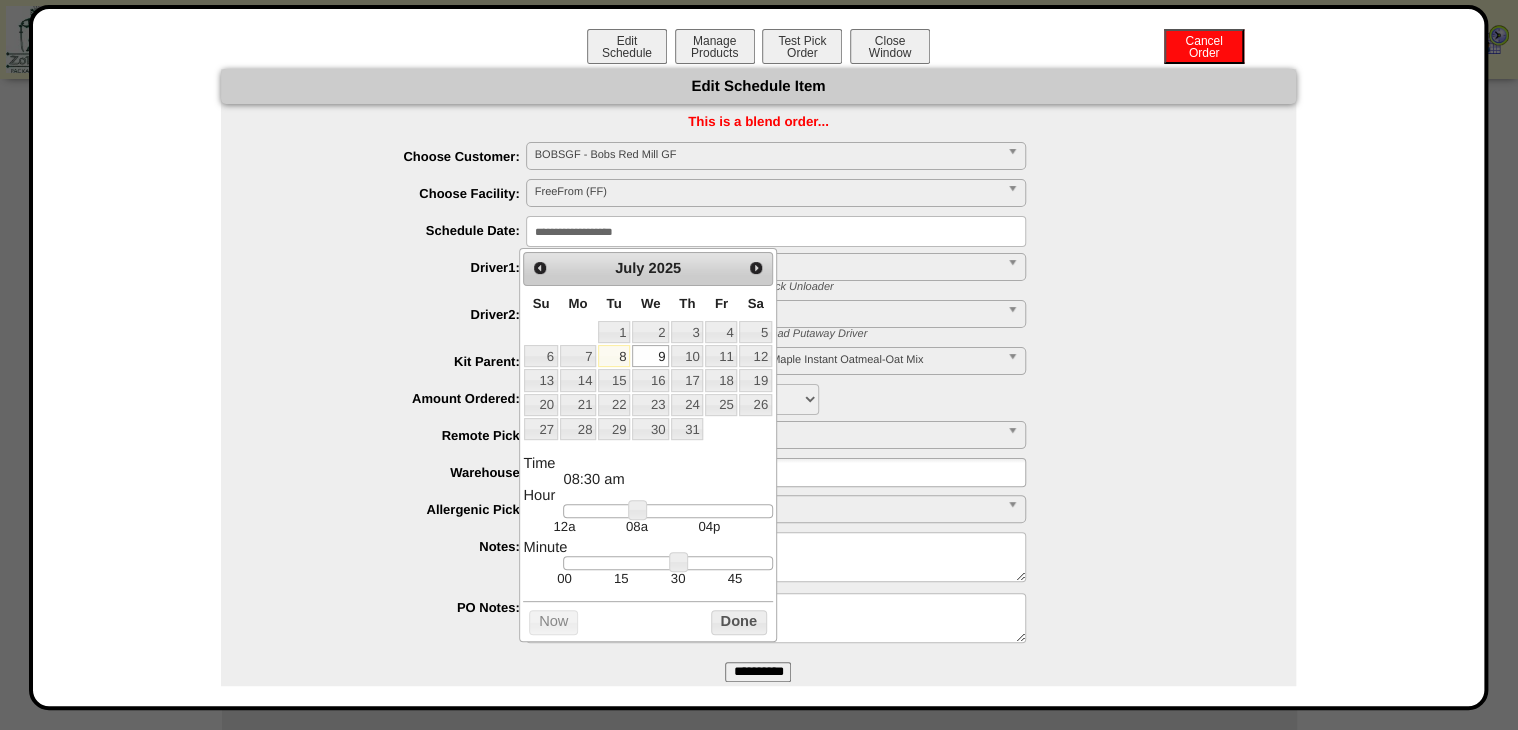 click on "* Driver 1: Shipment Load Picker OR Receiving Truck Unloader" at bounding box center (903, 287) 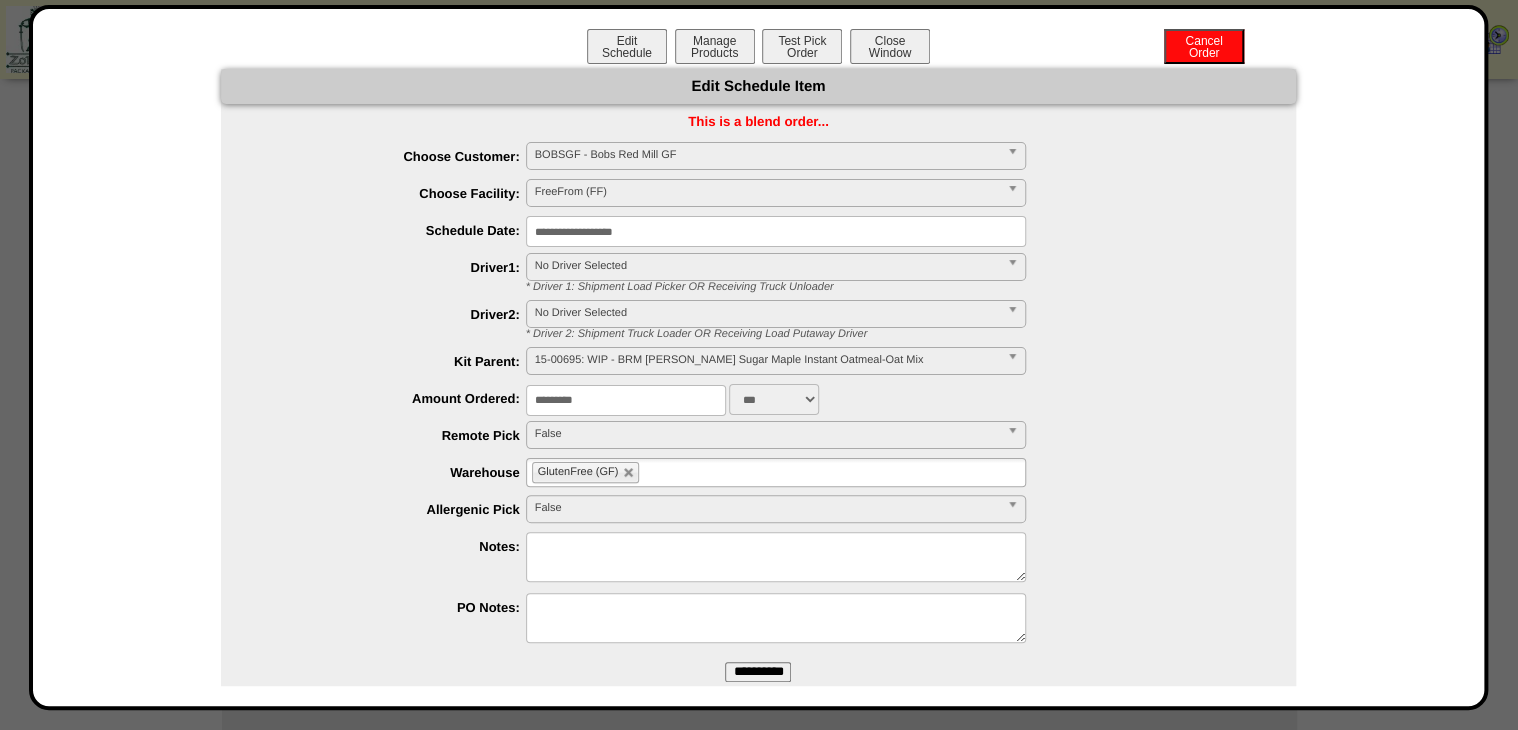 click on "No Driver Selected" at bounding box center (767, 266) 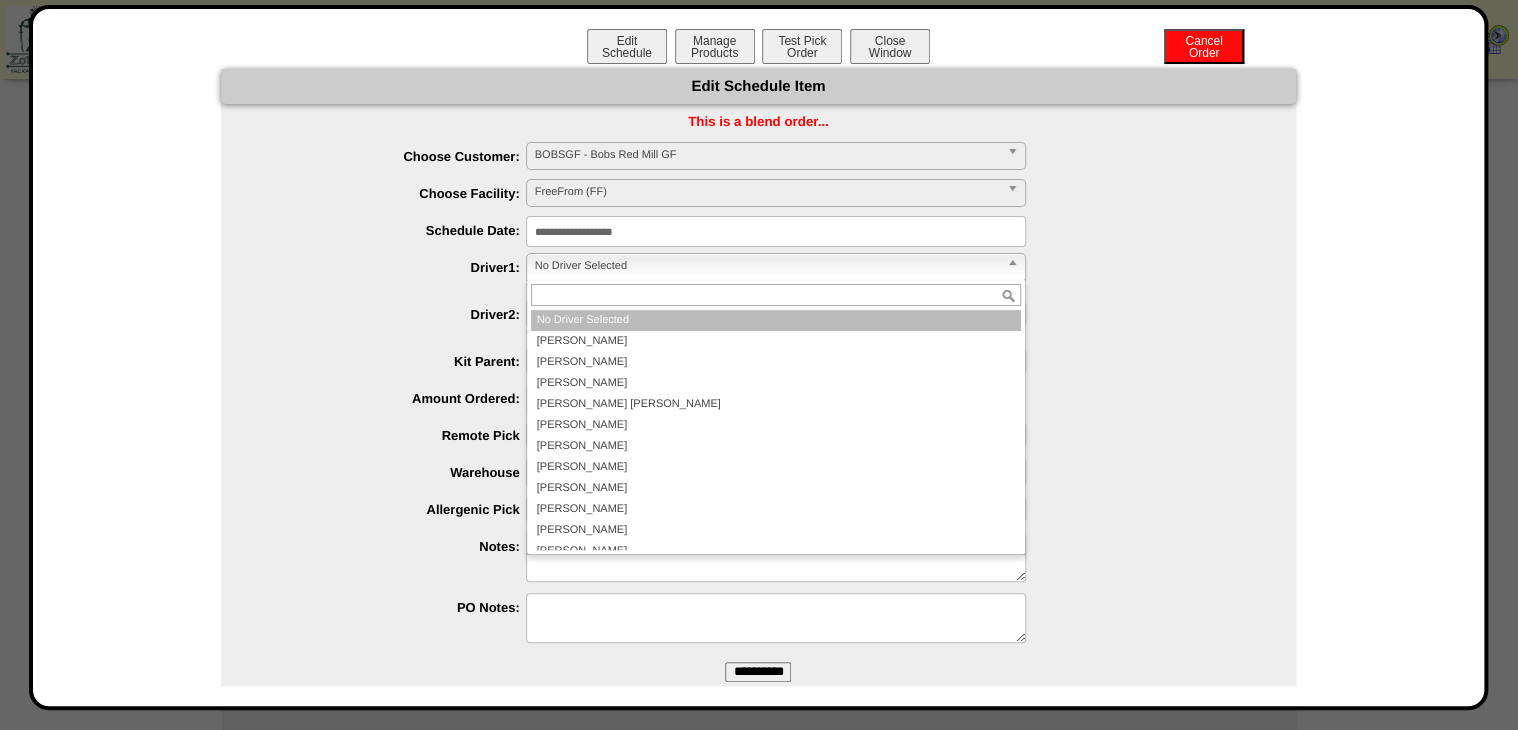 click on "**********" at bounding box center [758, 395] 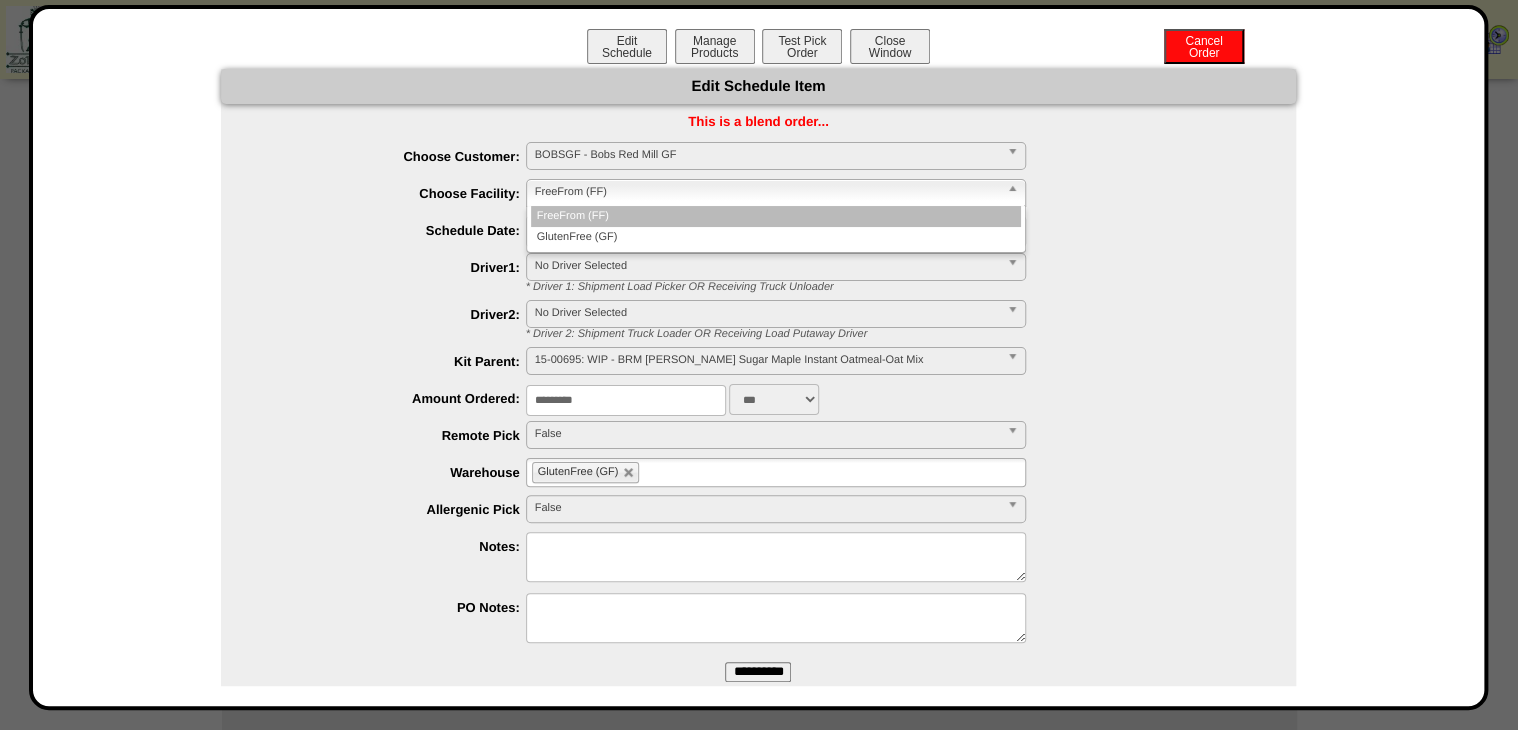 click on "FreeFrom (FF)" at bounding box center [767, 192] 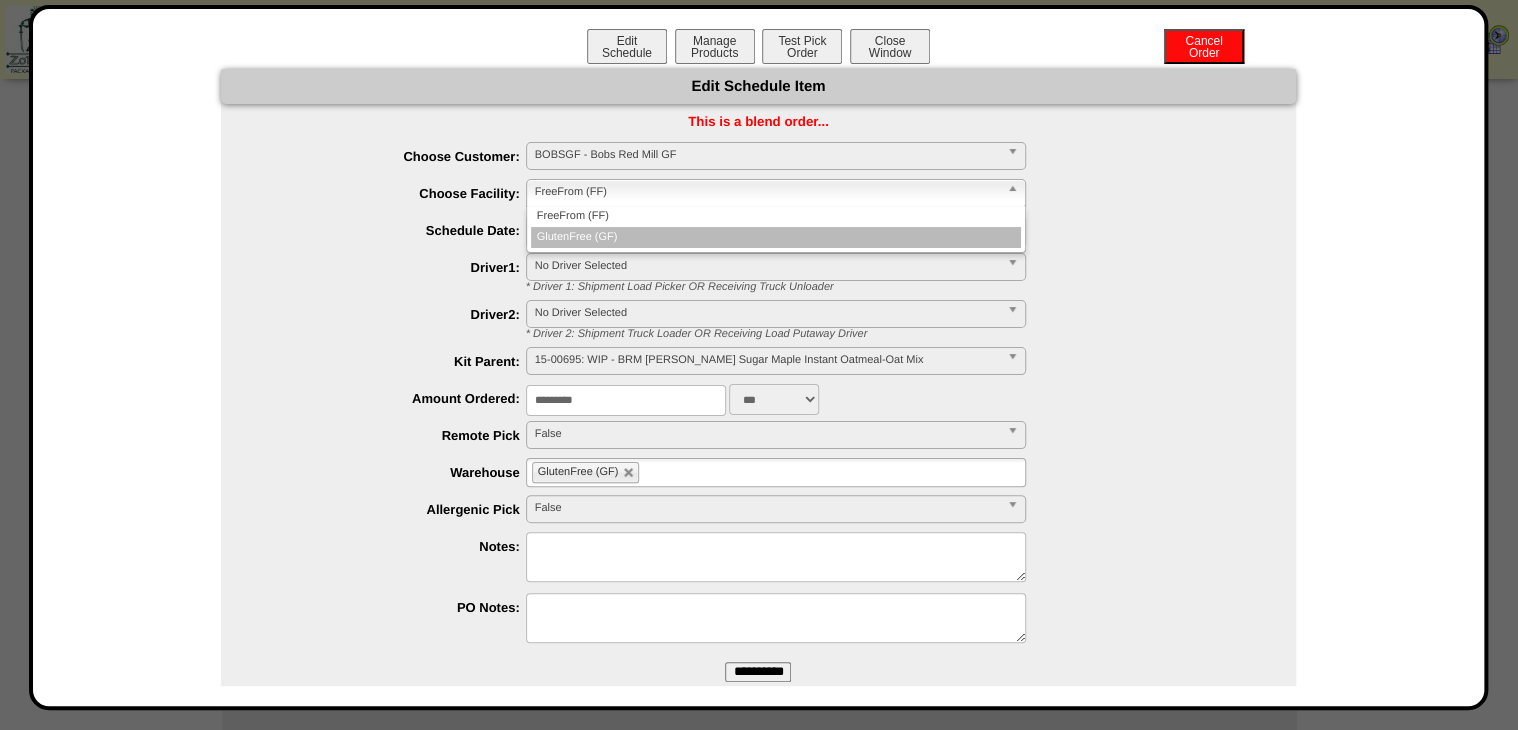 click on "GlutenFree (GF)" at bounding box center [776, 237] 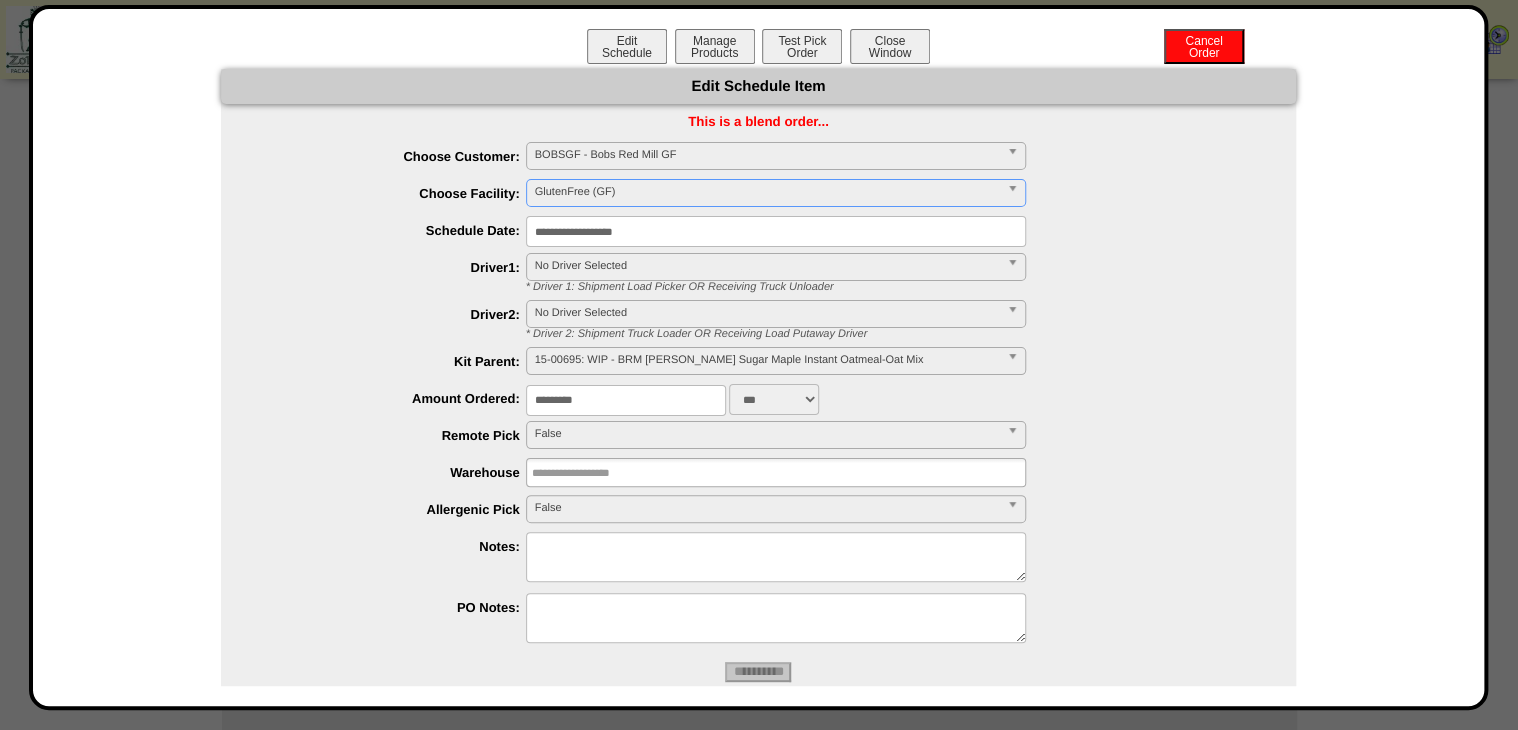 type 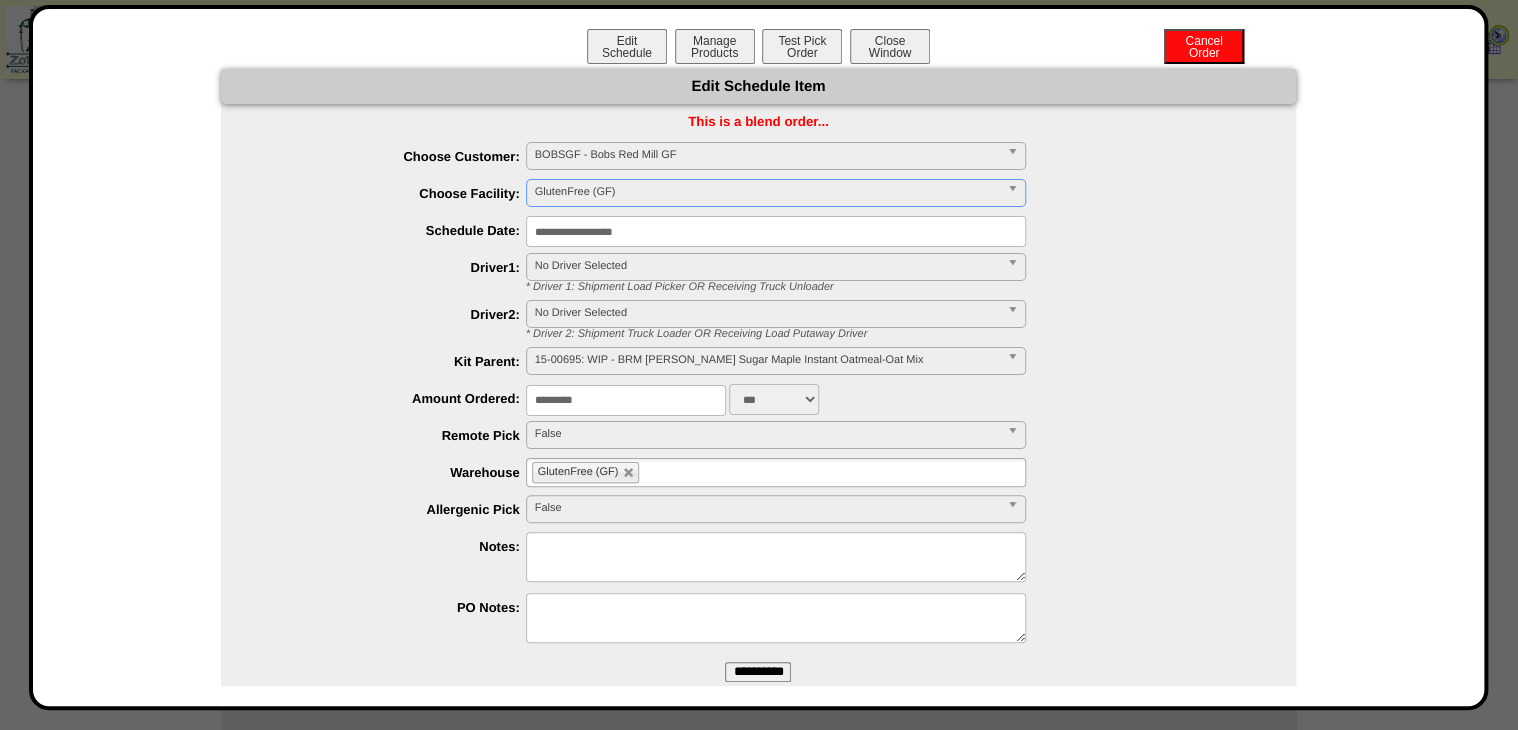 click on "**********" at bounding box center [758, 672] 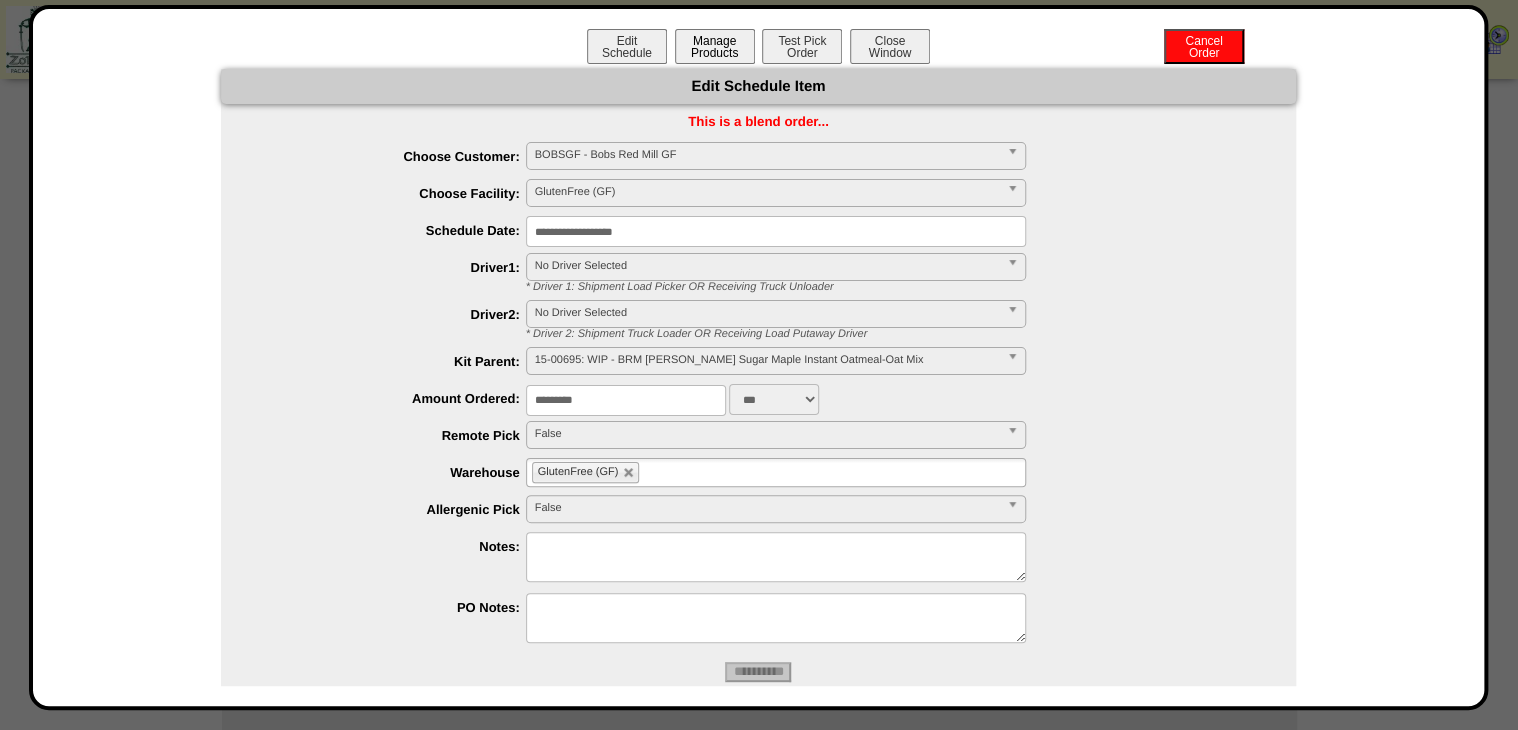 click on "Manage Products" at bounding box center [715, 46] 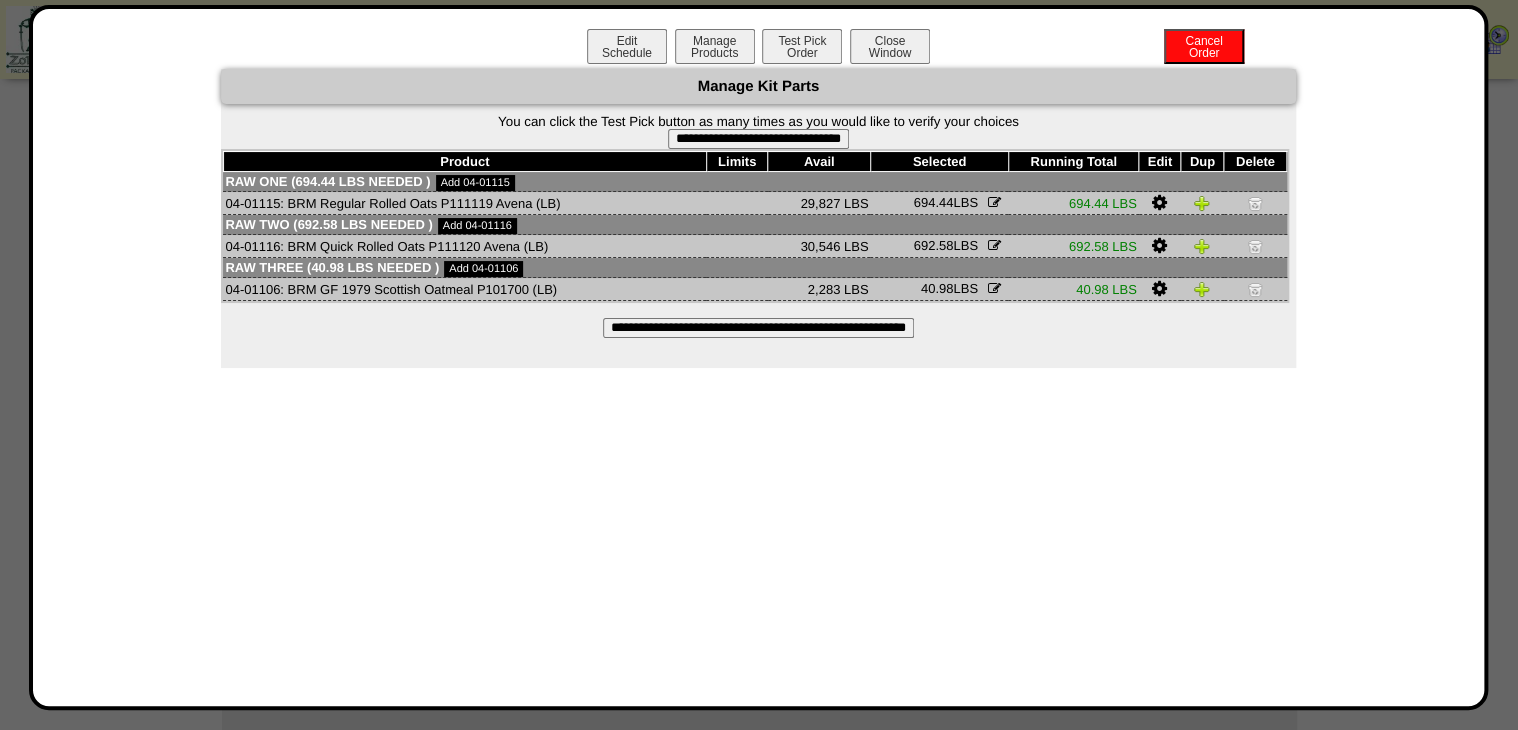 click on "**********" at bounding box center (758, 139) 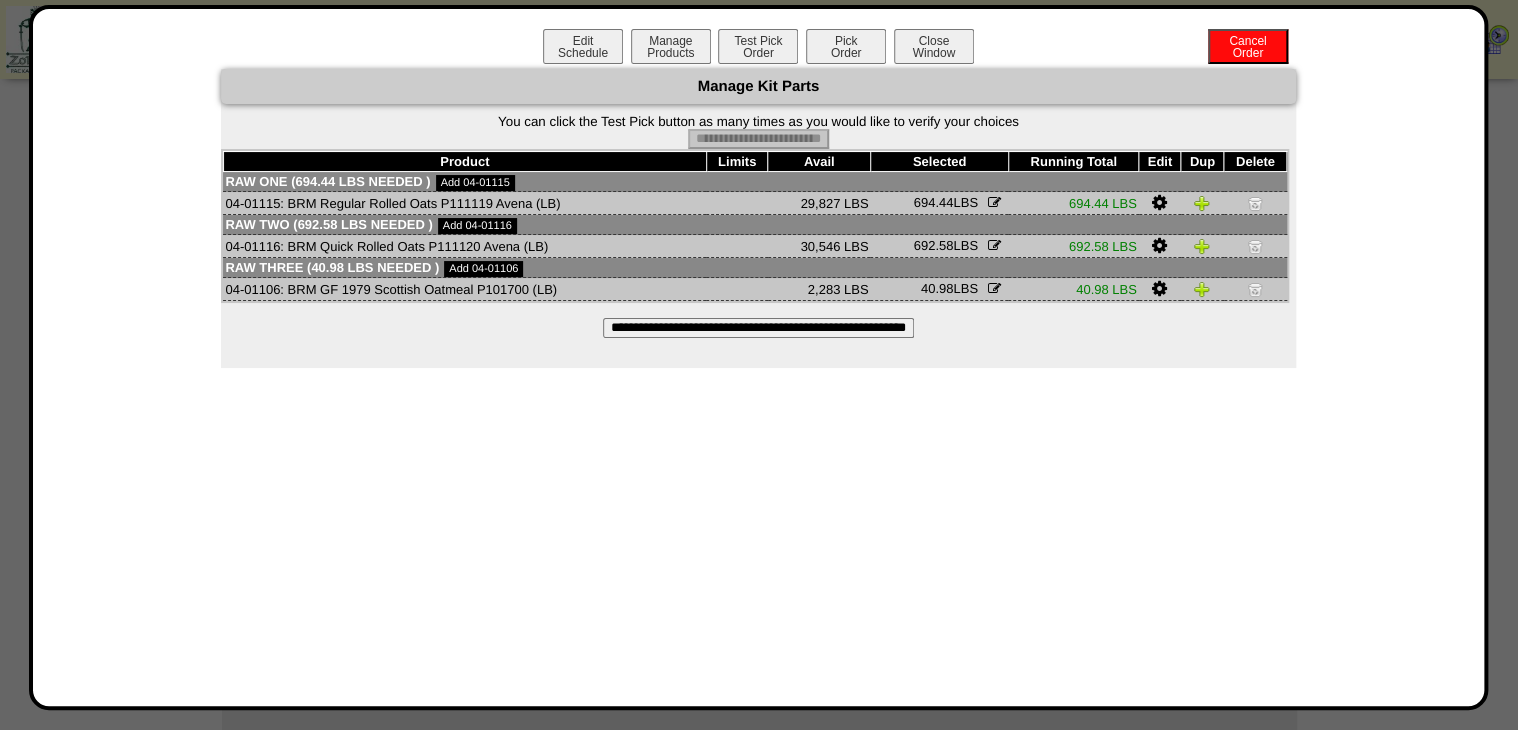 click on "Pick Order" at bounding box center [846, 46] 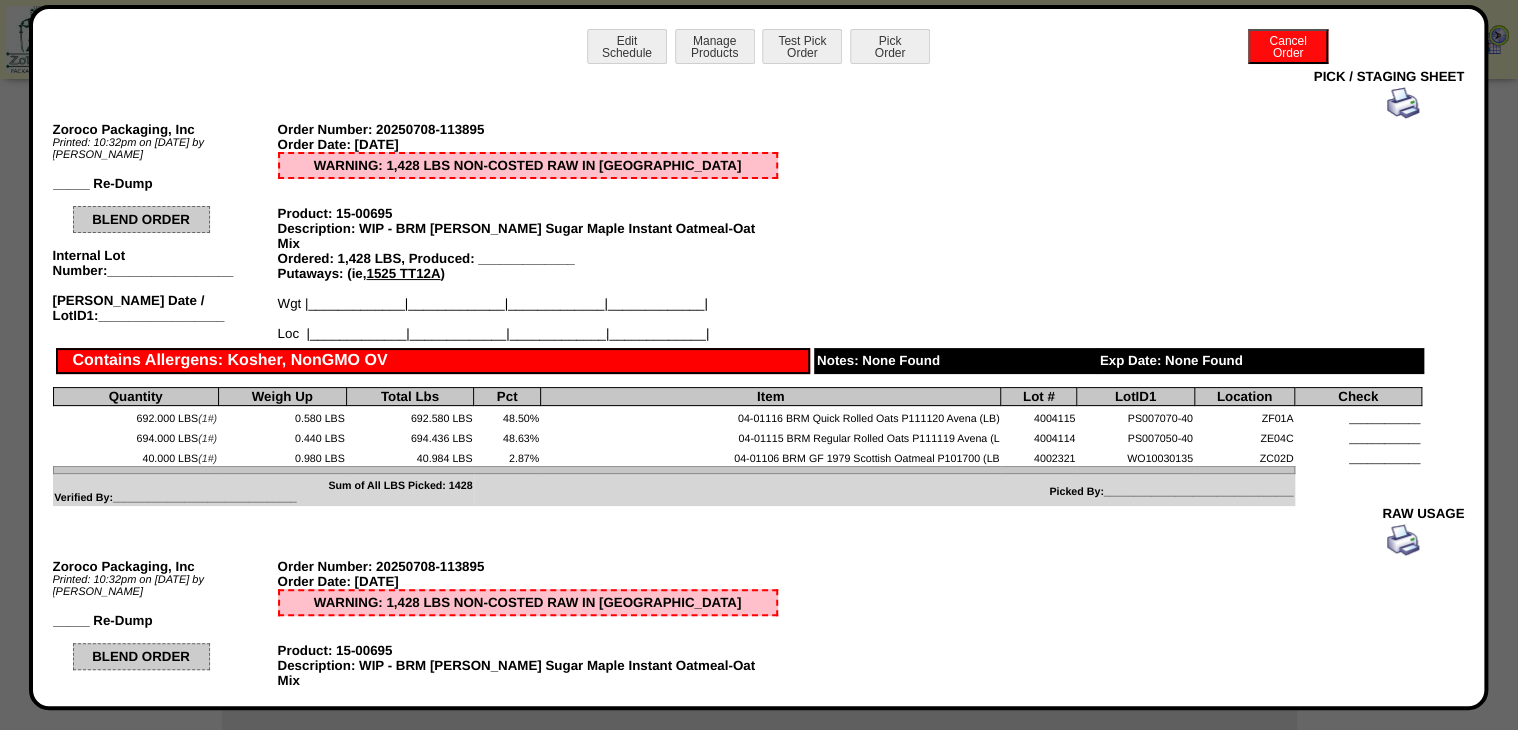 click at bounding box center (1403, 103) 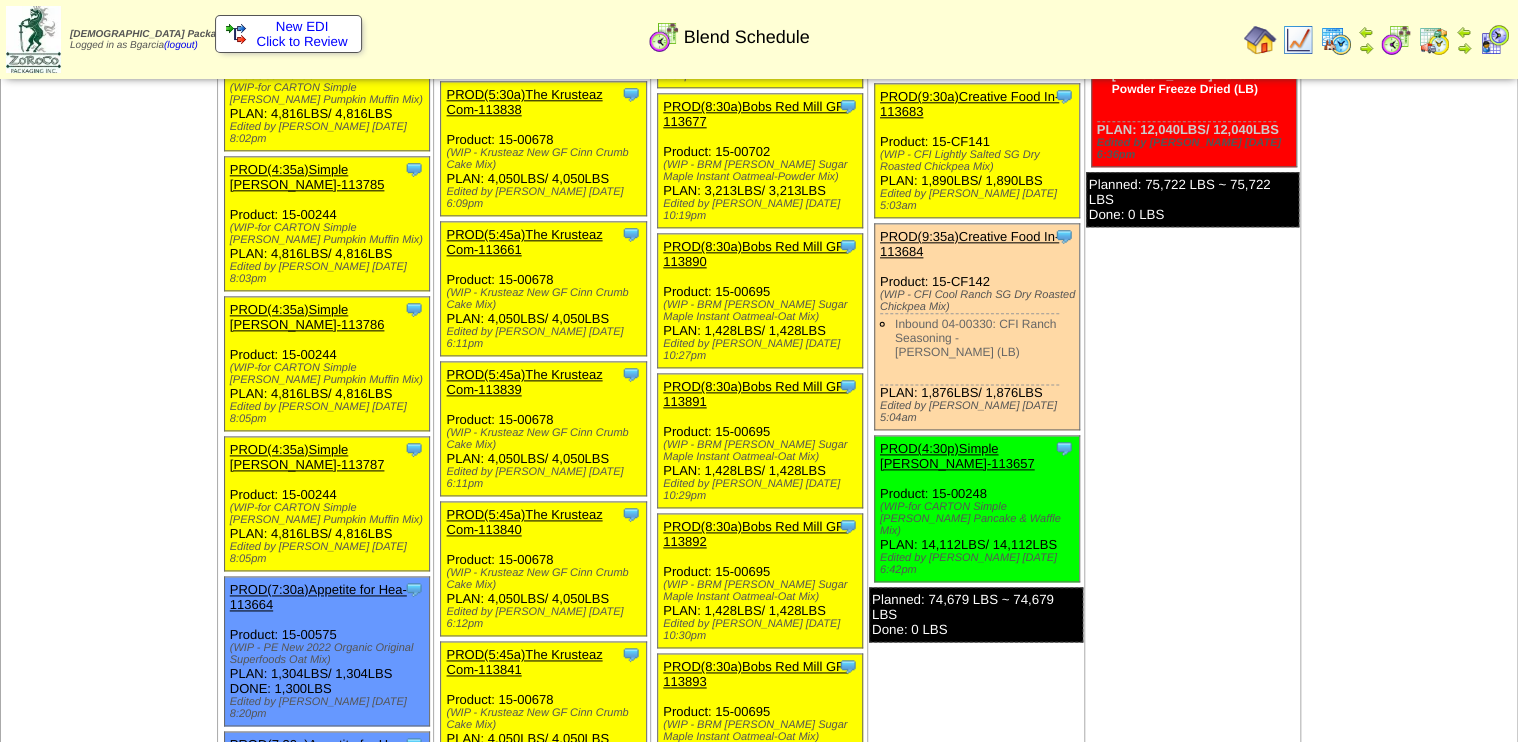 scroll, scrollTop: 1040, scrollLeft: 0, axis: vertical 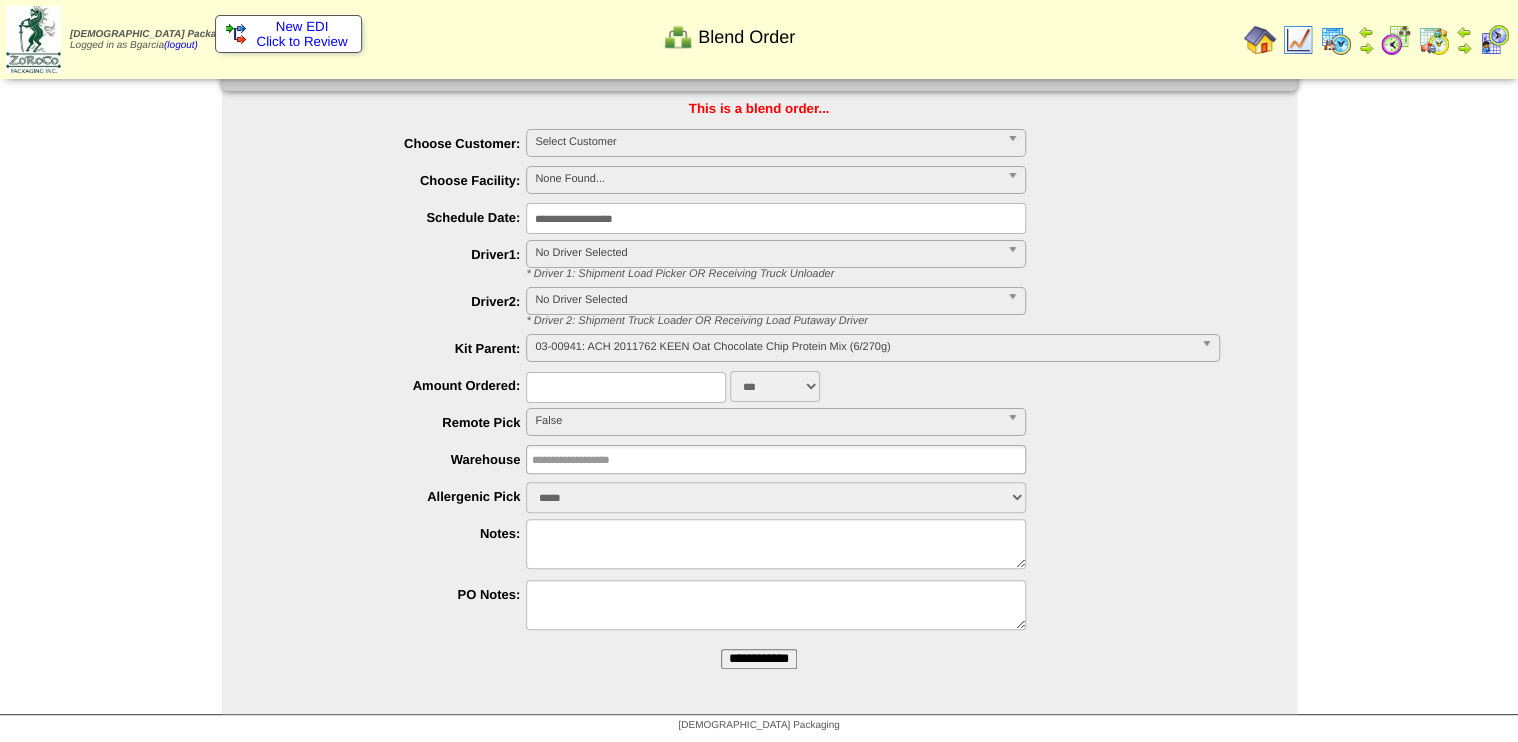 click at bounding box center [1396, 40] 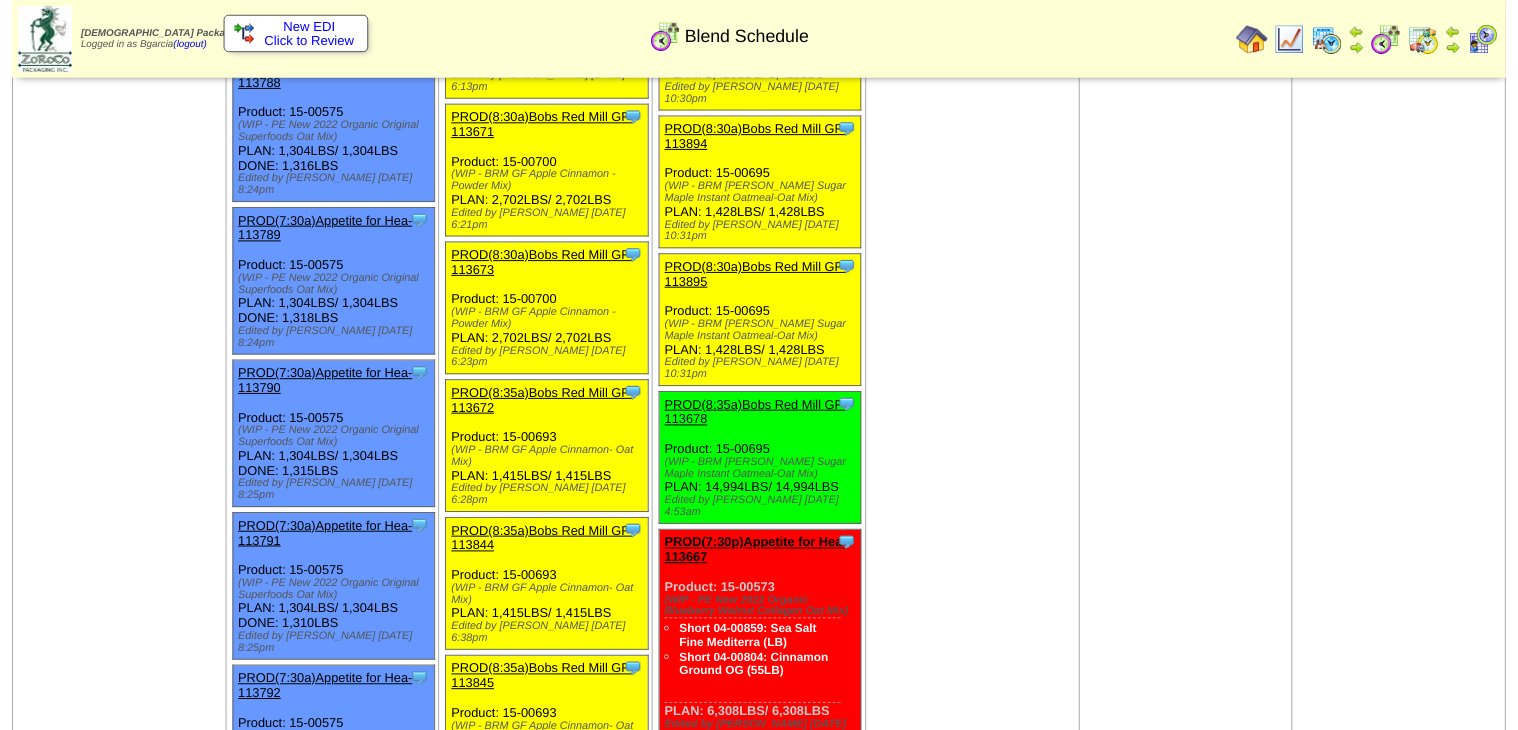 scroll, scrollTop: 1680, scrollLeft: 0, axis: vertical 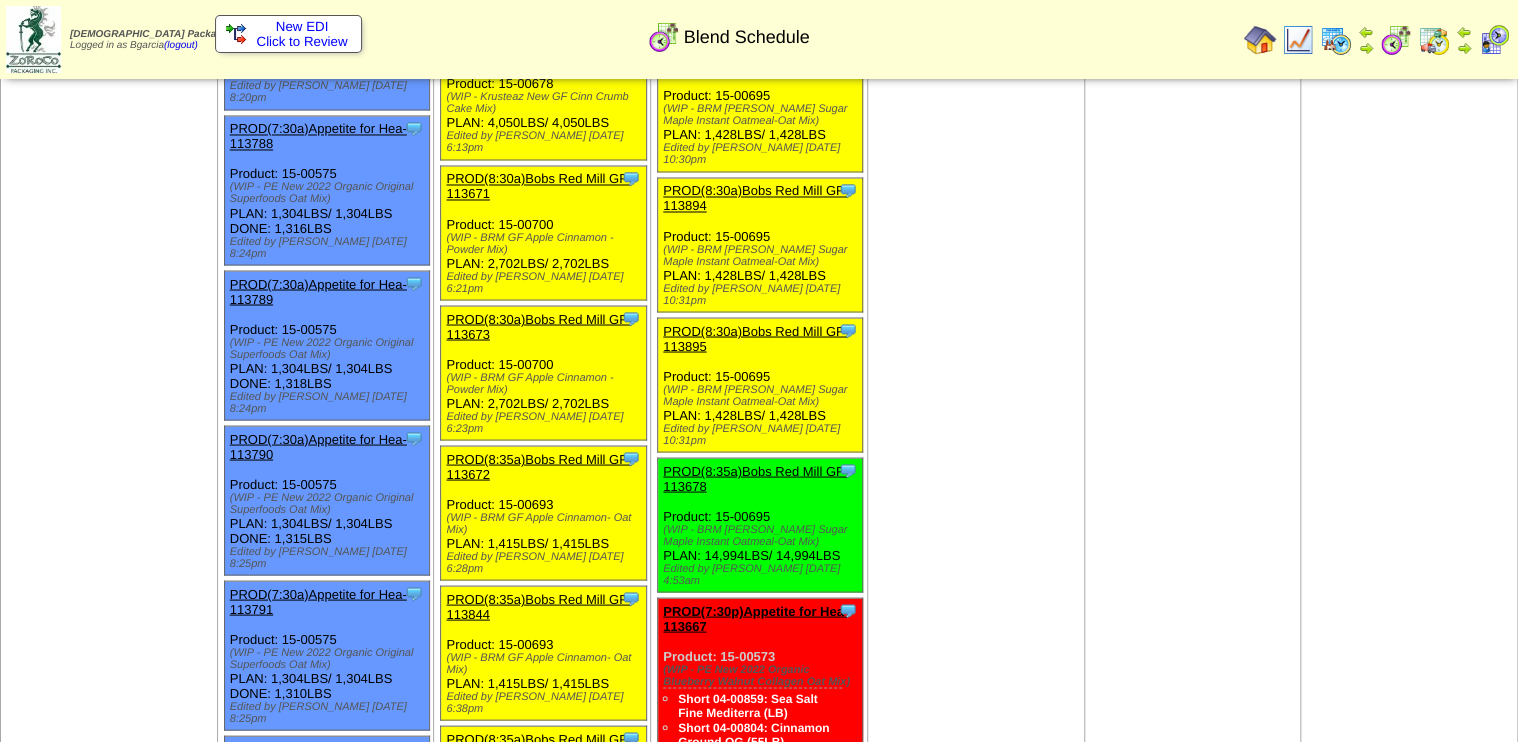 click on "PROD(8:30a)Bobs Red Mill GF-113895" at bounding box center [755, 338] 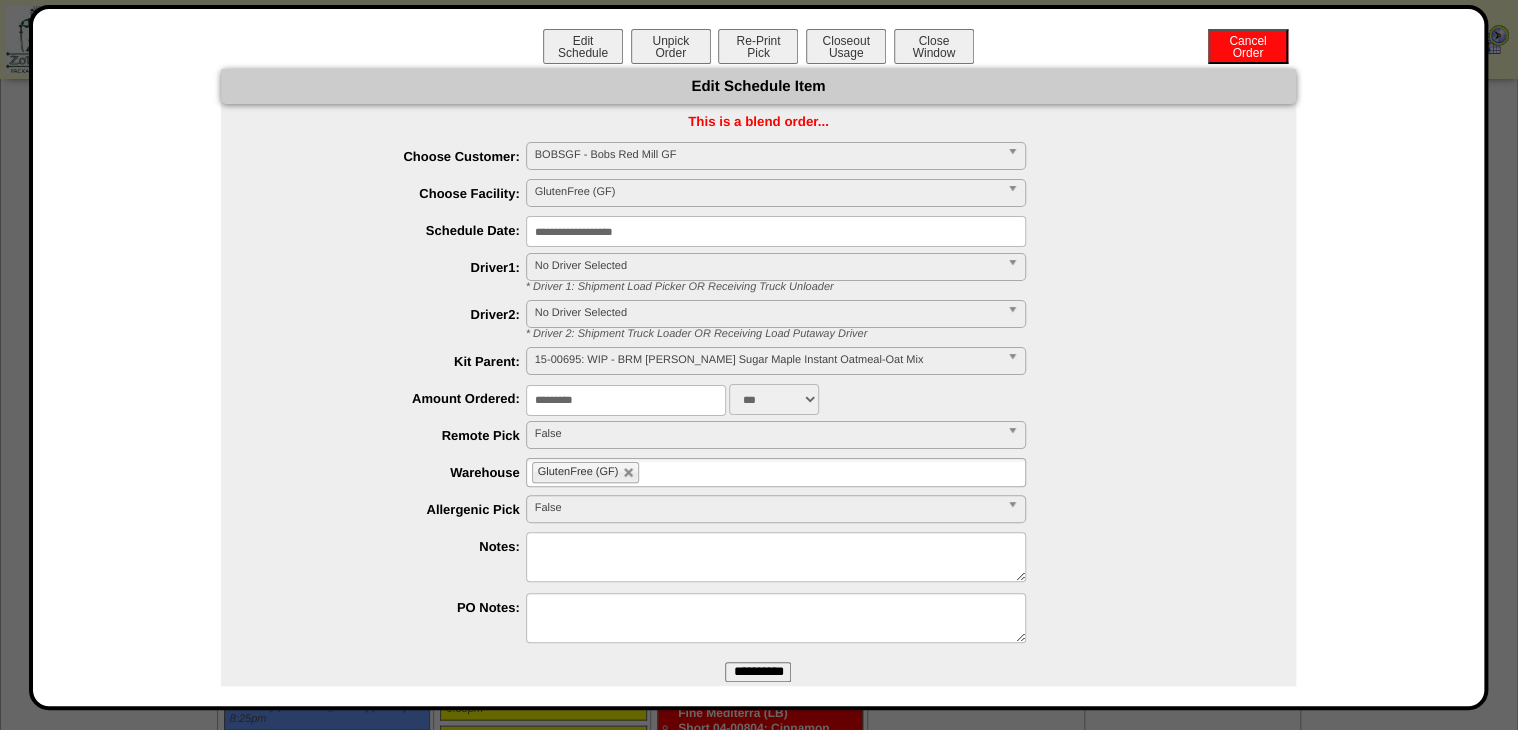 click on "**********" at bounding box center (776, 231) 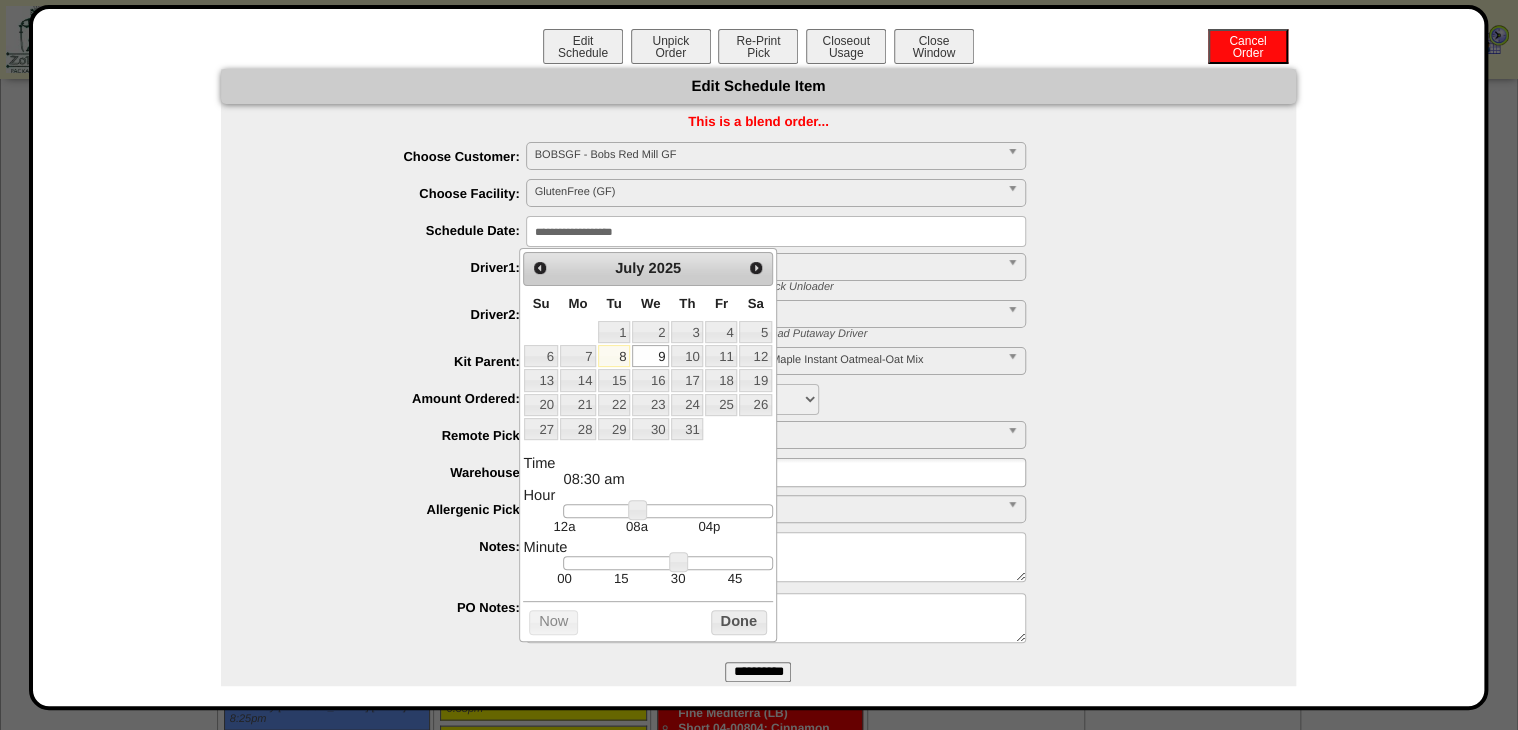 click at bounding box center [667, 511] 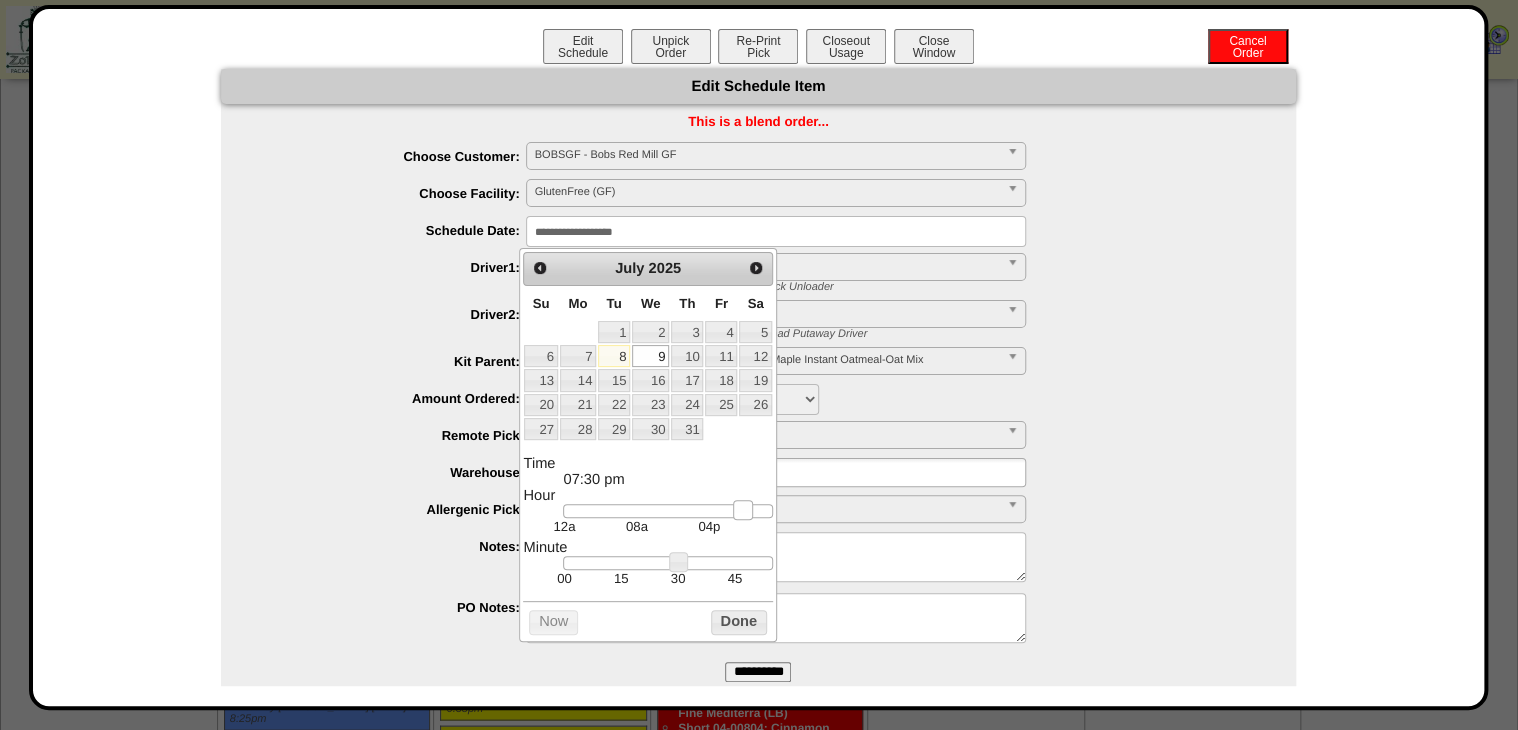 type on "**********" 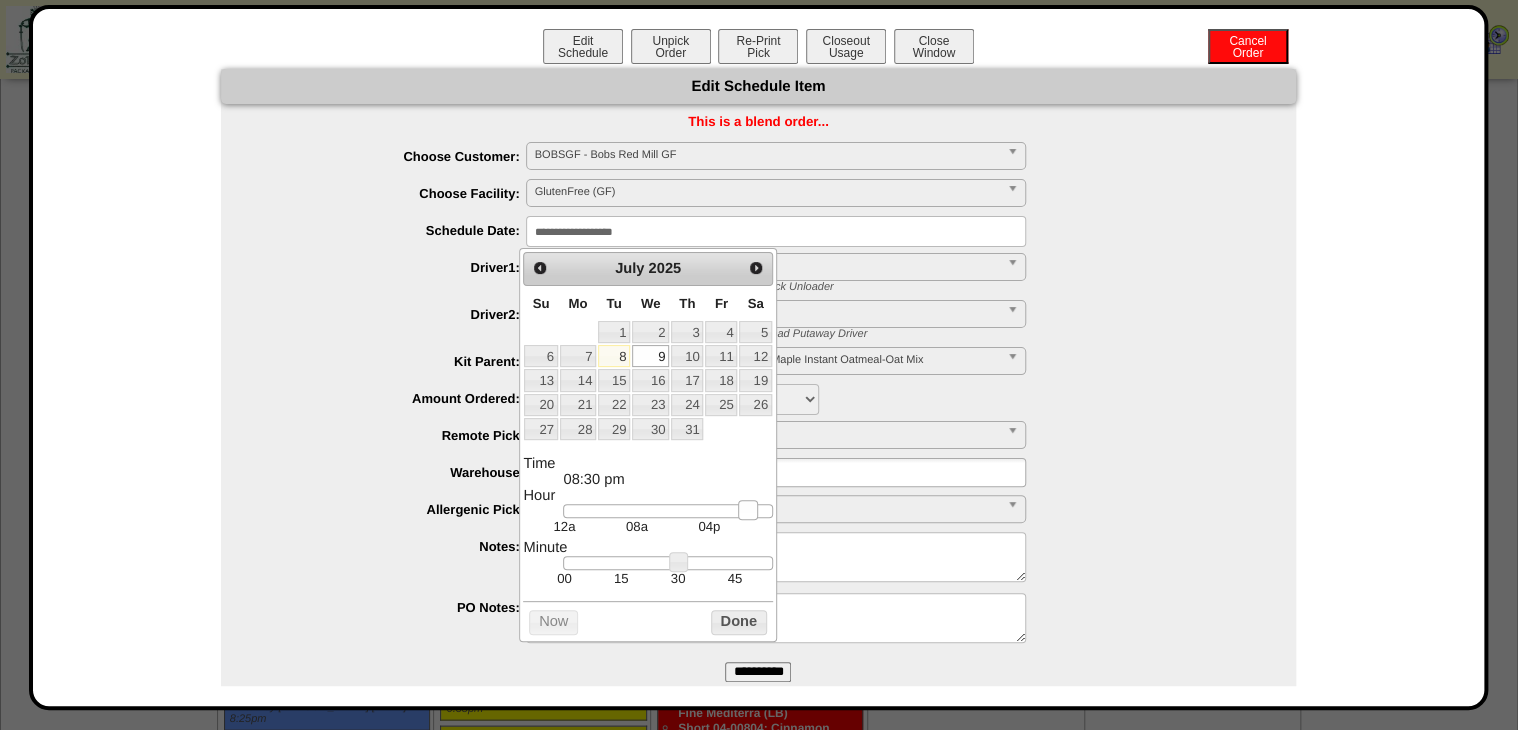 drag, startPoint x: 723, startPoint y: 518, endPoint x: 747, endPoint y: 519, distance: 24.020824 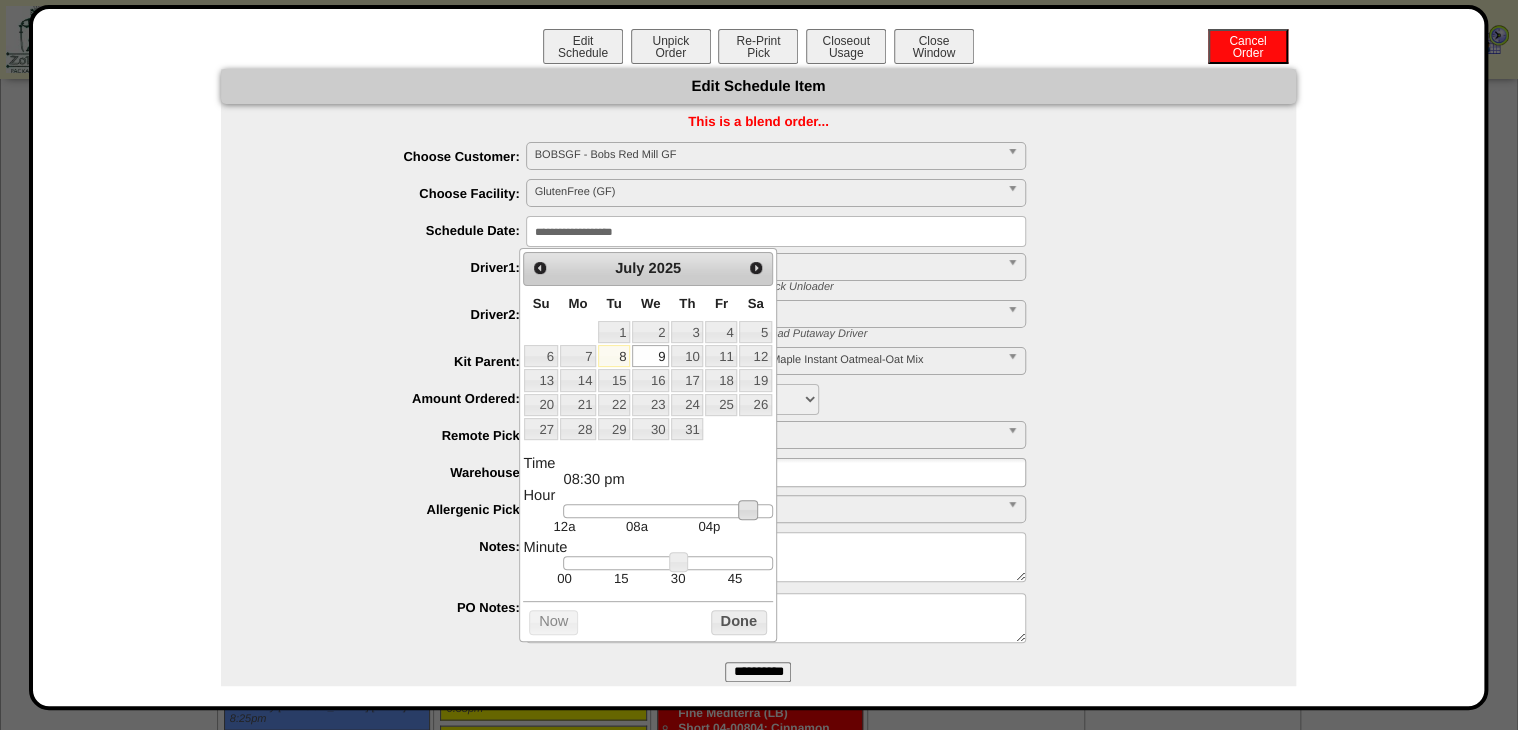 click on "Prev Next July   2025 Su Mo Tu We Th Fr Sa     1 2 3 4 5 6 7 8 9 10 11 12 13 14 15 16 17 18 19 20 21 22 23 24 25 26 27 28 29 30 31     Time 08:30 pm Hour 12a 08a 04p Minute 00 15 30 45 Second Time Zone ***** ***** ***** ***** ***** ***** ***** ***** ***** ***** ***** ***** ***** ***** ***** ***** ***** ***** ***** ***** ***** ***** ***** ***** Now Done" at bounding box center [647, 444] 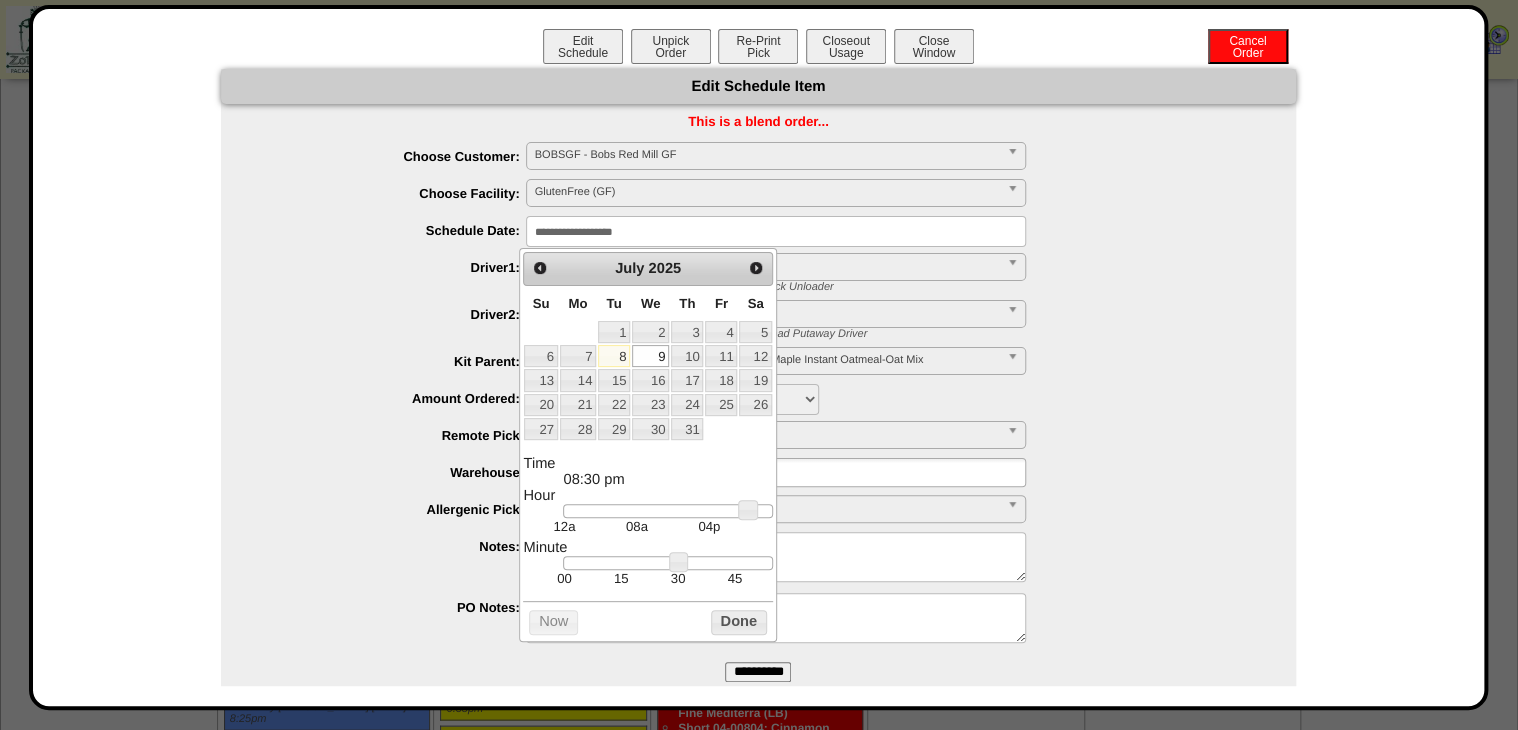 drag, startPoint x: 752, startPoint y: 630, endPoint x: 754, endPoint y: 643, distance: 13.152946 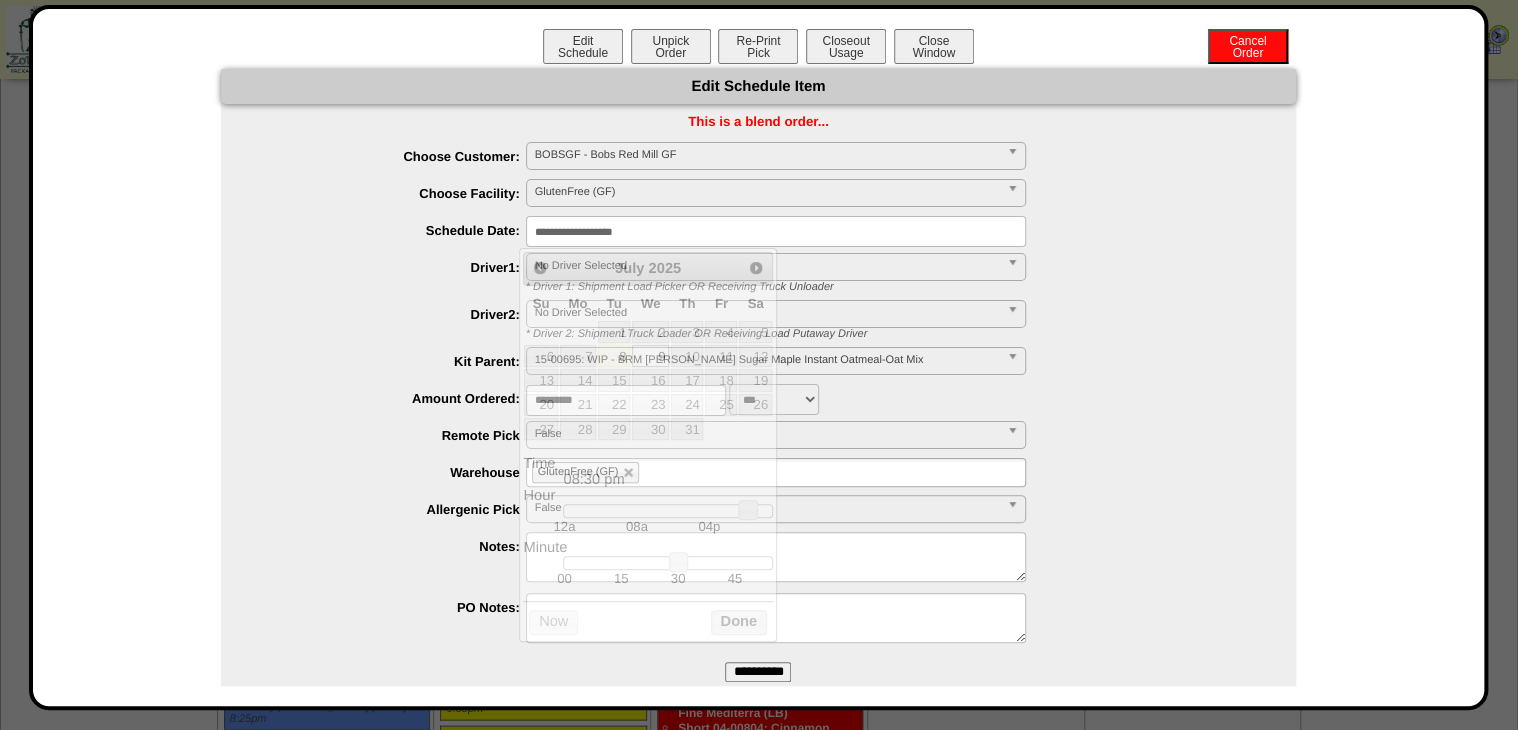 click on "**********" at bounding box center [758, 672] 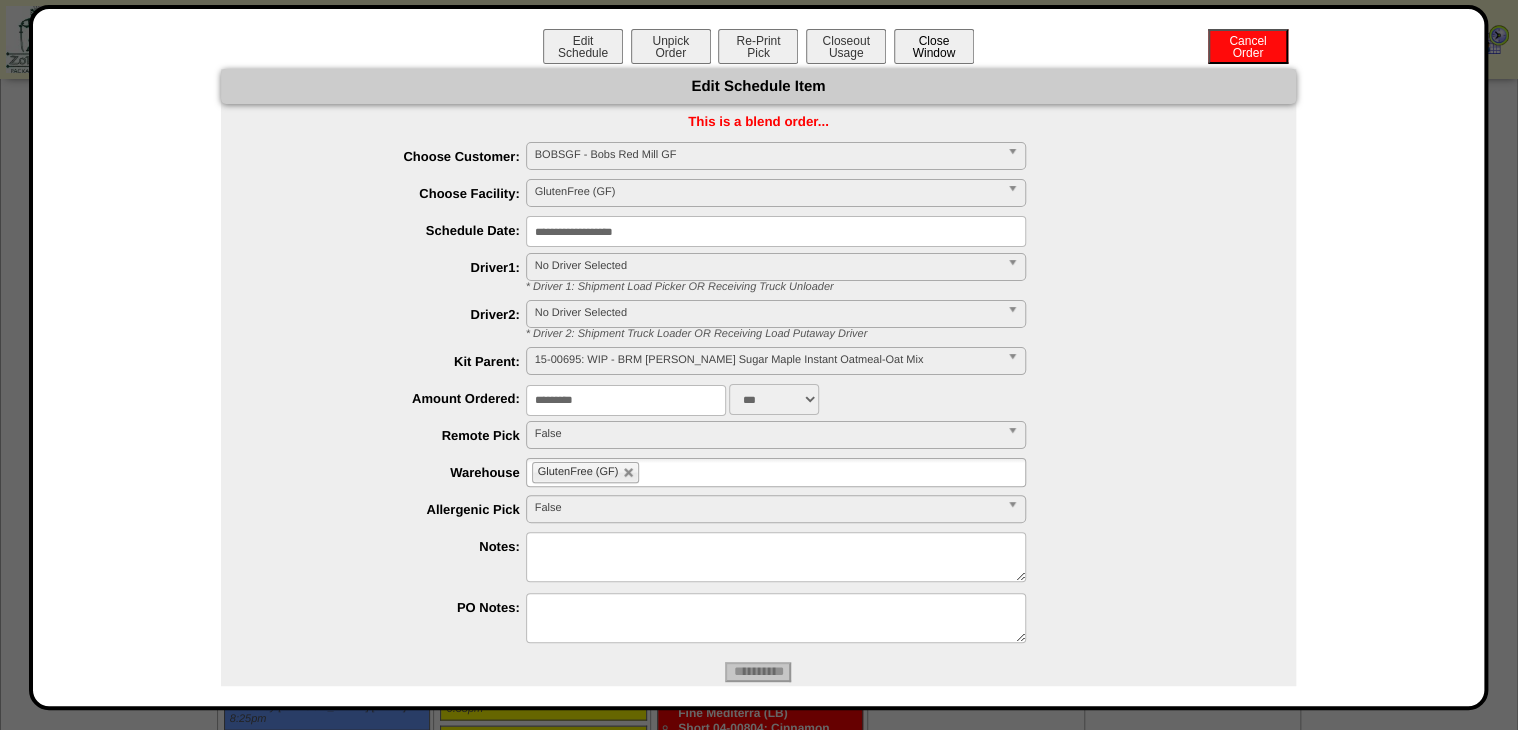 click on "Close Window" at bounding box center [934, 46] 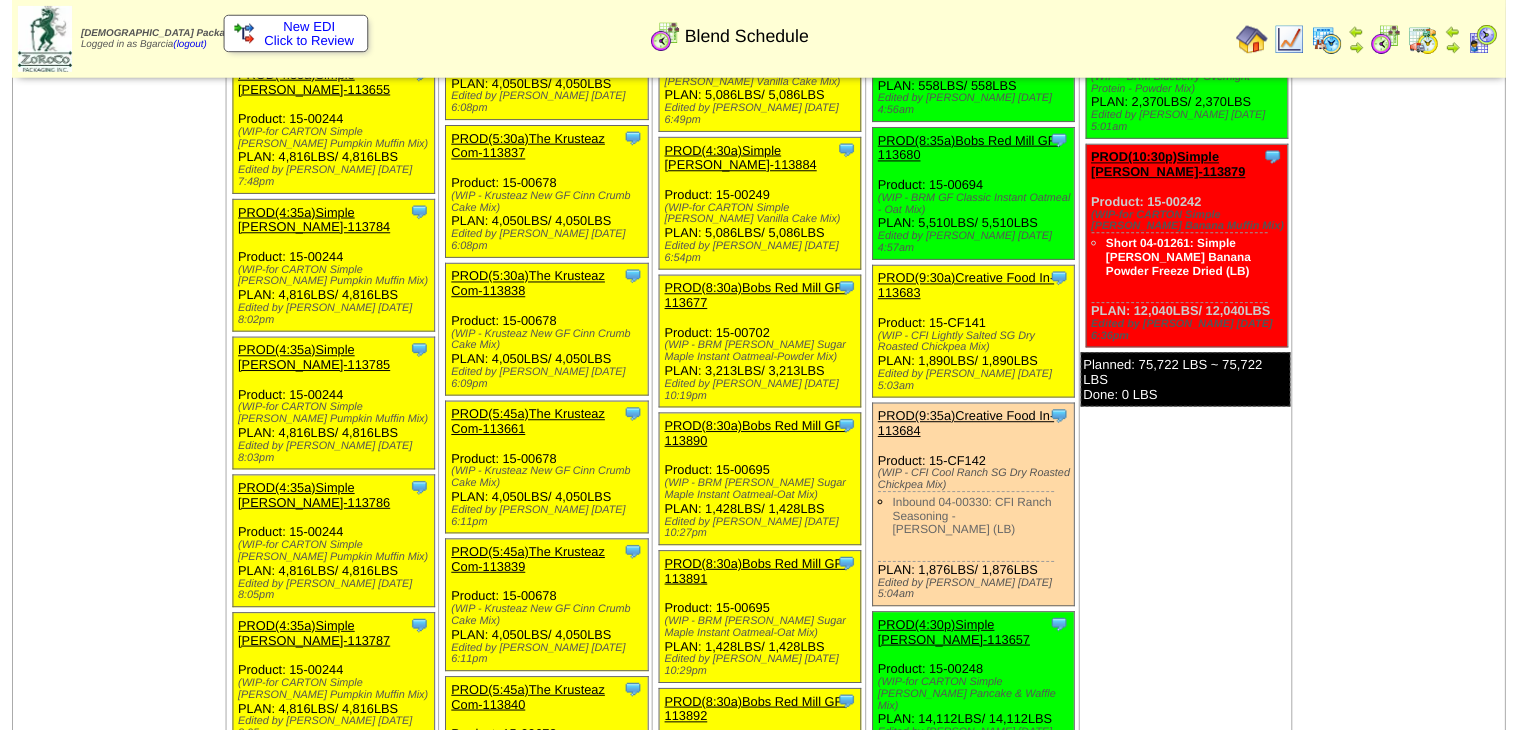 scroll, scrollTop: 880, scrollLeft: 0, axis: vertical 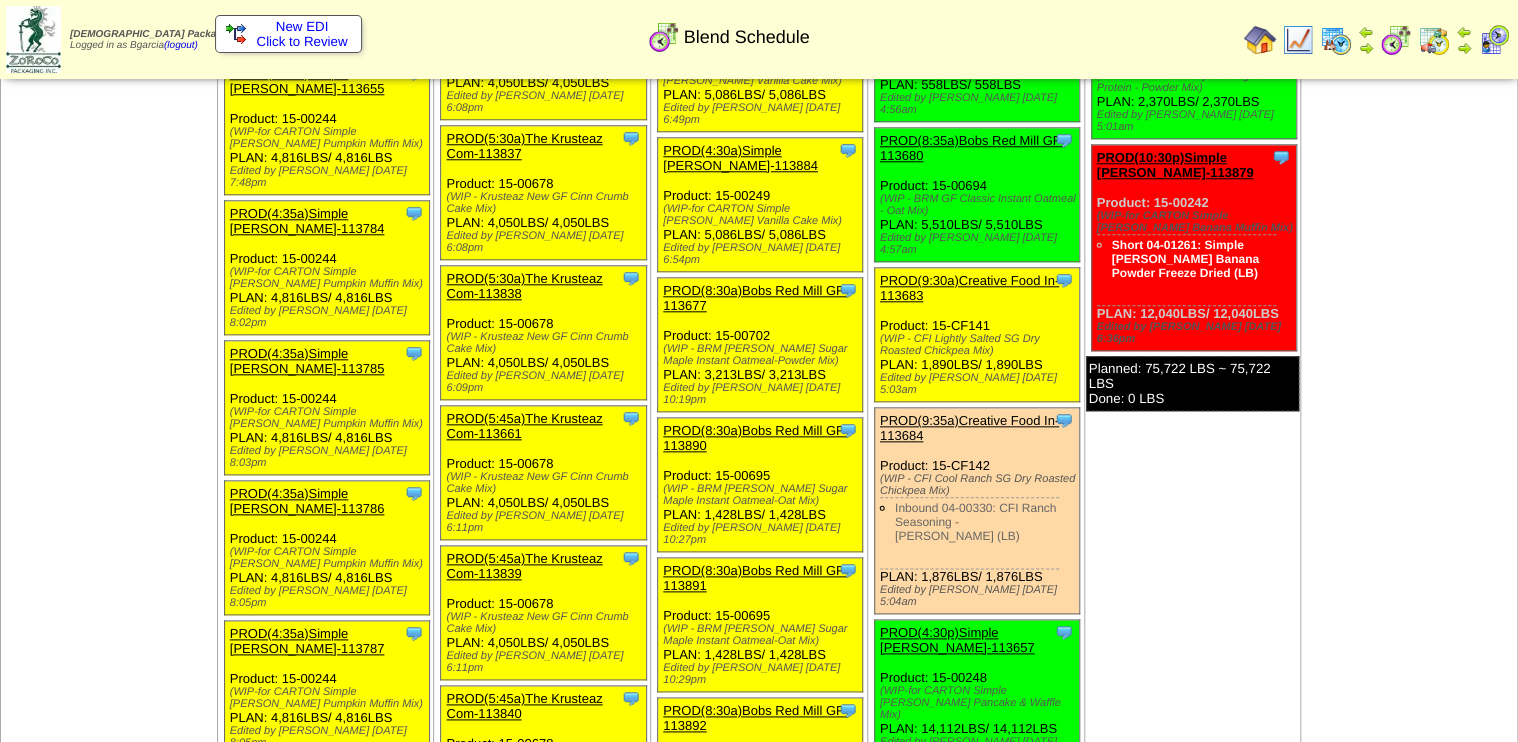click on "PROD(8:30a)Bobs Red Mill GF-113677" at bounding box center (758, 298) 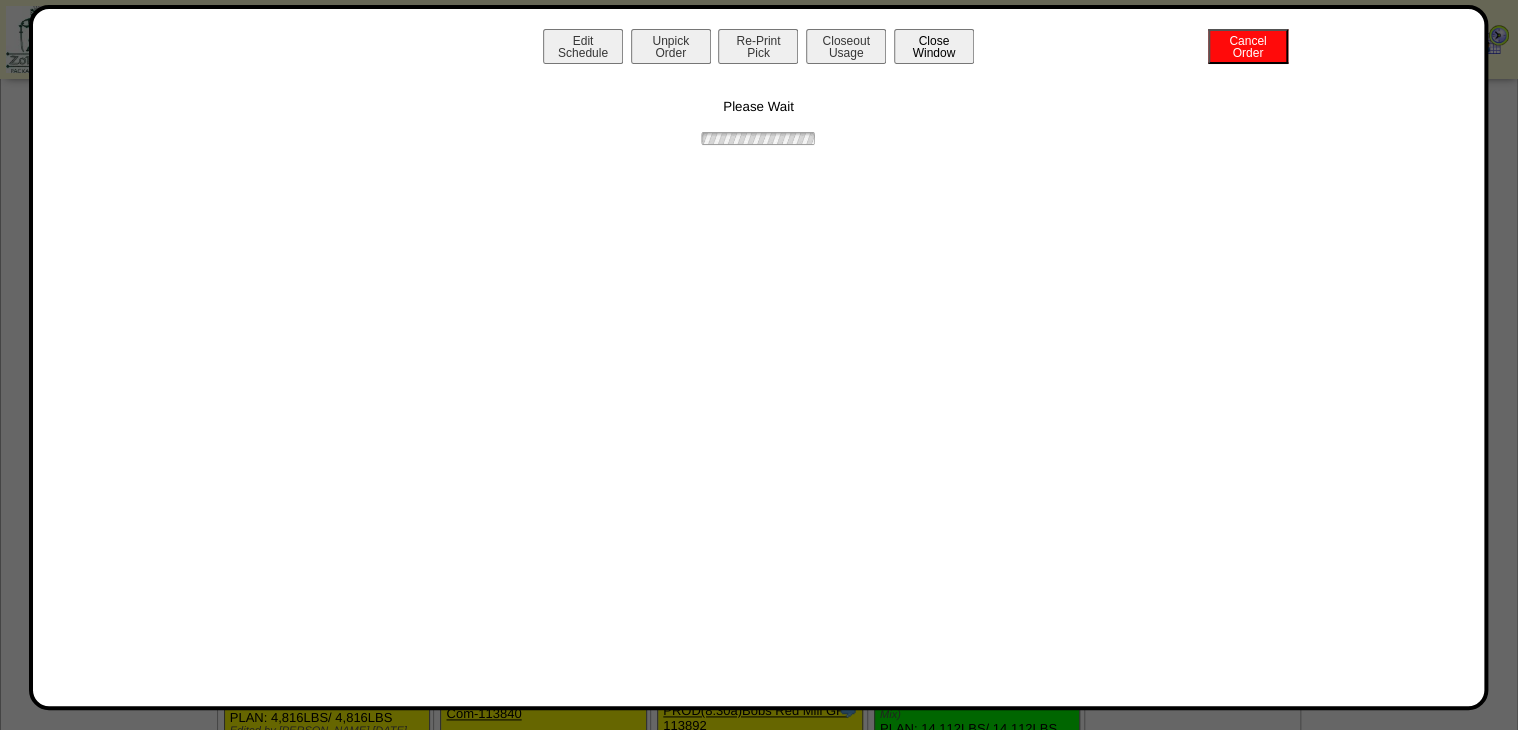 click on "Close Window" at bounding box center [934, 46] 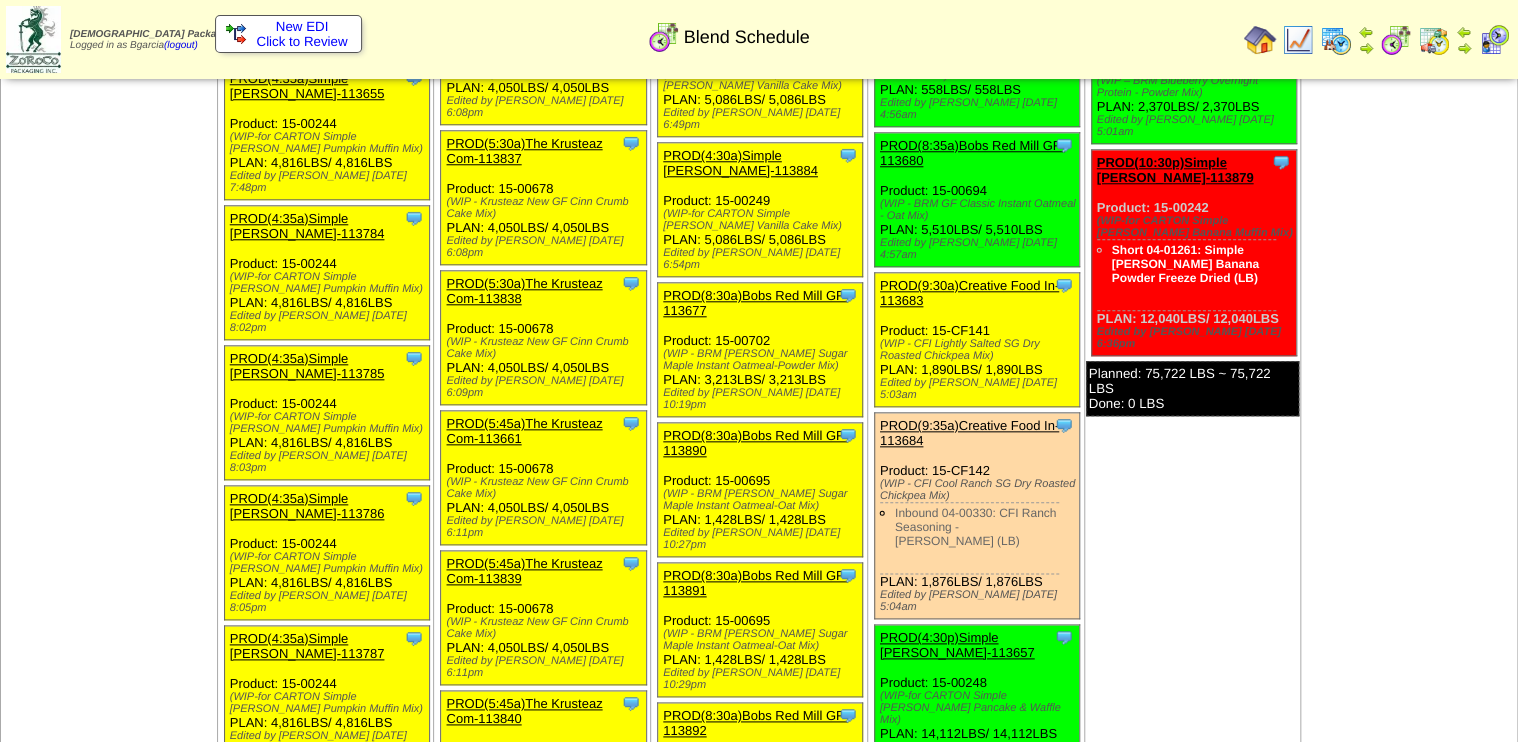 scroll, scrollTop: 880, scrollLeft: 0, axis: vertical 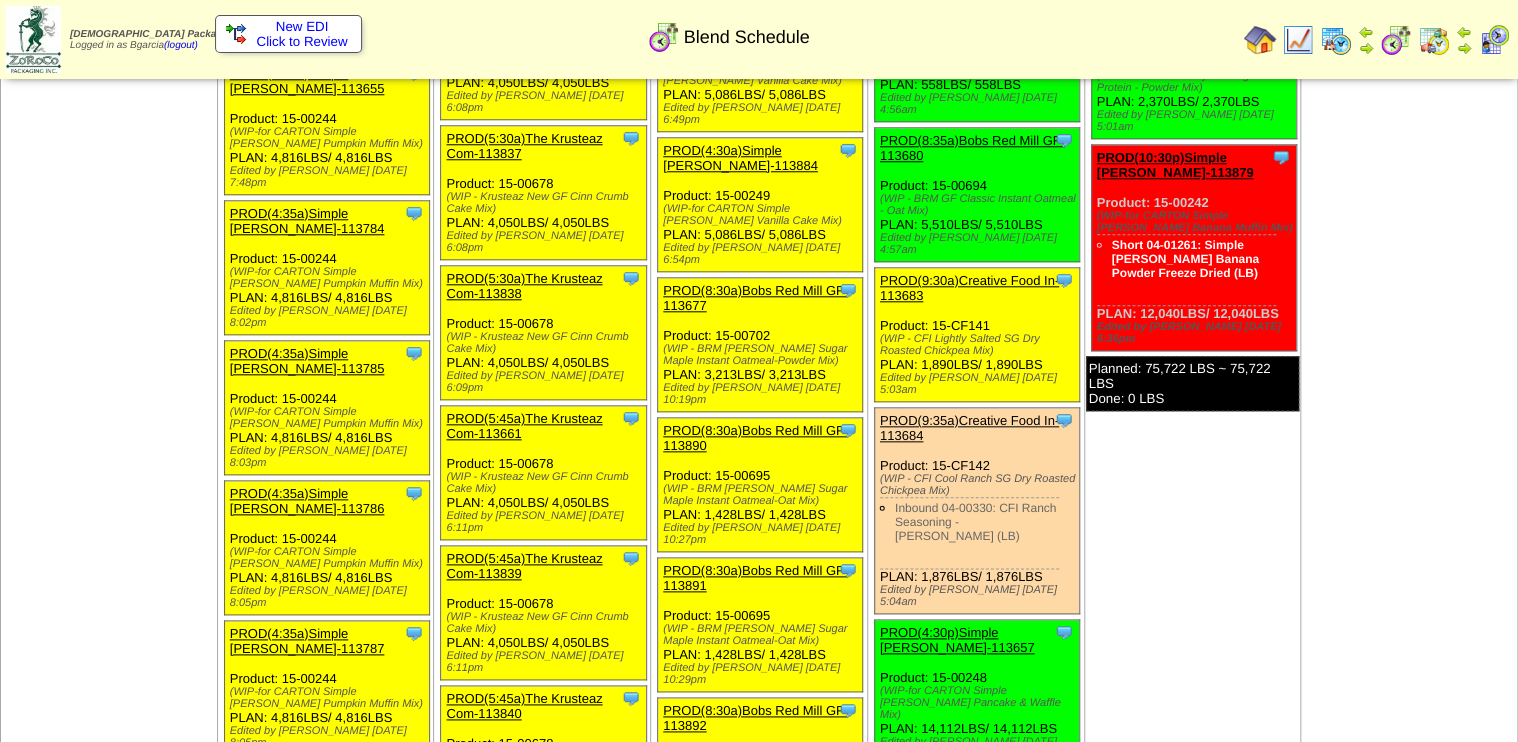 click on "PROD(8:30a)Bobs Red Mill GF-113677" at bounding box center (755, 298) 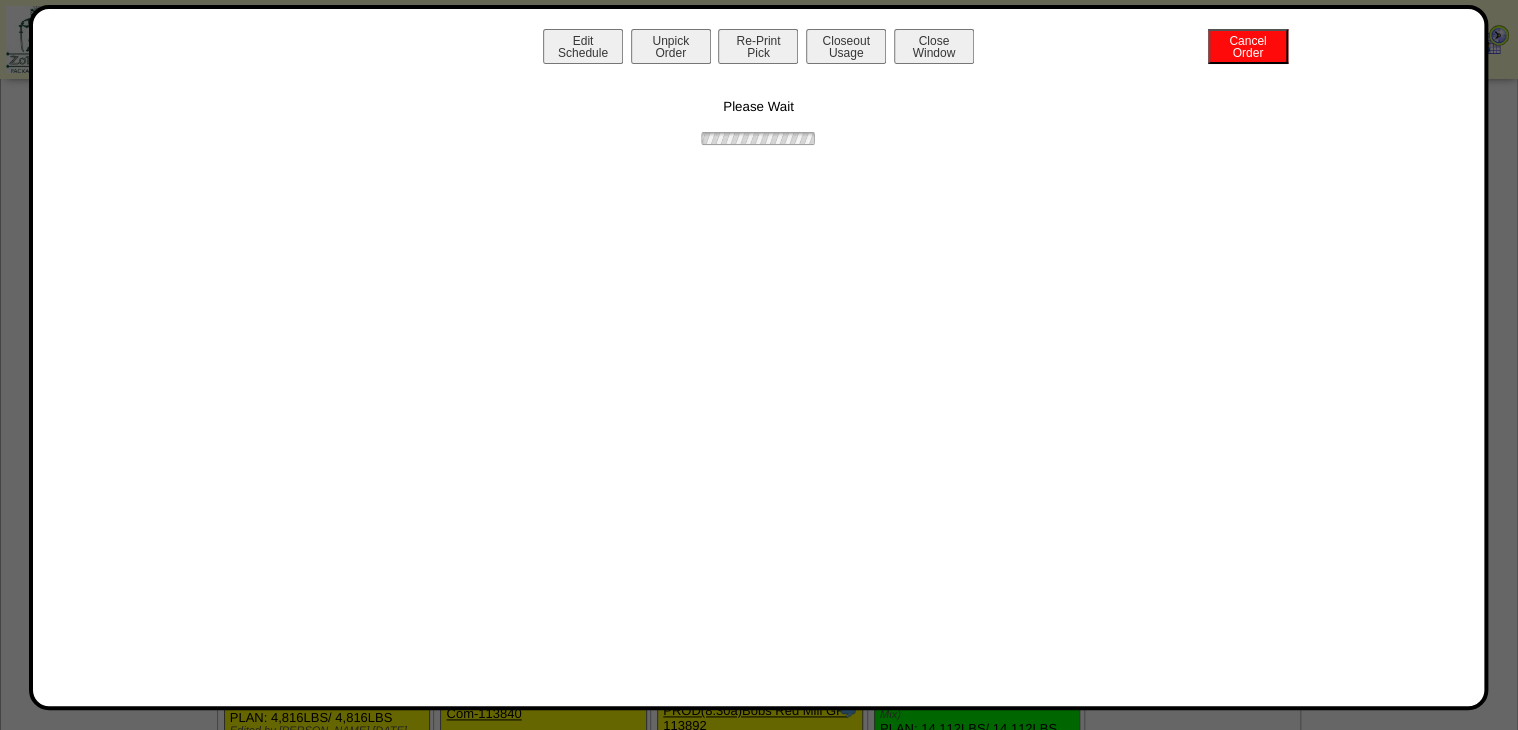 click at bounding box center (759, 1385) 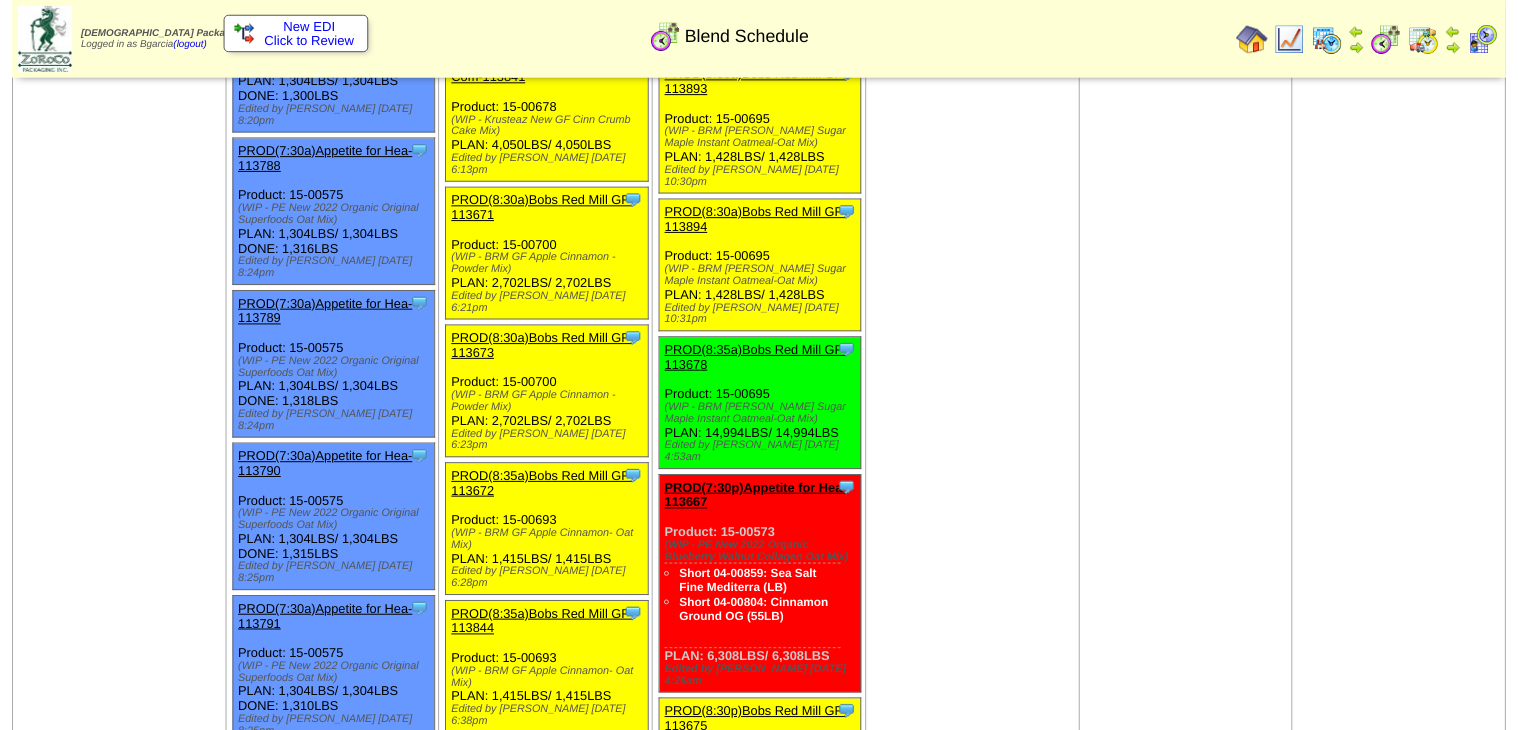 scroll, scrollTop: 1680, scrollLeft: 0, axis: vertical 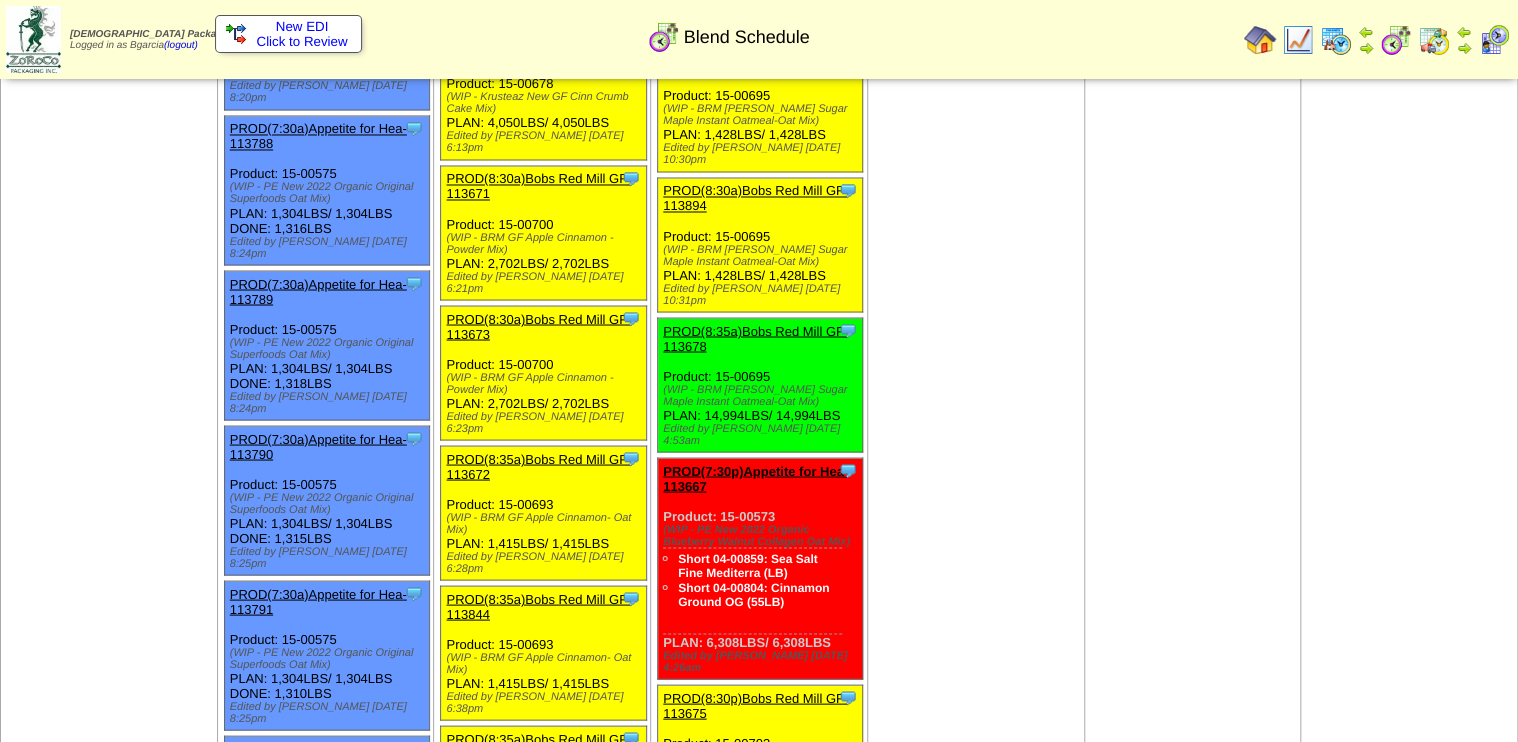 click on "PROD(8:30p)Bobs Red Mill GF-113675" at bounding box center (755, 705) 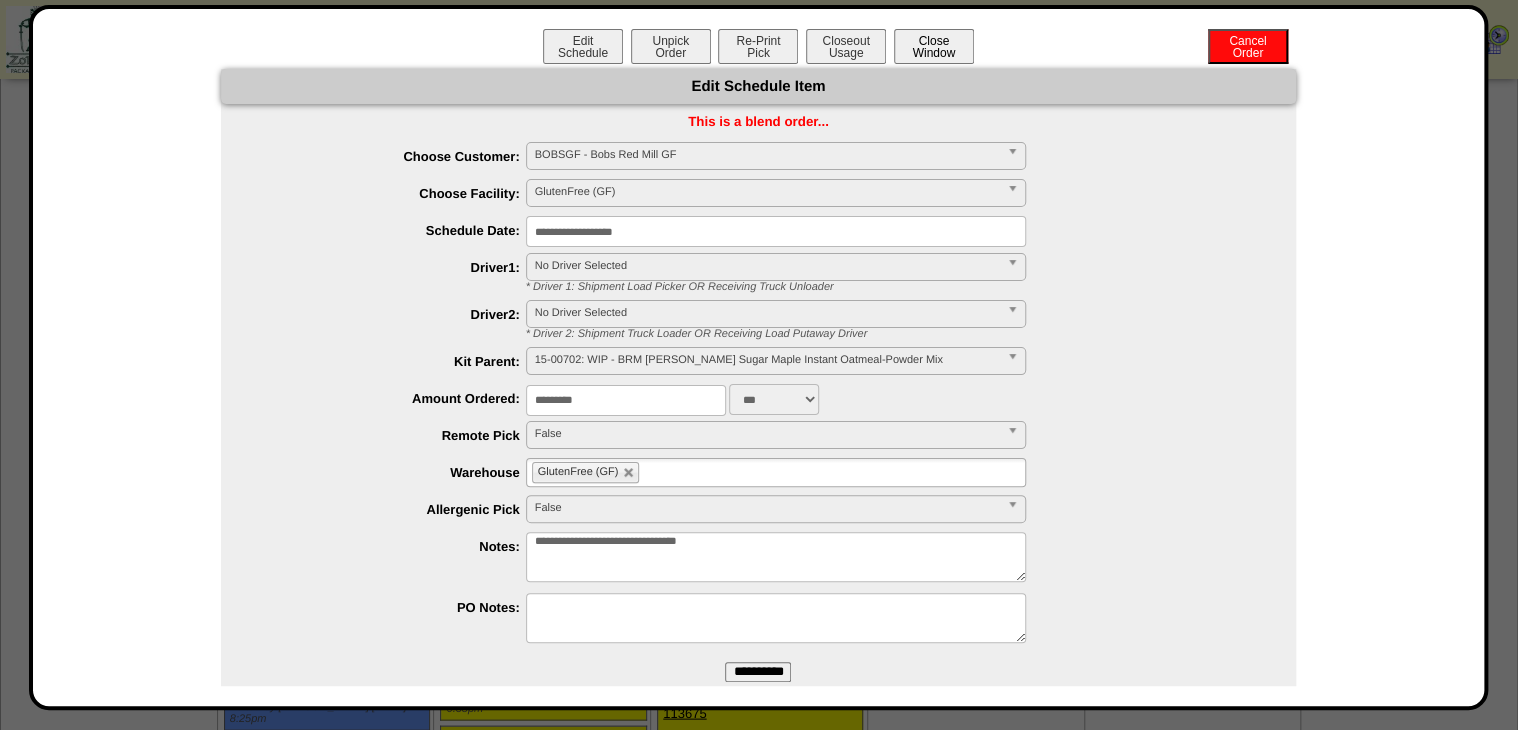 click on "Close Window" at bounding box center [934, 46] 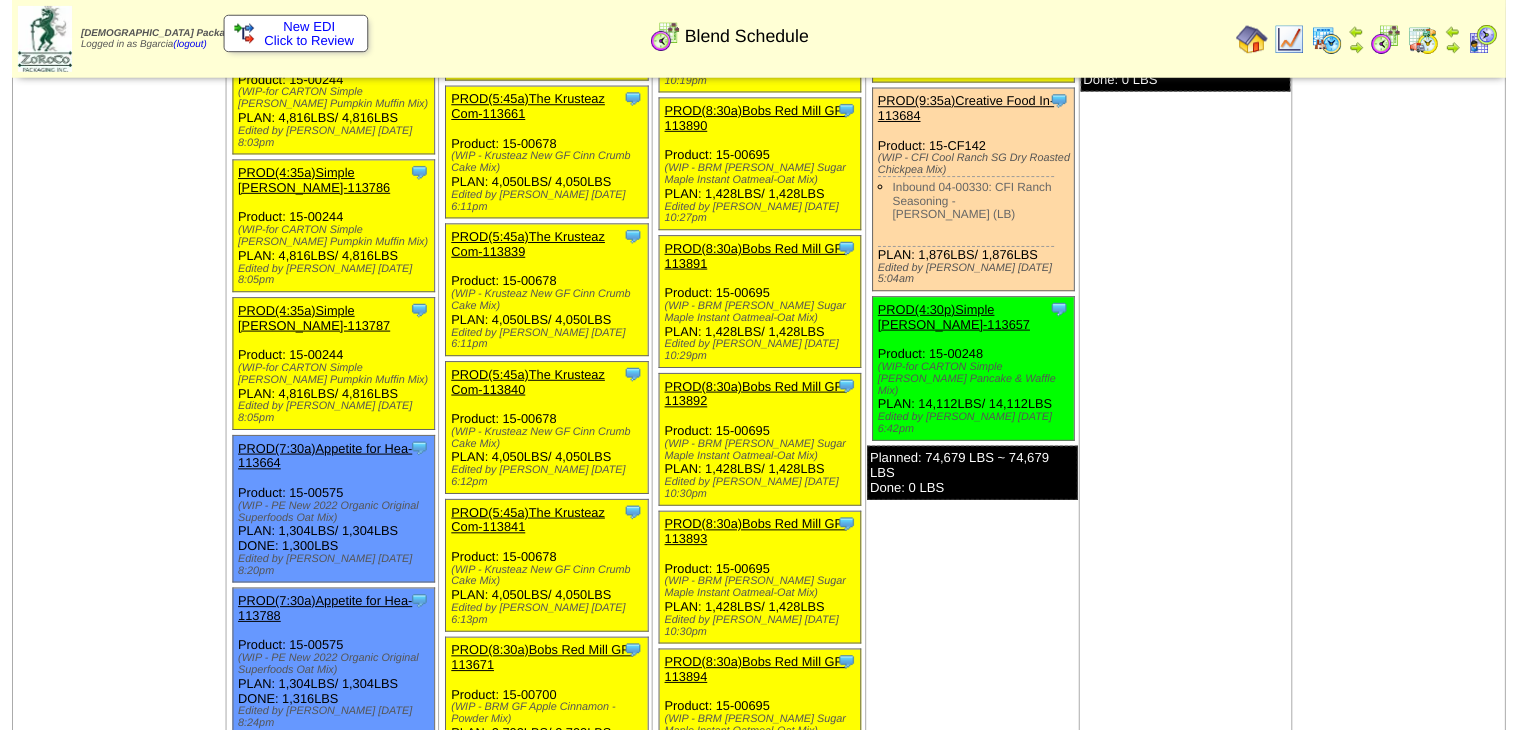 scroll, scrollTop: 1200, scrollLeft: 0, axis: vertical 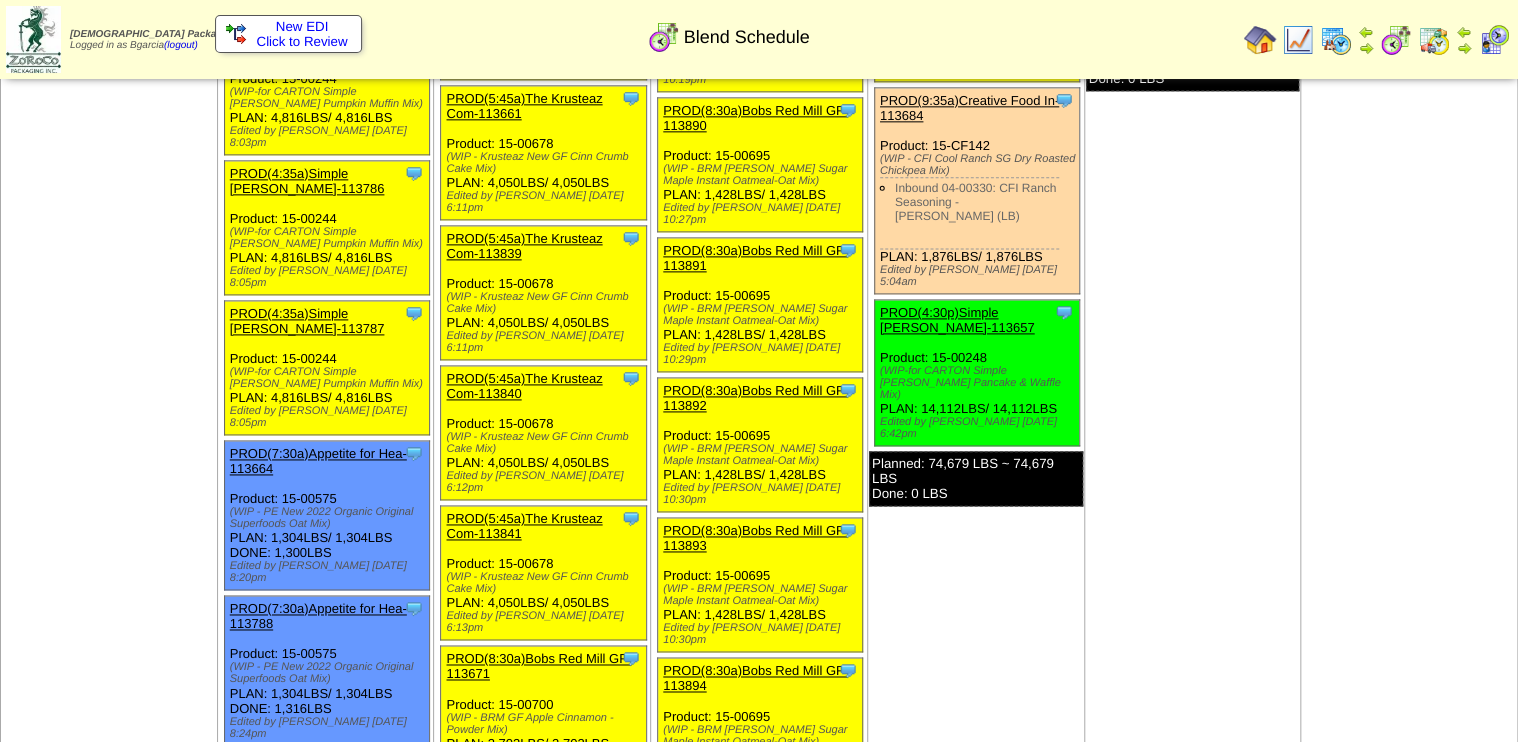 click on "PROD(8:30a)Bobs Red Mill GF-113894" at bounding box center (755, 678) 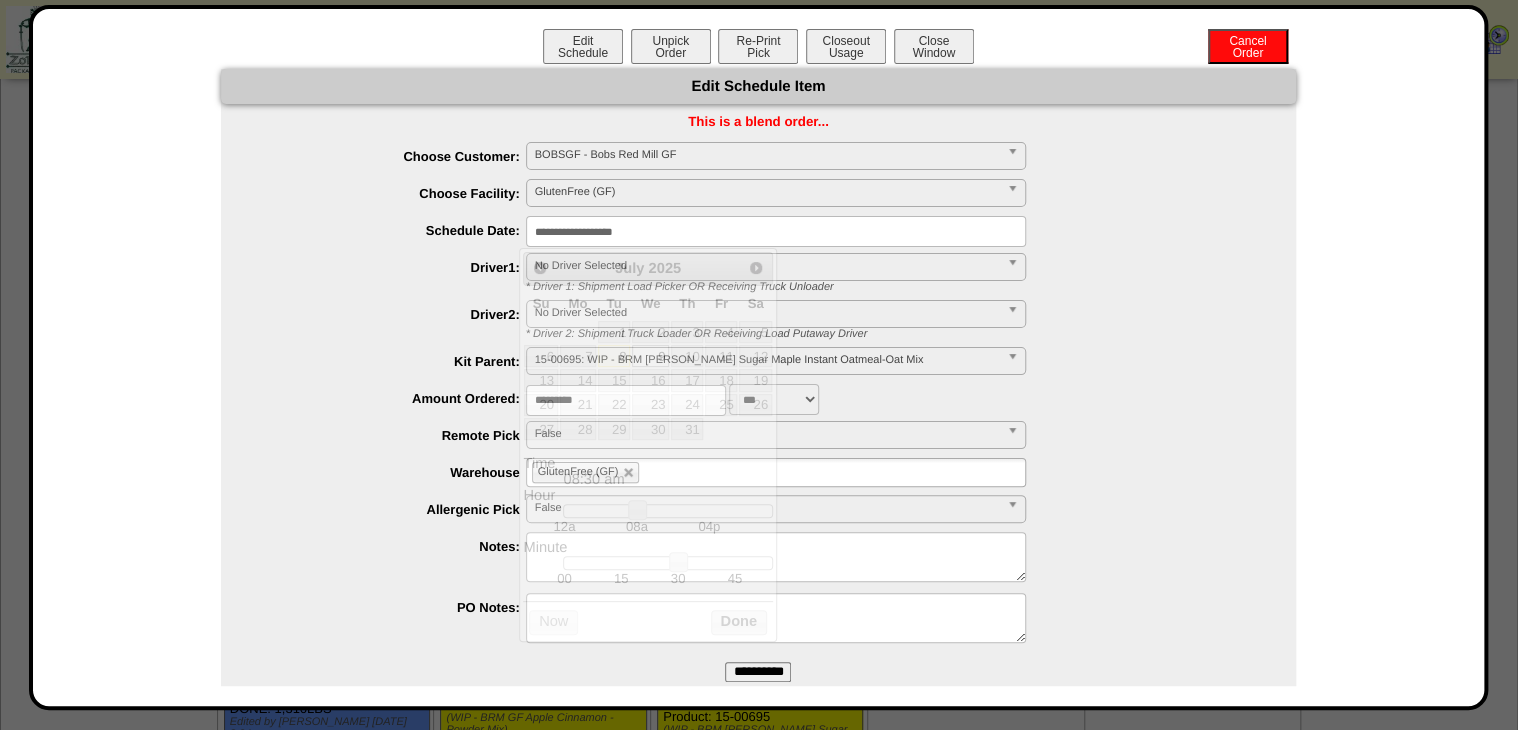click on "**********" at bounding box center [776, 231] 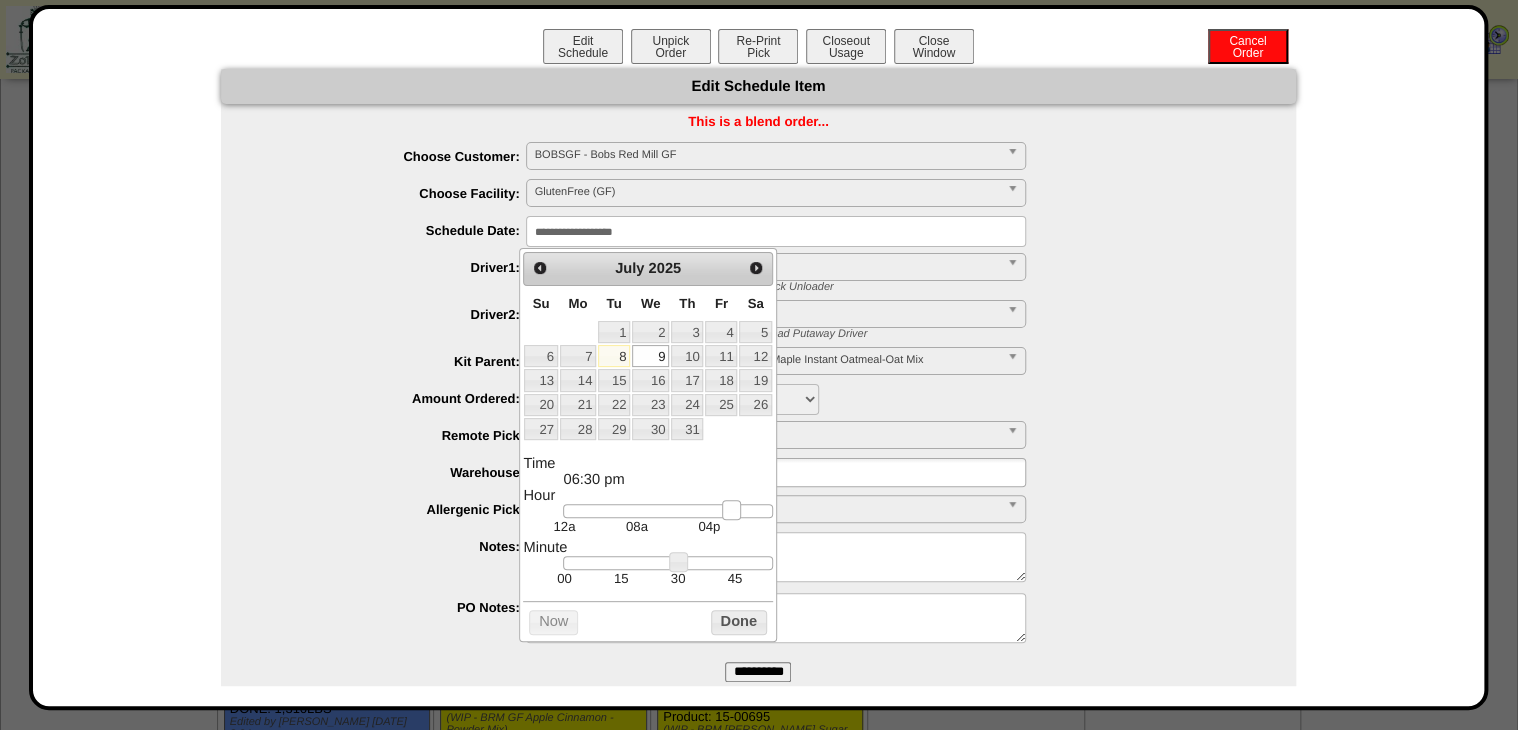 click at bounding box center (667, 511) 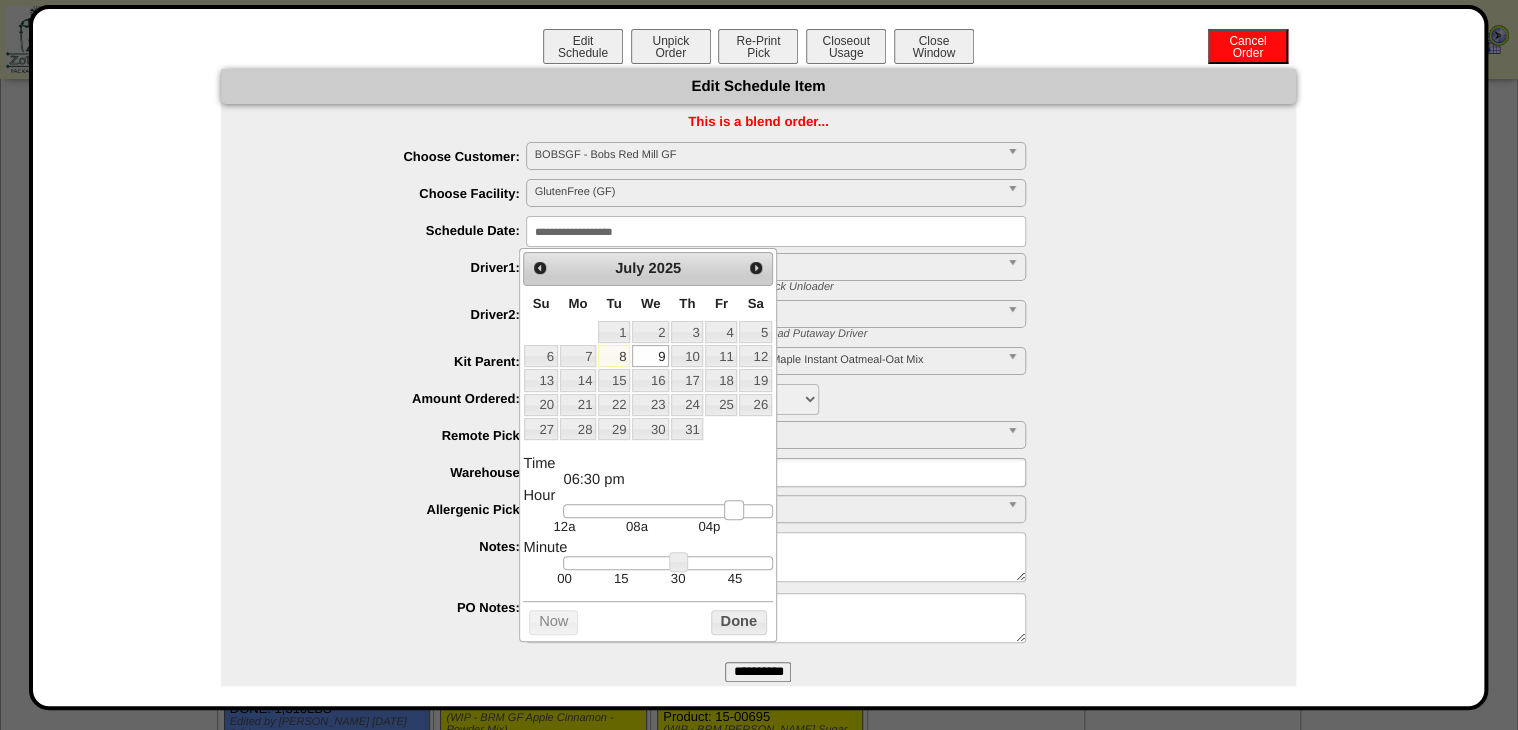 type on "**********" 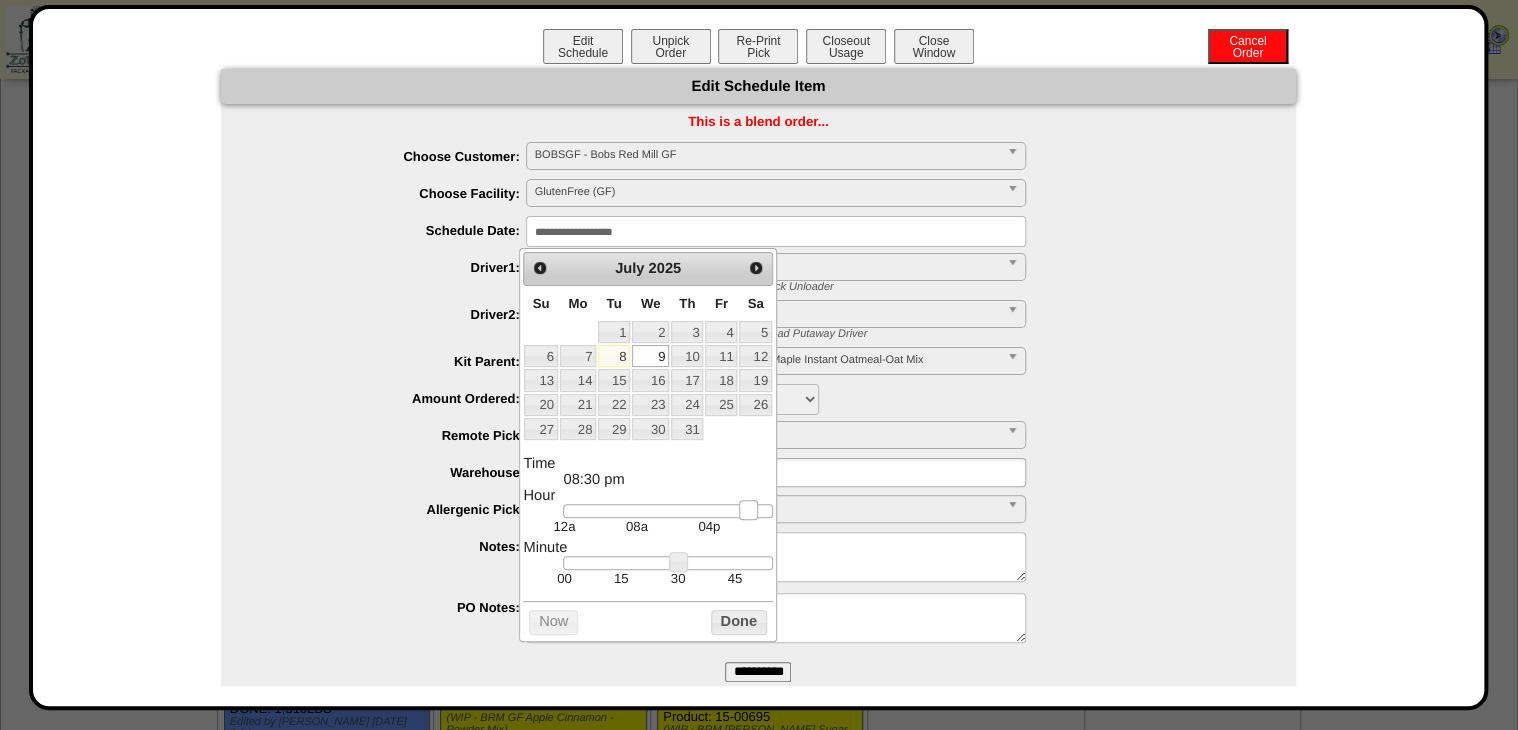 drag, startPoint x: 734, startPoint y: 515, endPoint x: 749, endPoint y: 516, distance: 15.033297 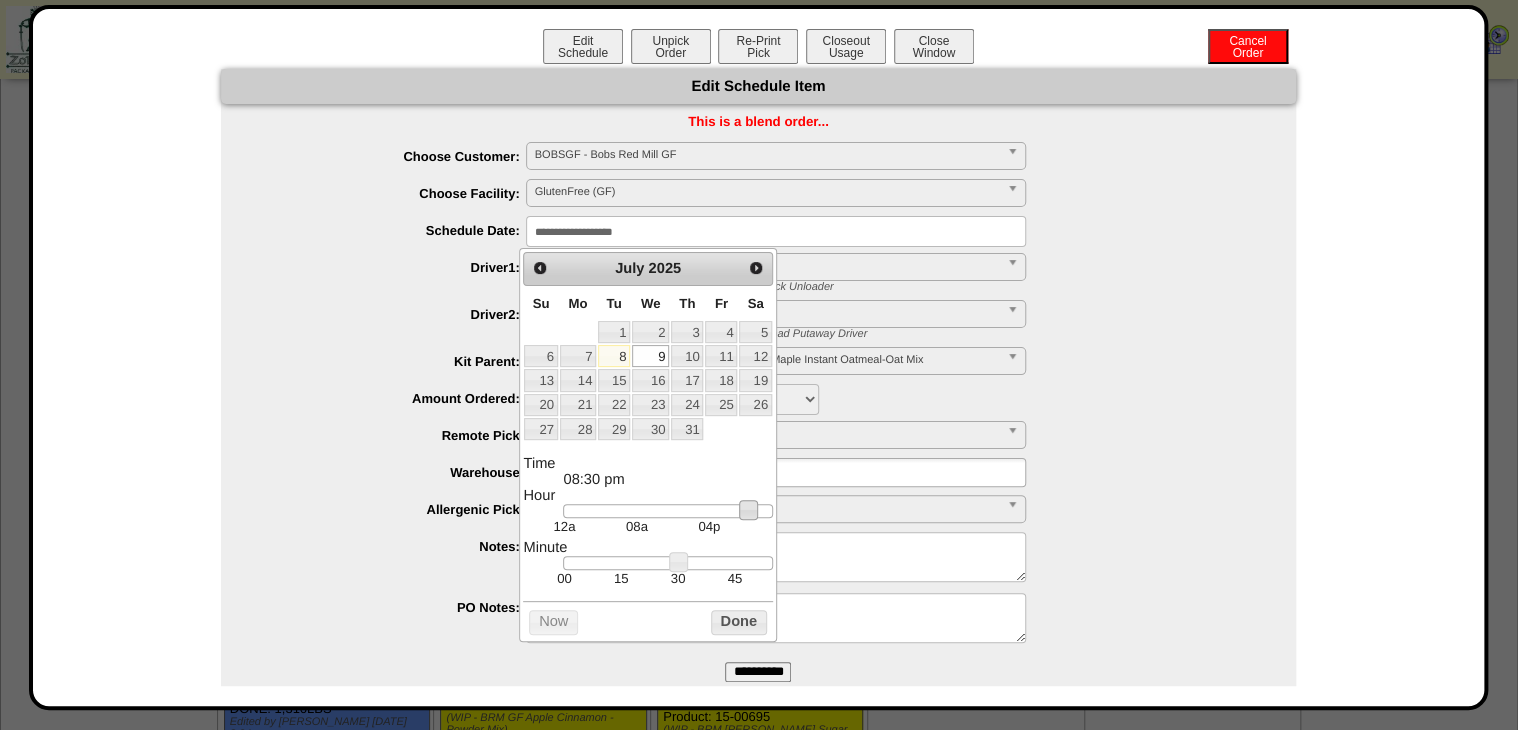 click on "Done" at bounding box center (739, 622) 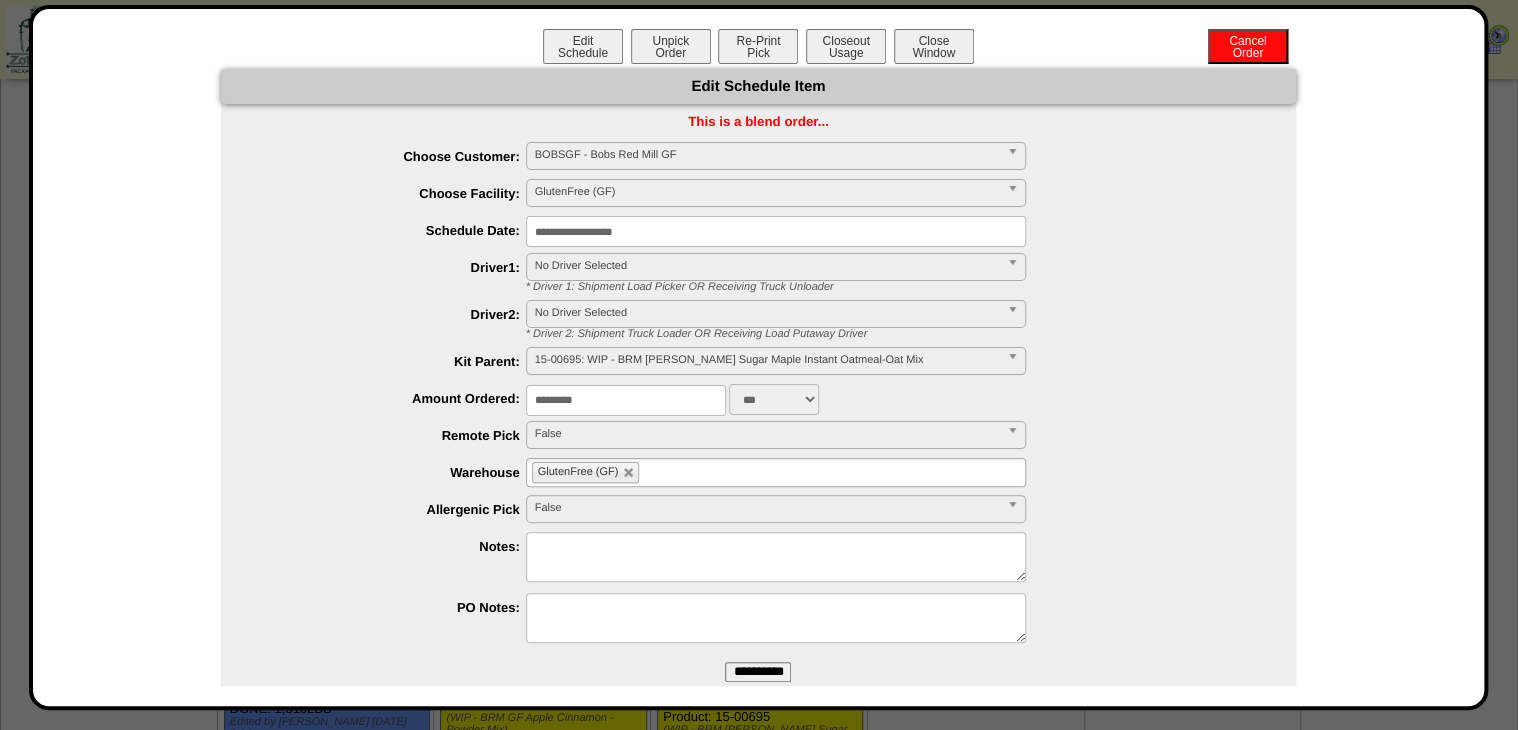 click on "**********" at bounding box center [758, 672] 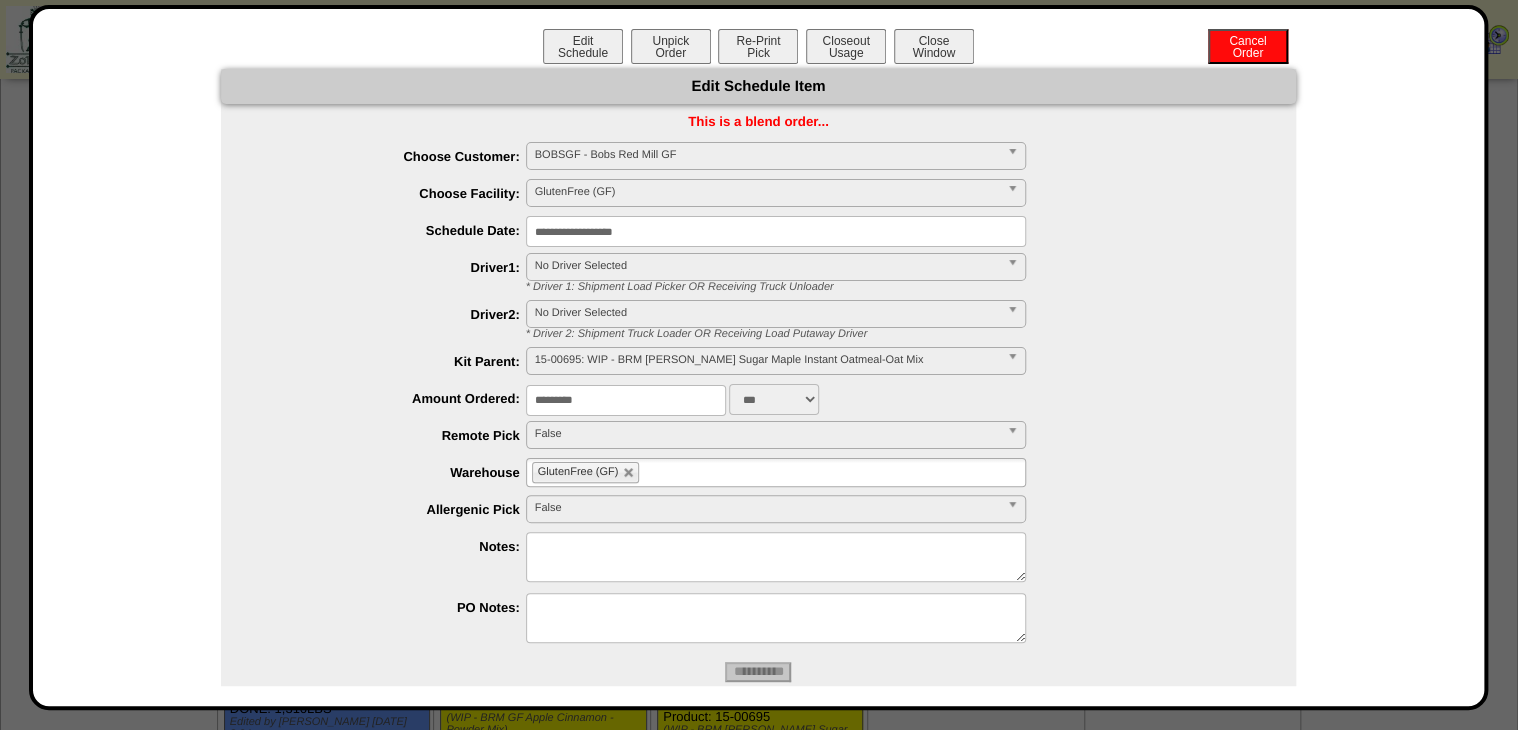 click on "**********" at bounding box center (759, 357) 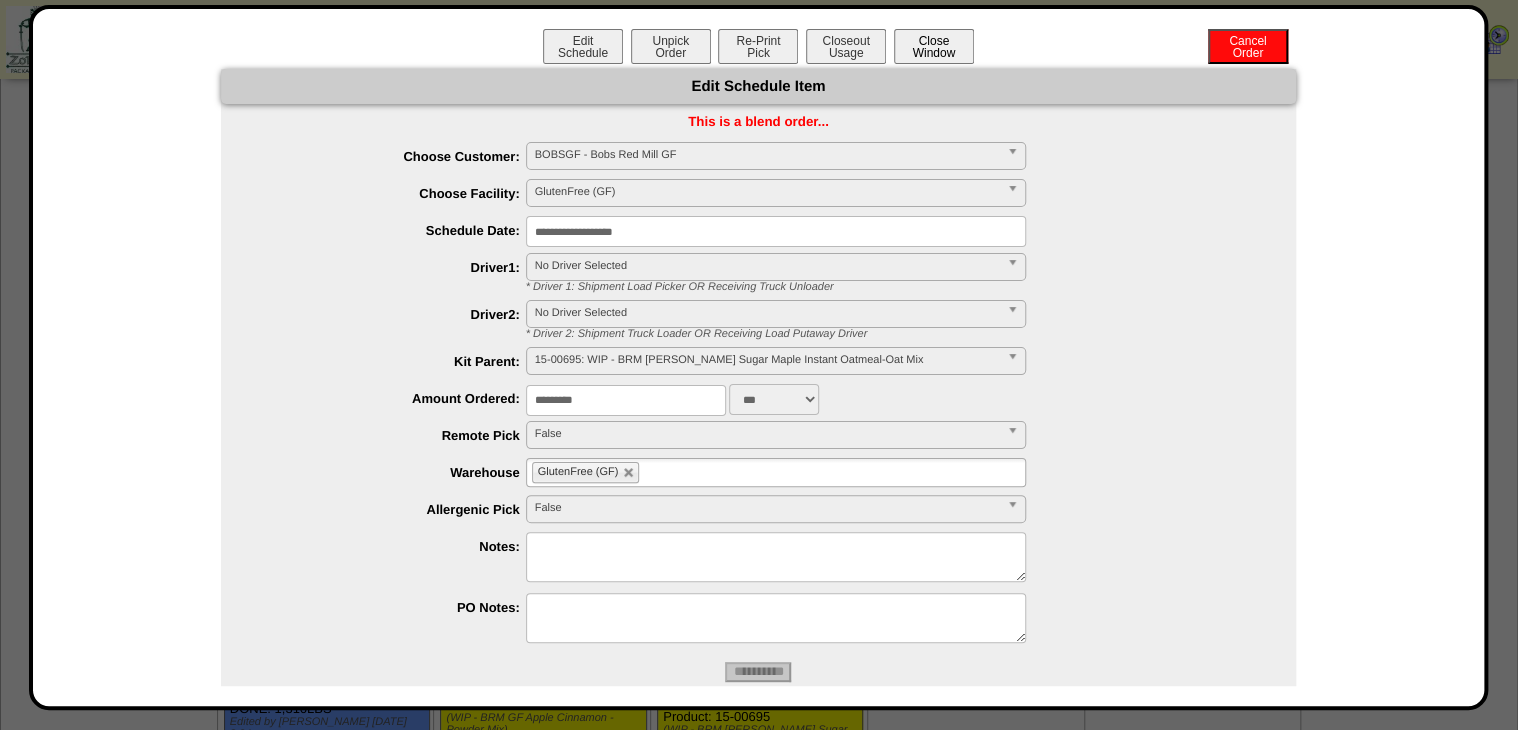 click on "Close Window" at bounding box center (934, 46) 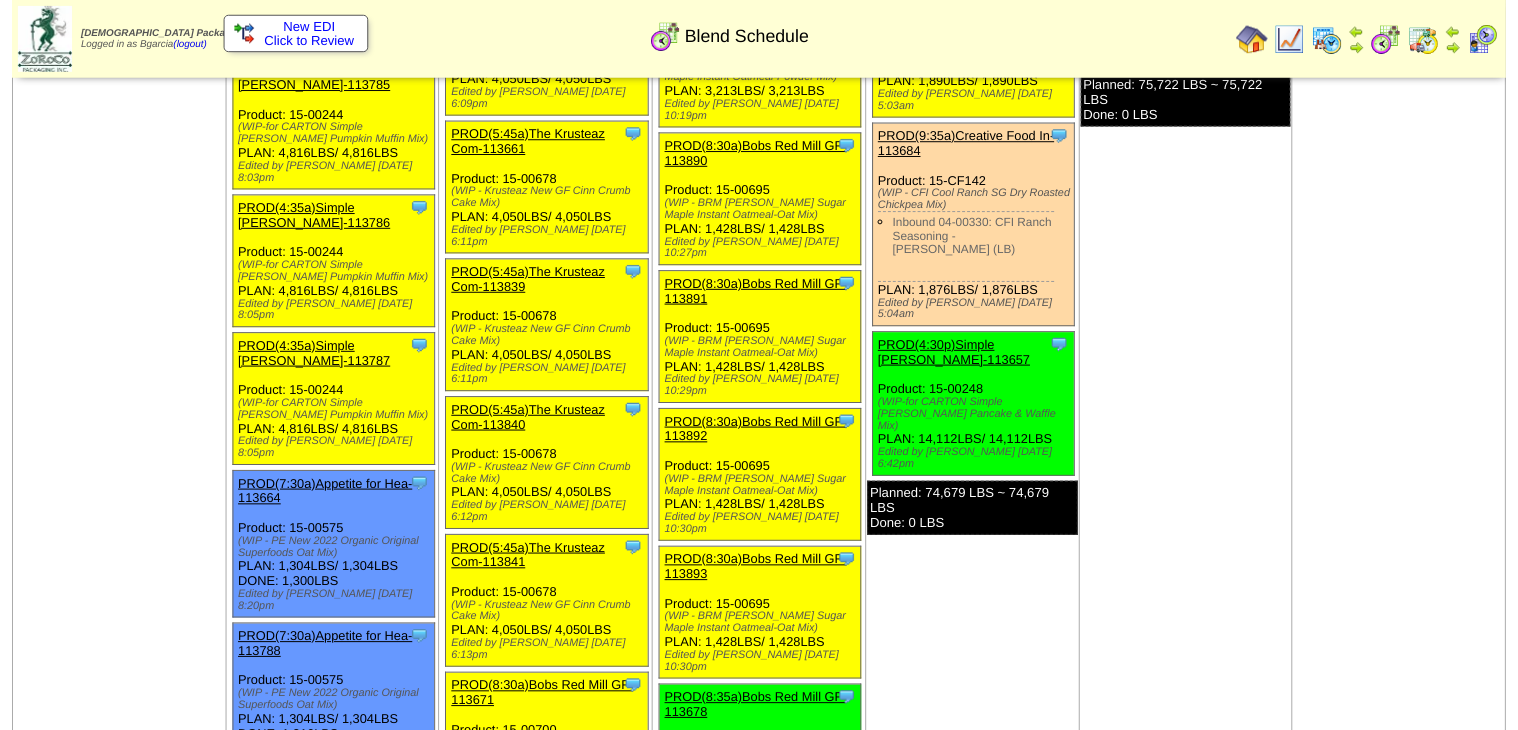 scroll, scrollTop: 1200, scrollLeft: 0, axis: vertical 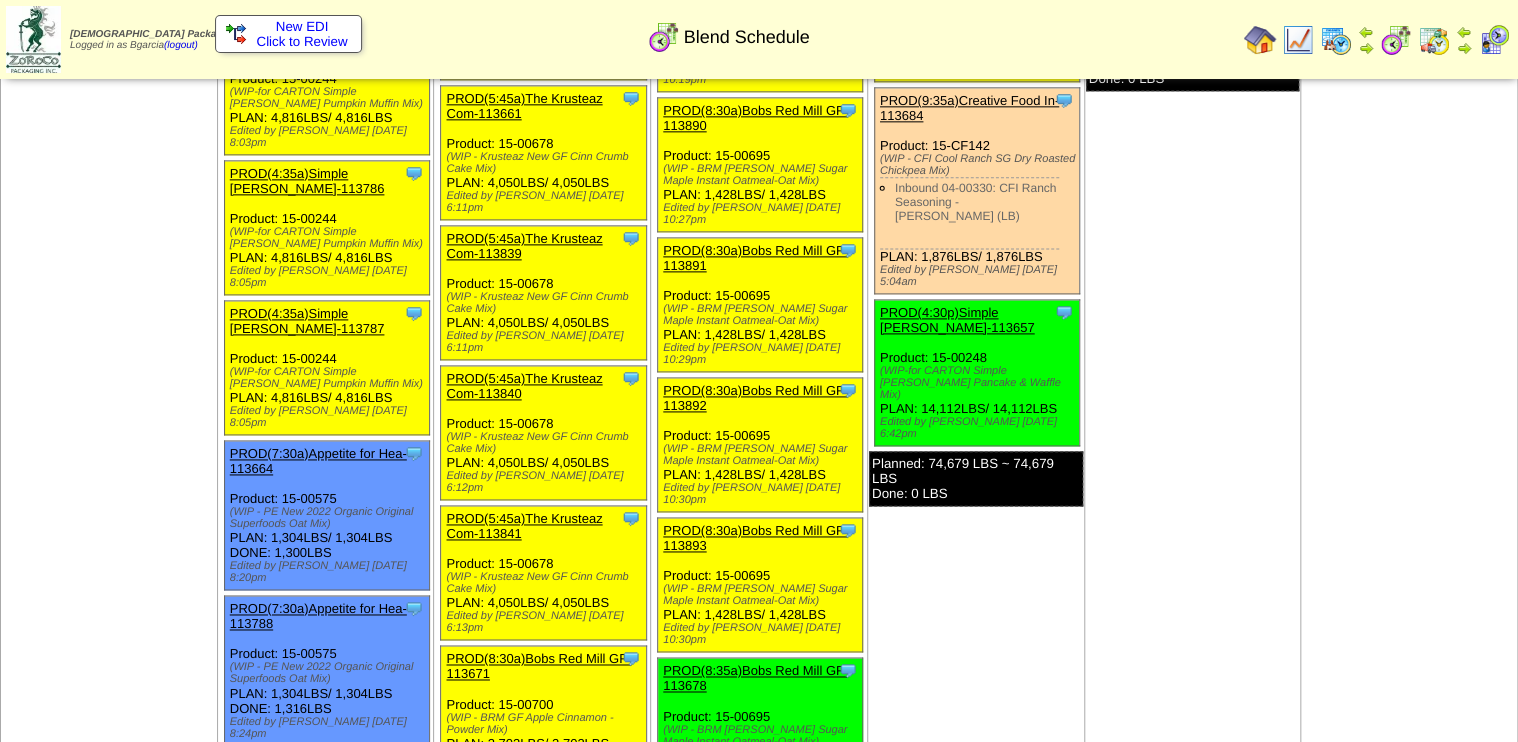click on "PROD(8:30a)Bobs Red Mill GF-113893" at bounding box center [755, 538] 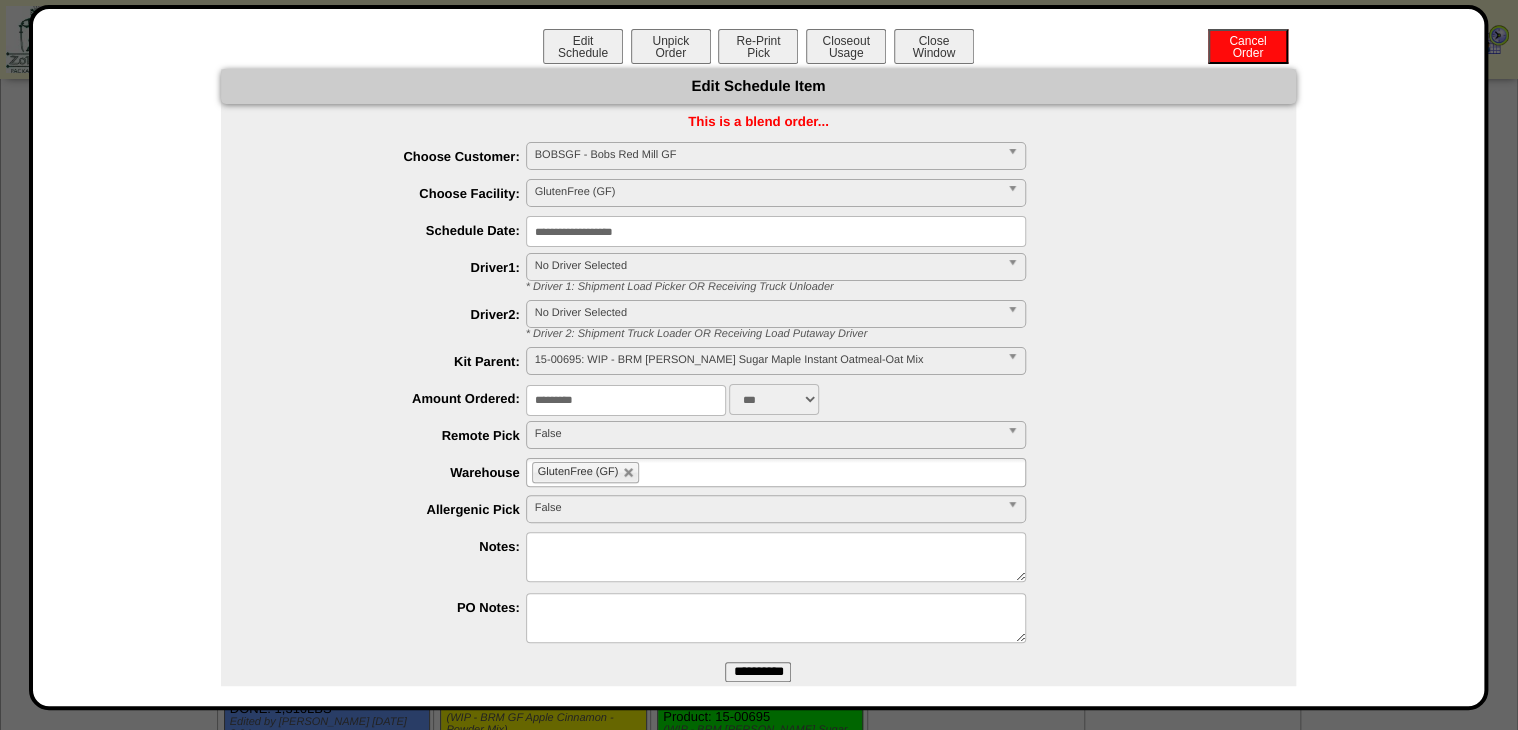 click on "**********" at bounding box center (776, 231) 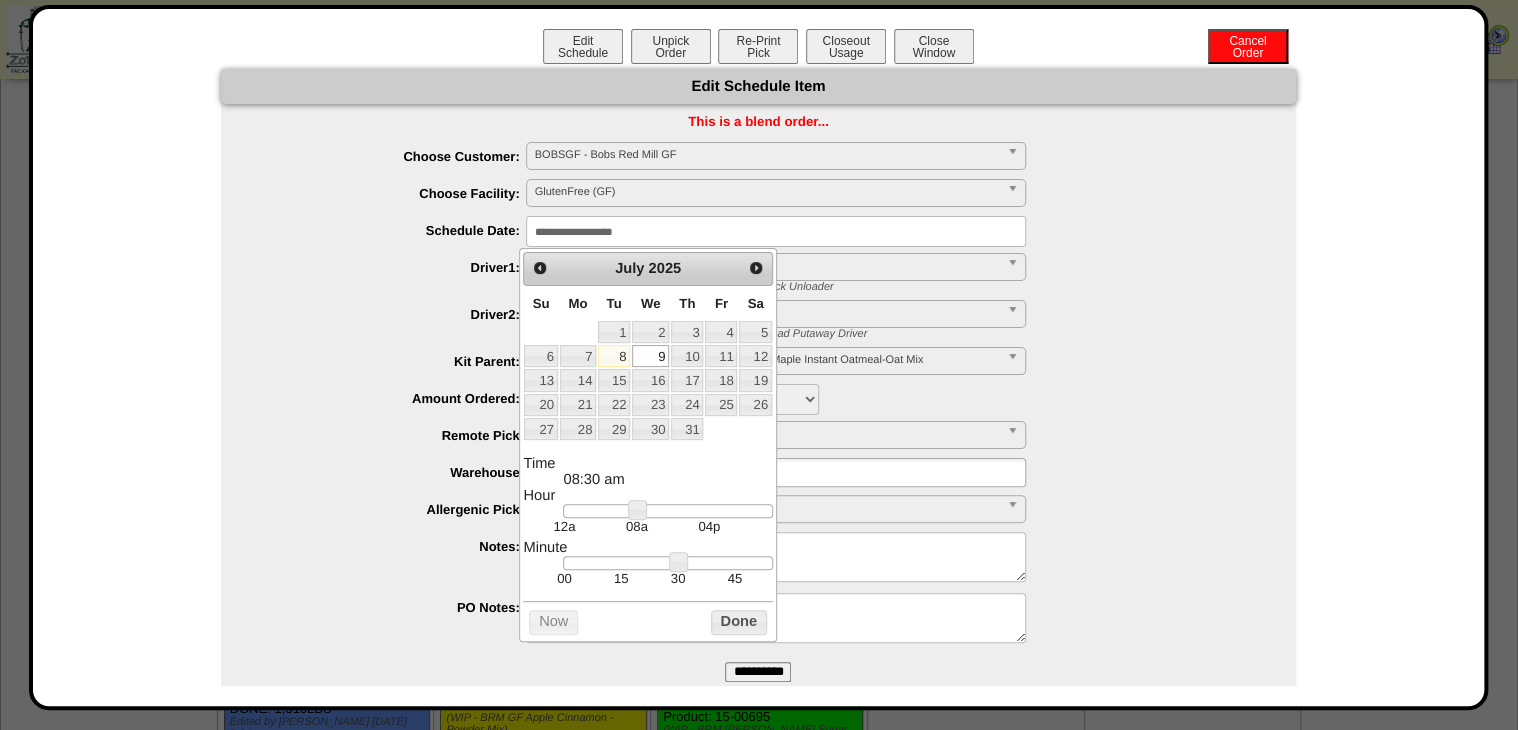 drag, startPoint x: 723, startPoint y: 496, endPoint x: 724, endPoint y: 506, distance: 10.049875 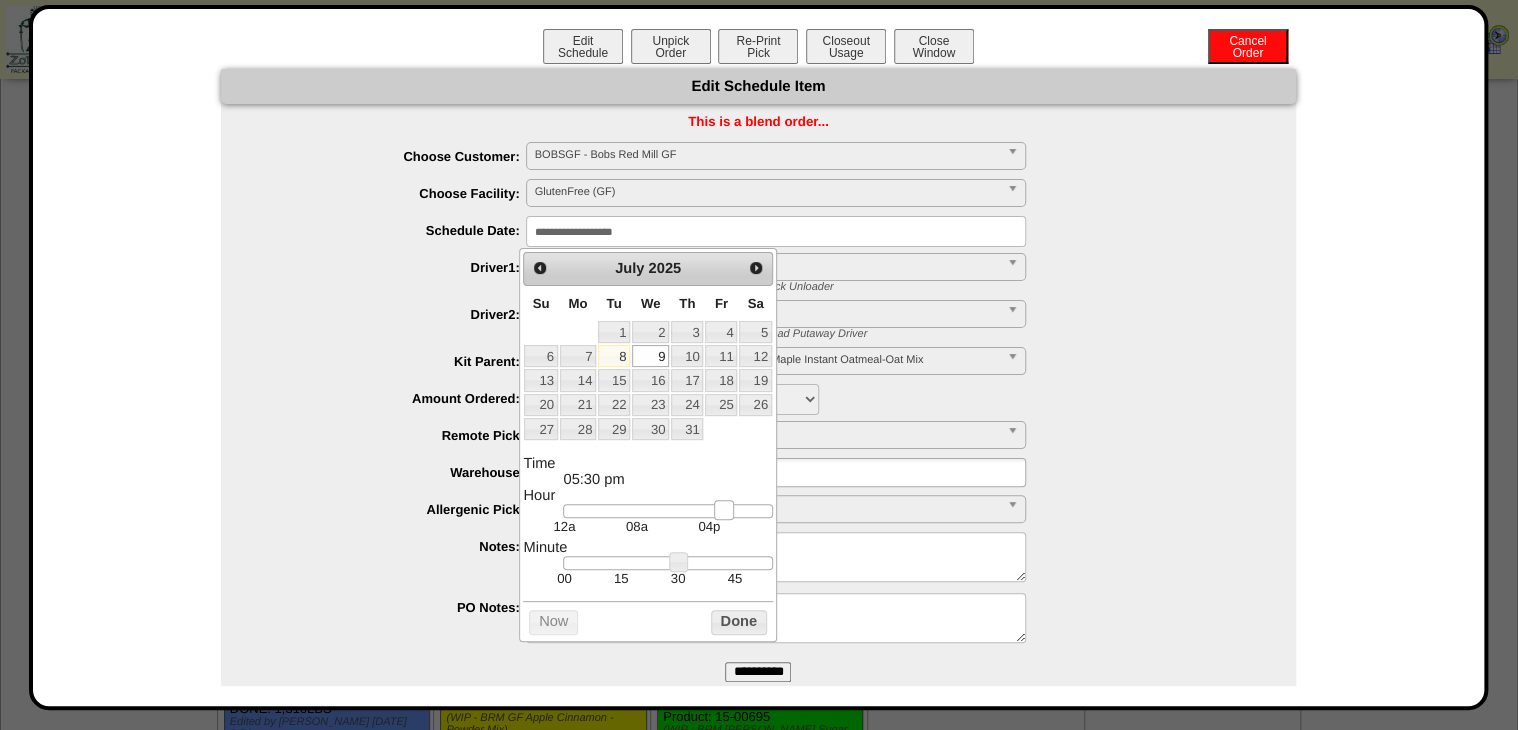 click at bounding box center [667, 511] 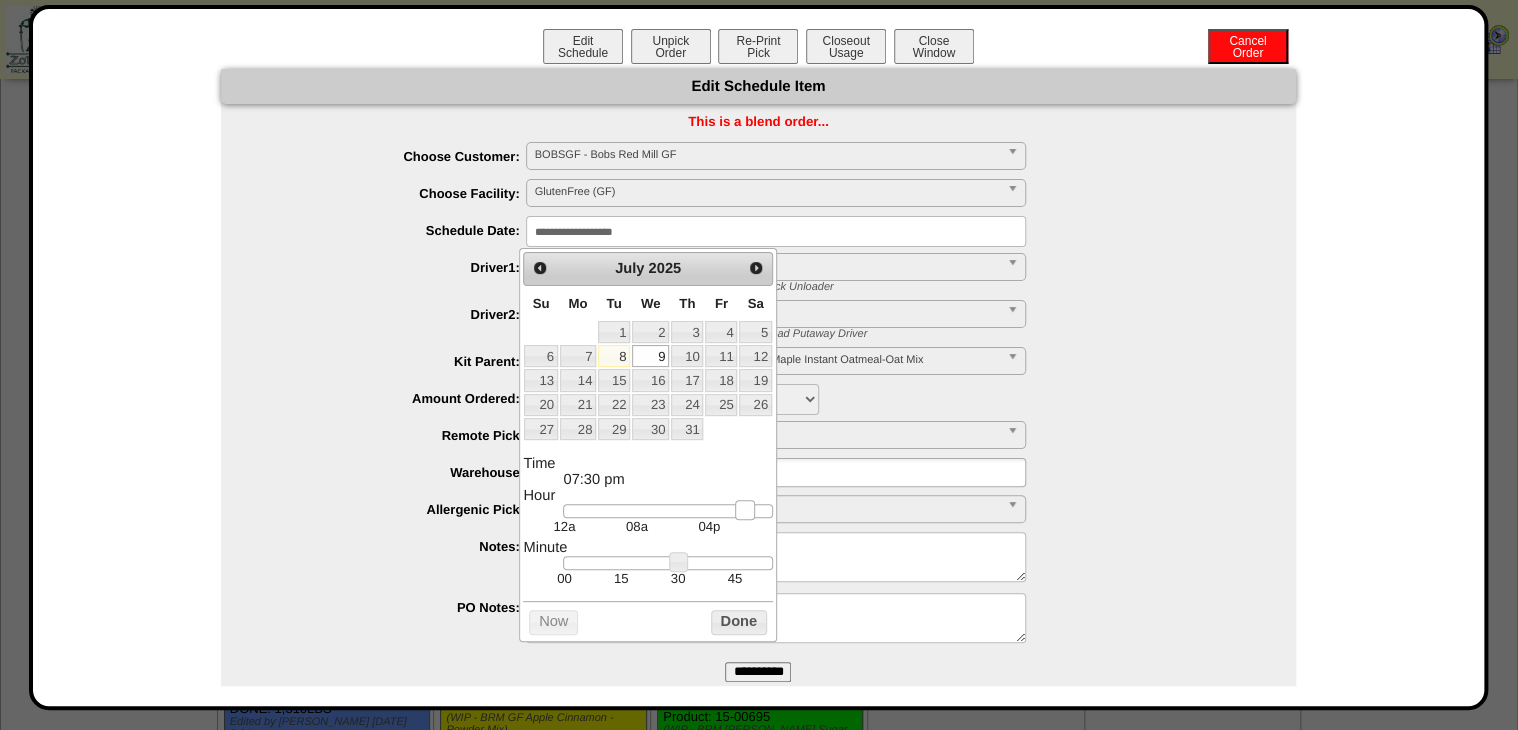 type on "**********" 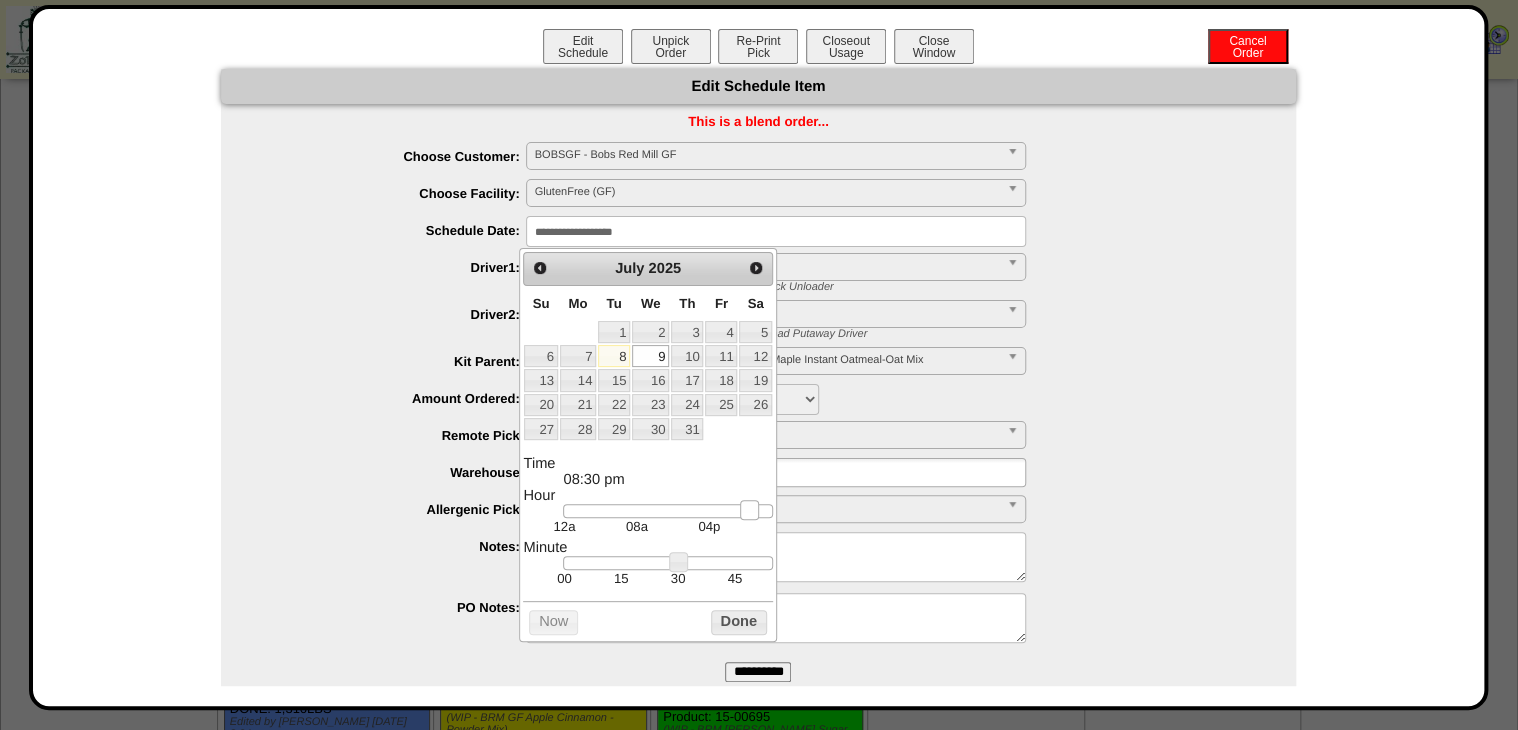 drag, startPoint x: 723, startPoint y: 511, endPoint x: 749, endPoint y: 514, distance: 26.172504 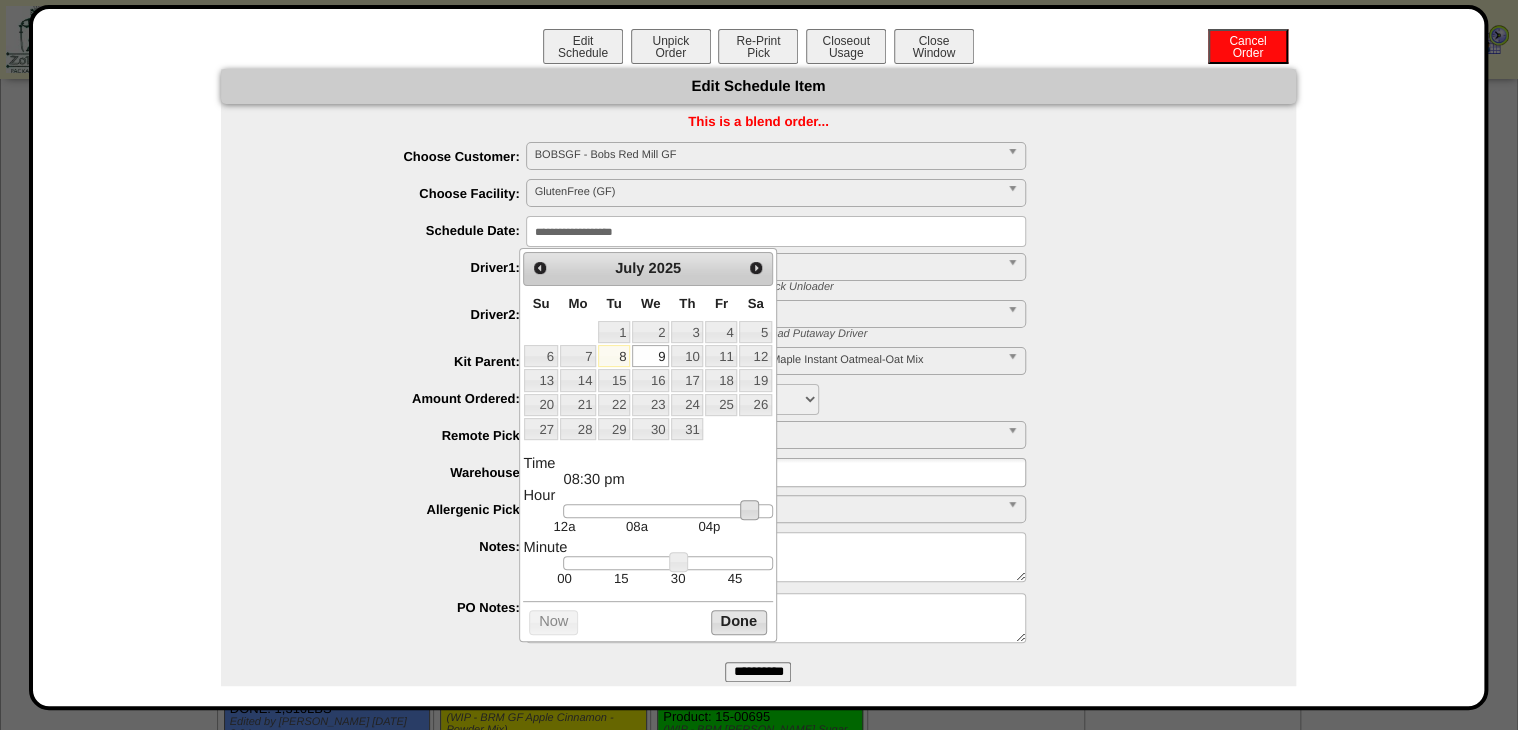 click on "Done" at bounding box center (739, 622) 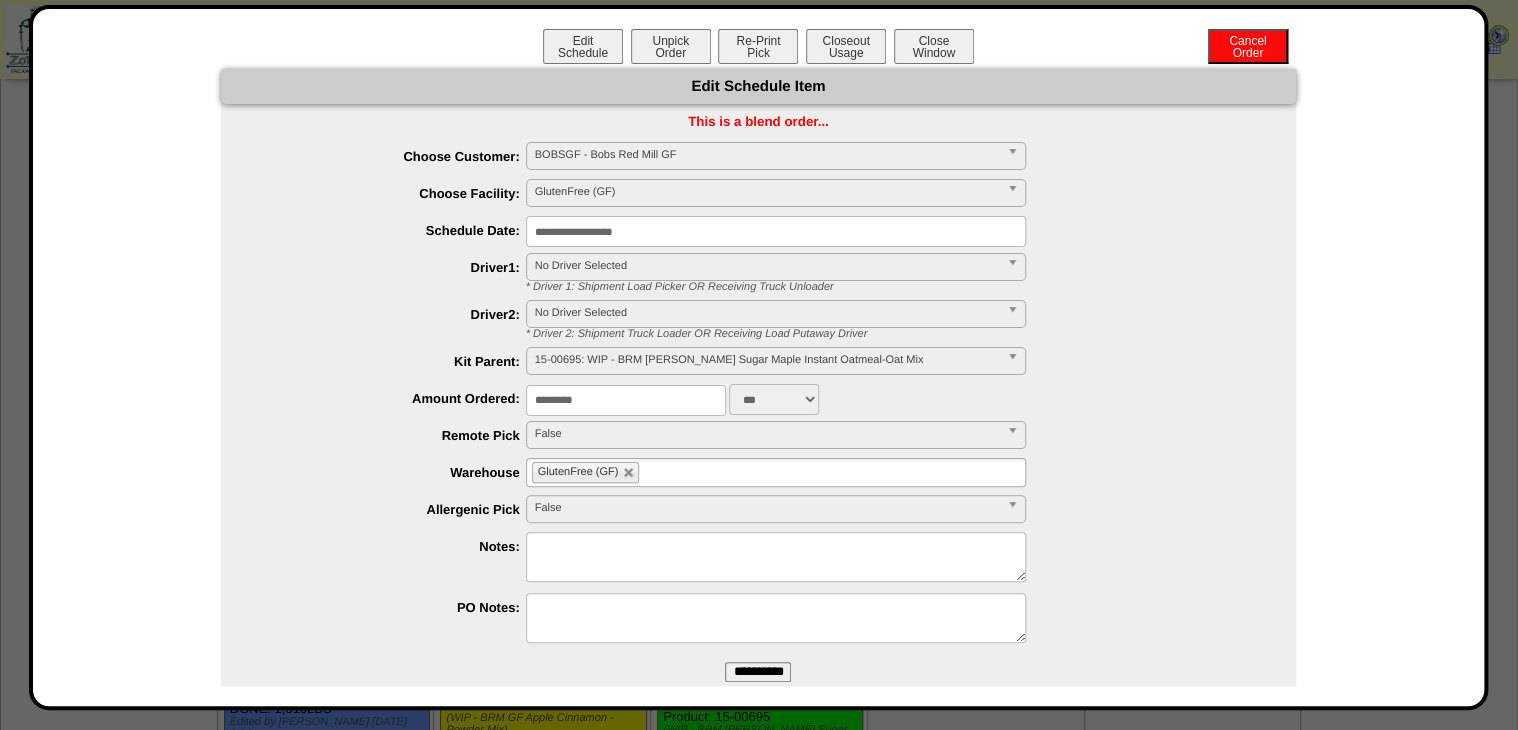 click on "**********" at bounding box center (758, 383) 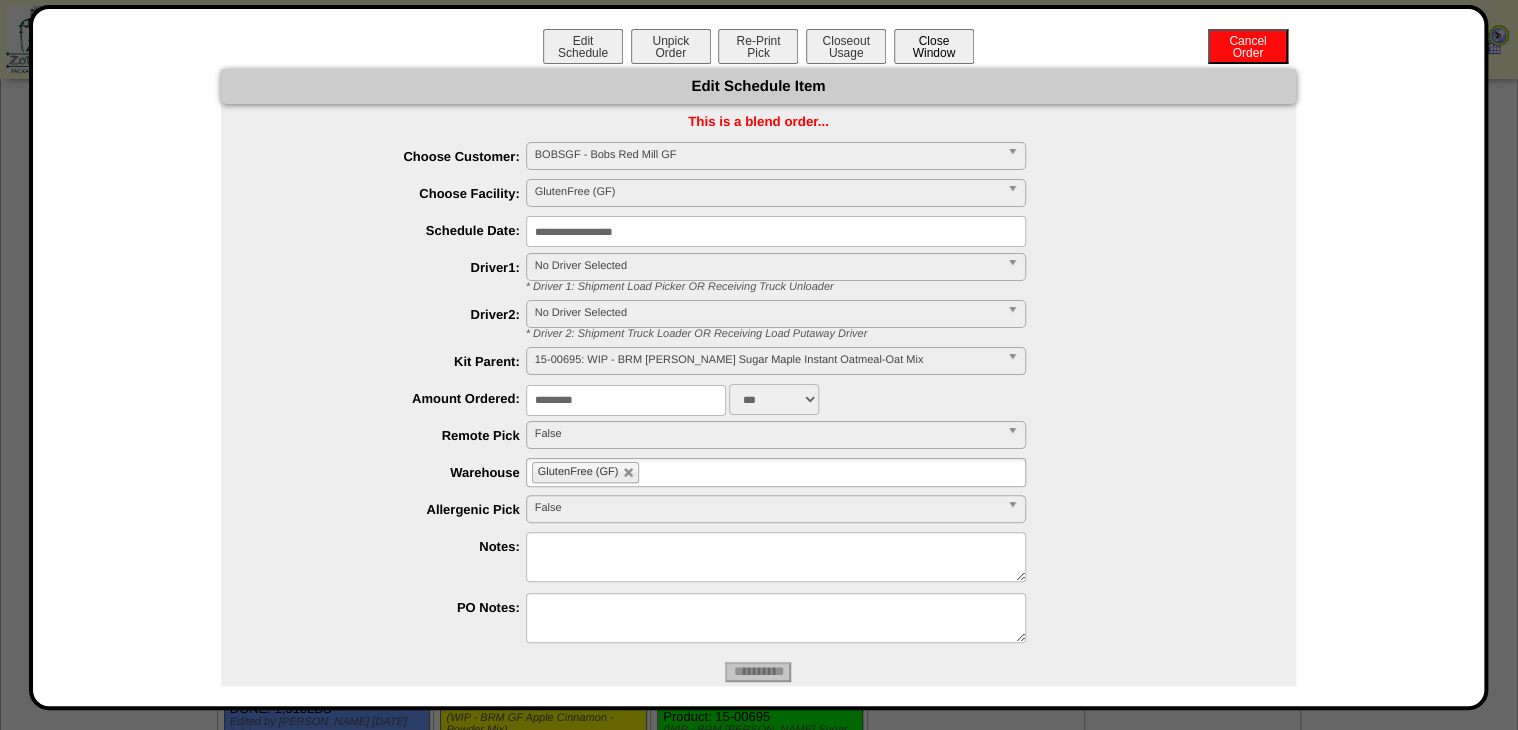 click on "Close Window" at bounding box center (934, 46) 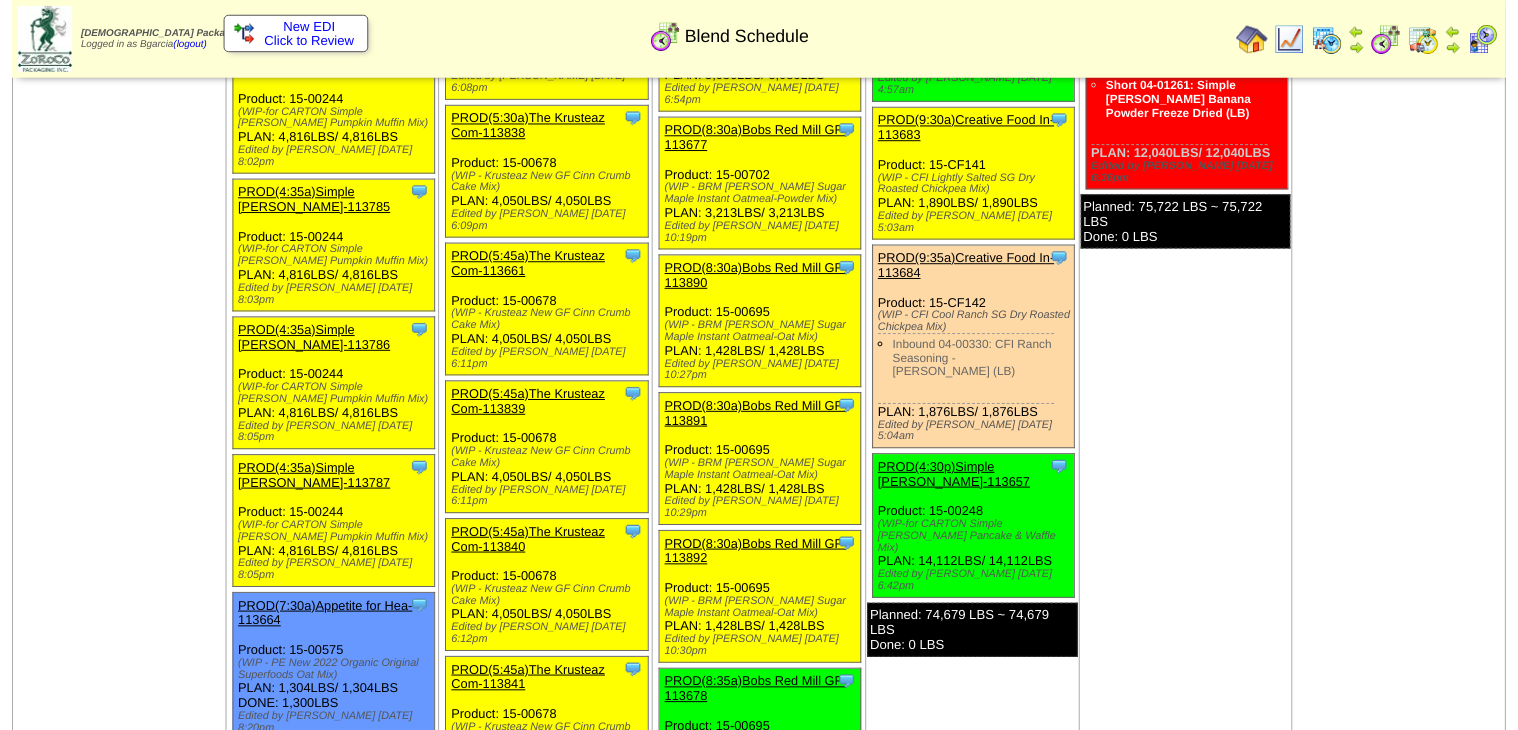 scroll, scrollTop: 1040, scrollLeft: 0, axis: vertical 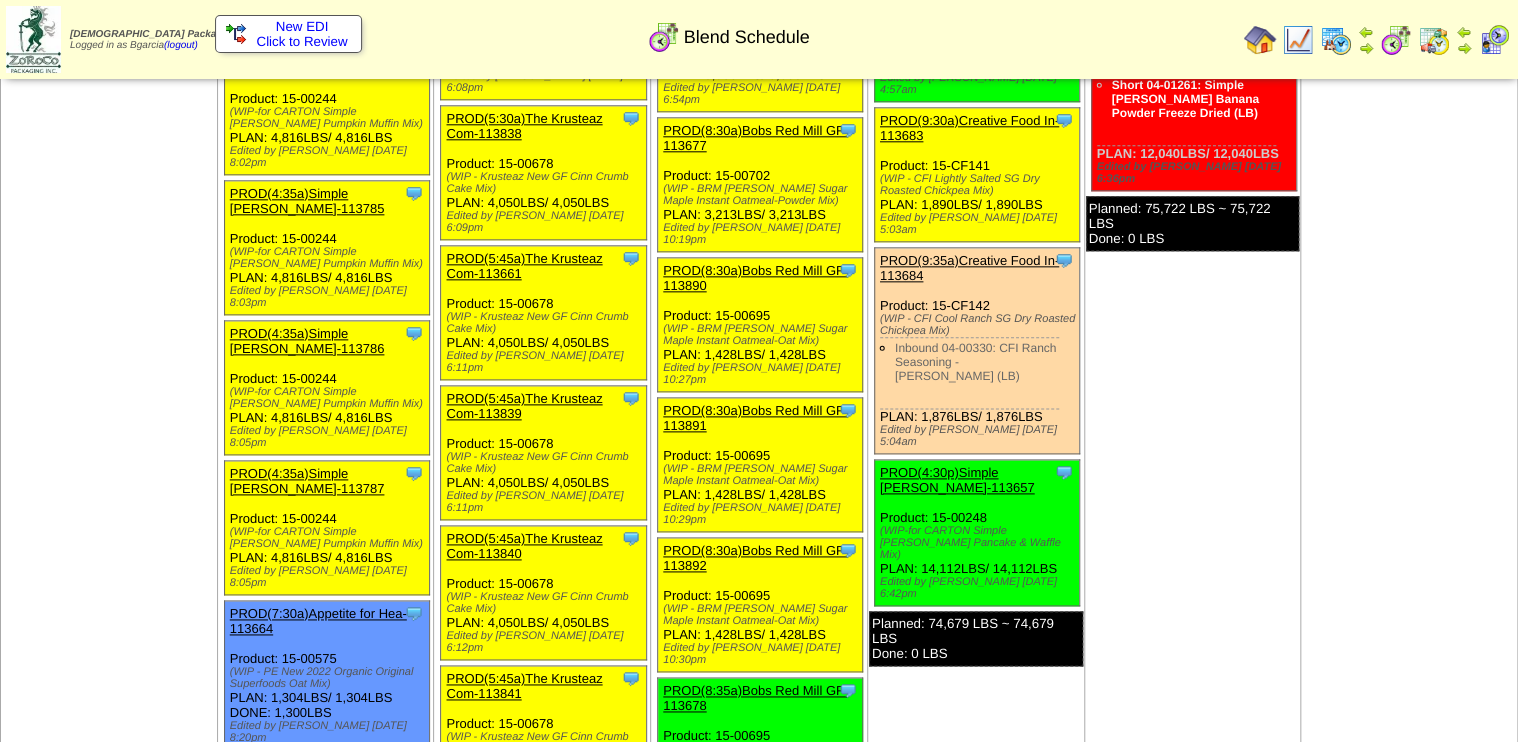 click on "PROD(8:30a)Bobs Red Mill GF-113892" at bounding box center (755, 558) 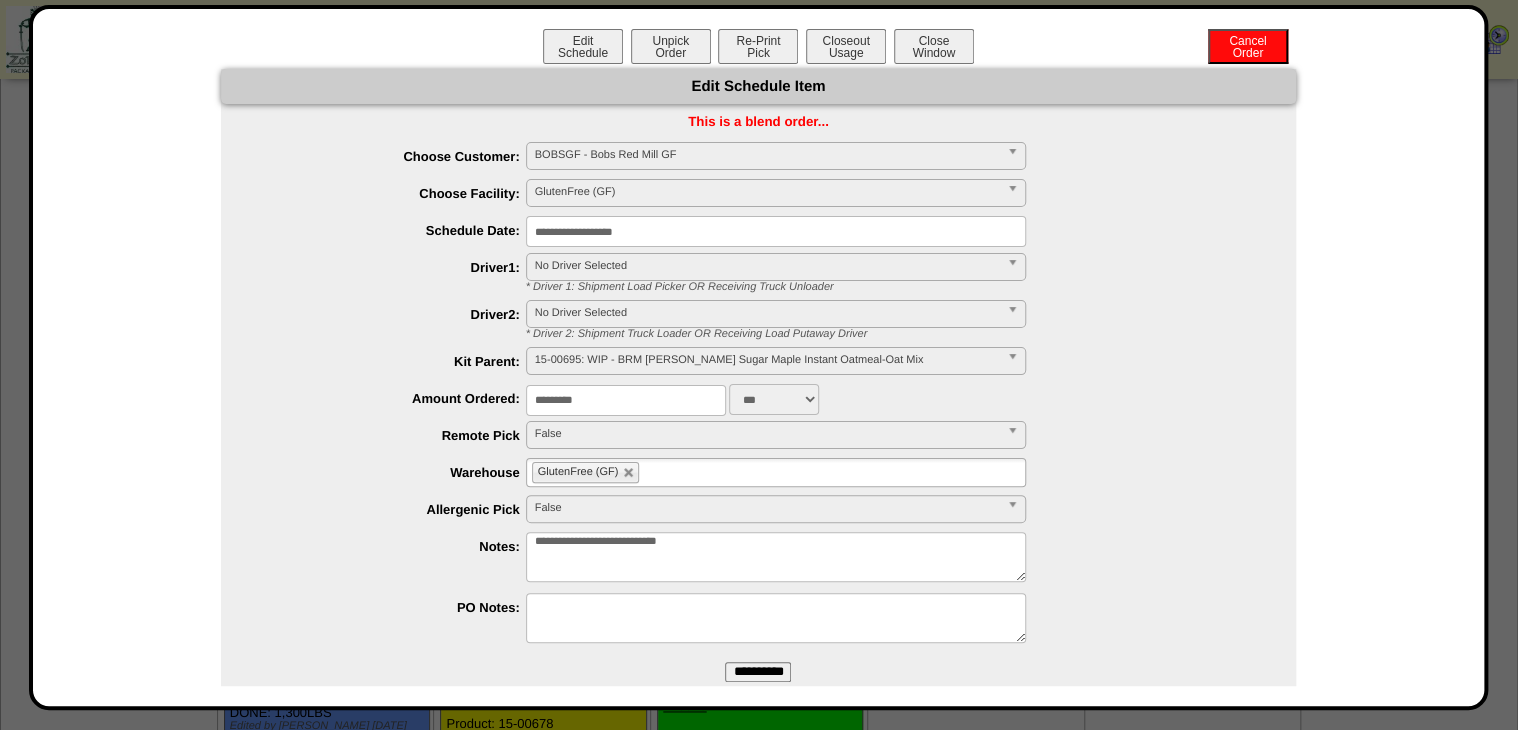 click on "GlutenFree (GF)" at bounding box center (767, 192) 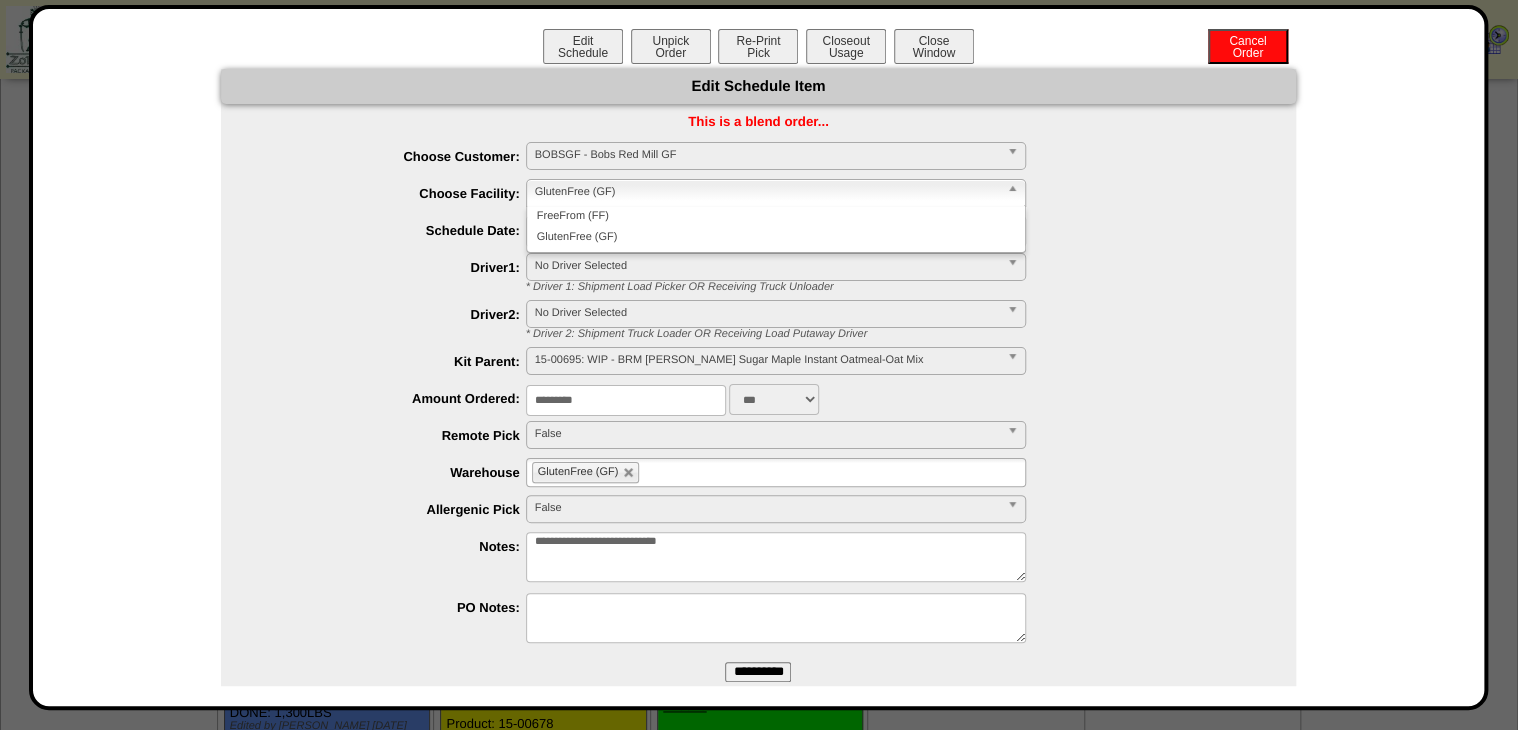 click on "**********" at bounding box center [758, 395] 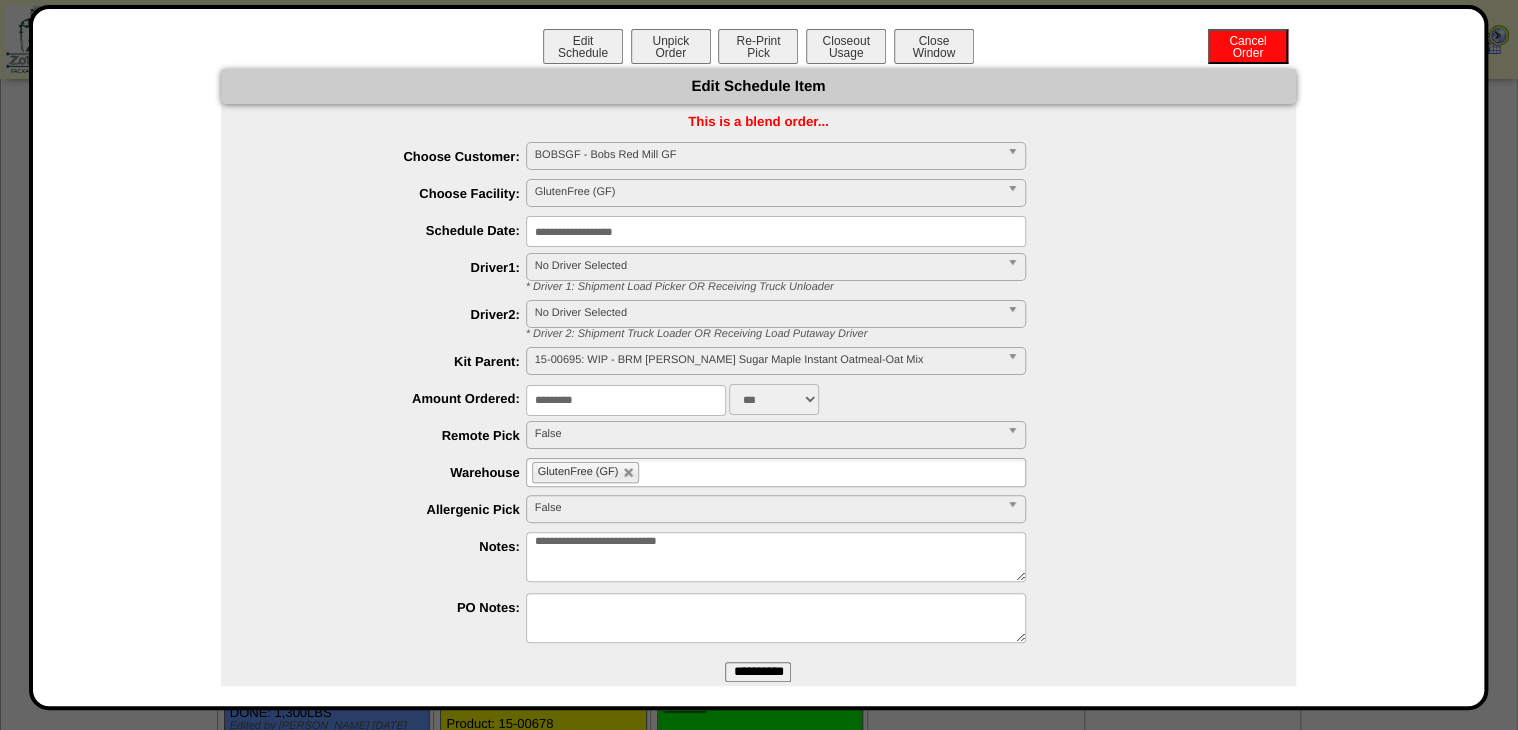 click on "**********" at bounding box center [776, 231] 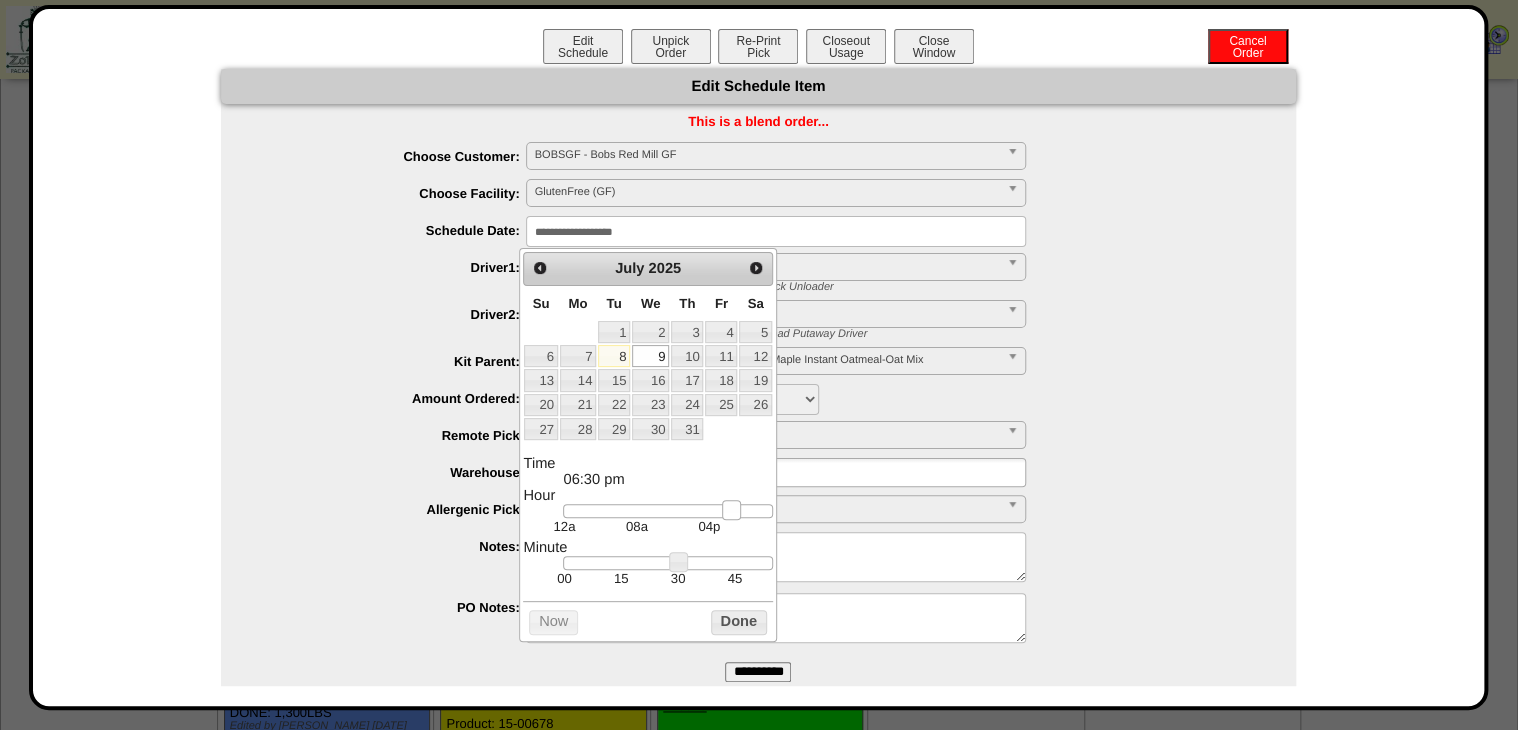 click at bounding box center [667, 511] 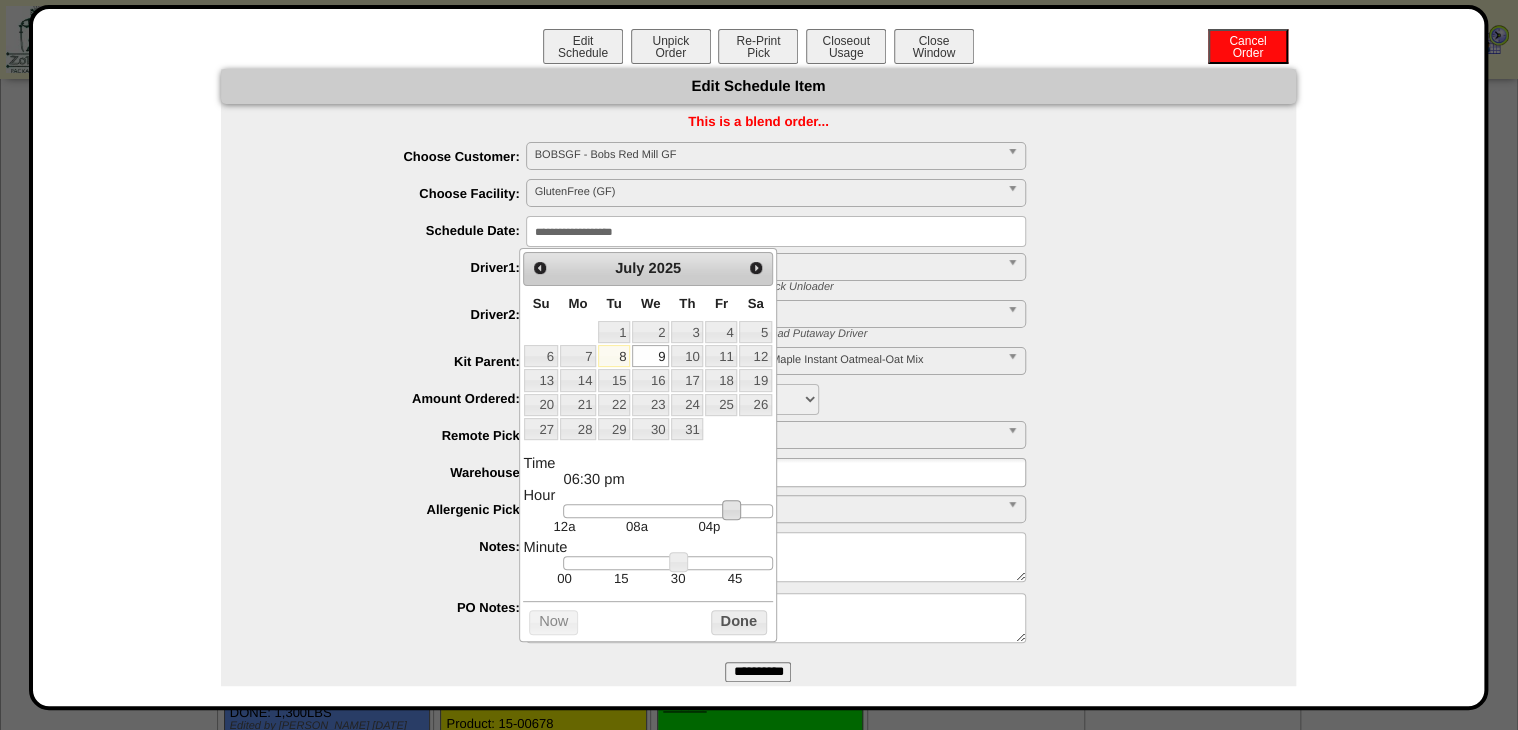 type on "**********" 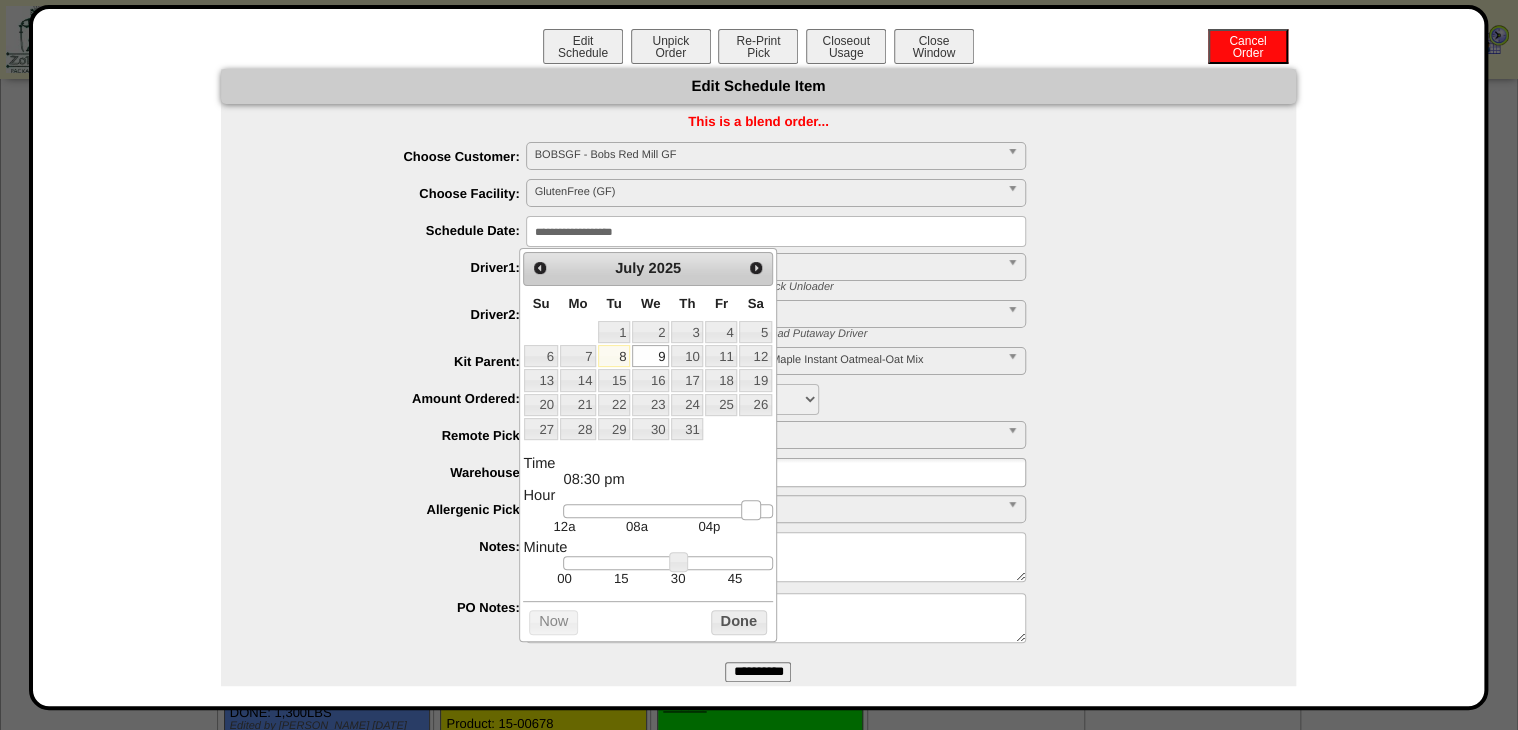 drag, startPoint x: 731, startPoint y: 519, endPoint x: 751, endPoint y: 517, distance: 20.09975 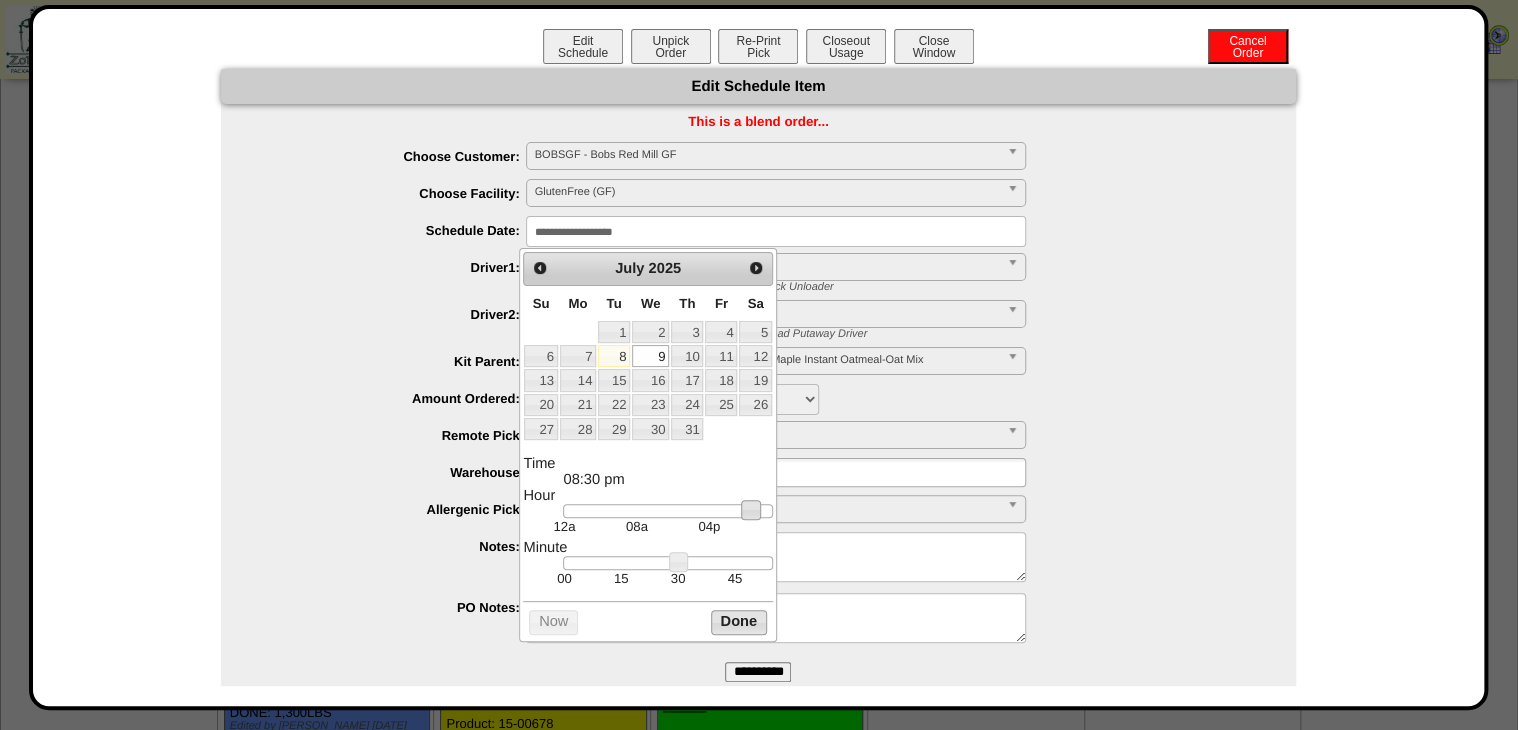 click on "Done" 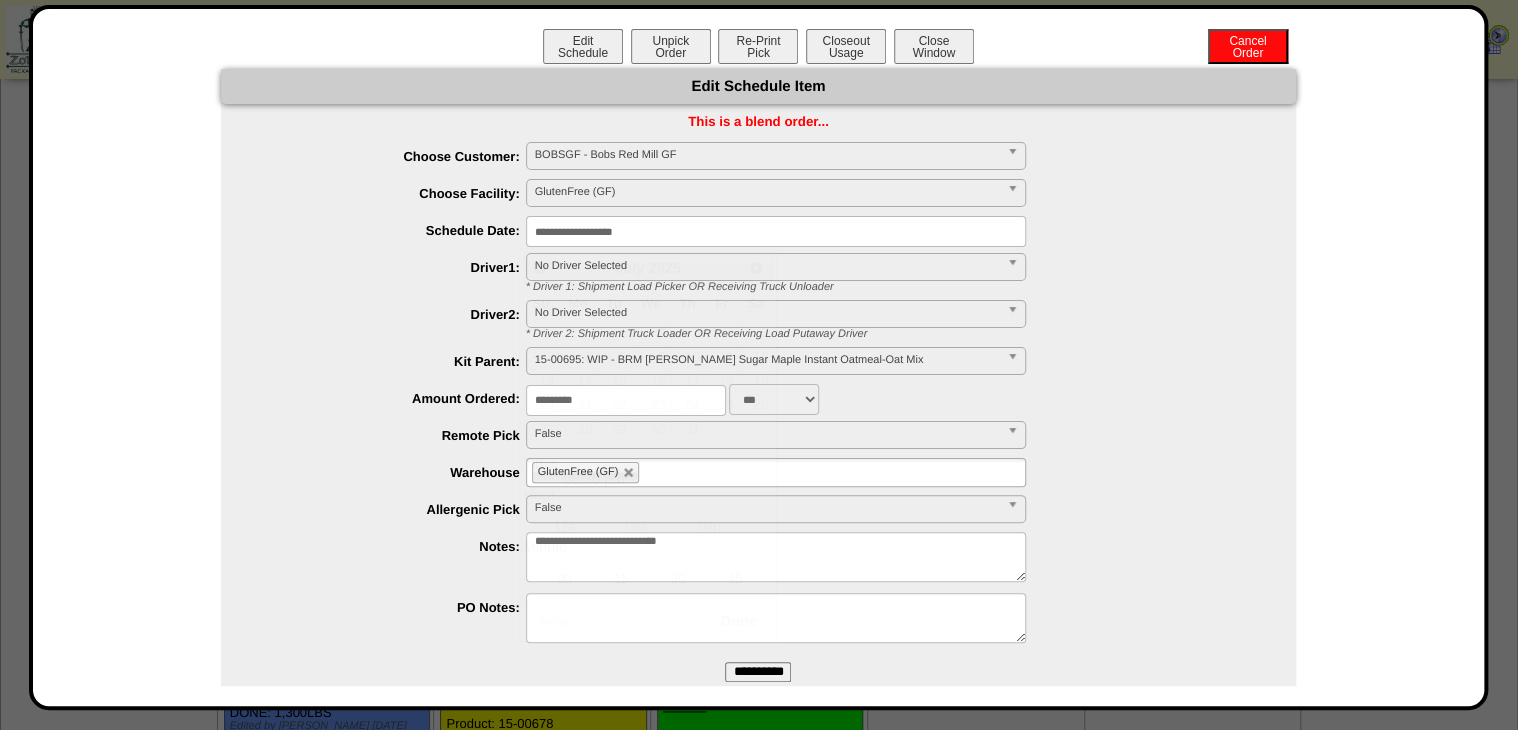 click on "**********" 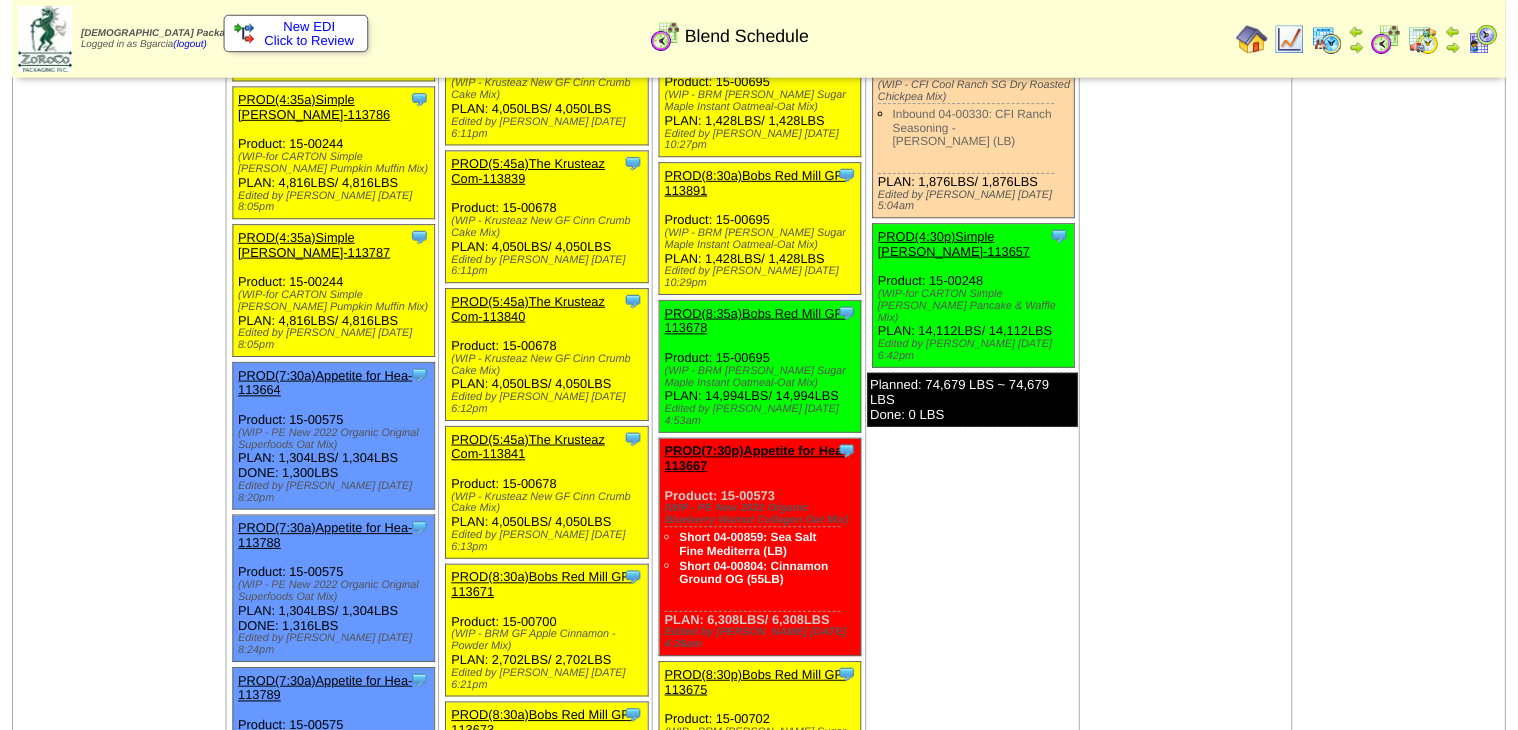 scroll, scrollTop: 960, scrollLeft: 0, axis: vertical 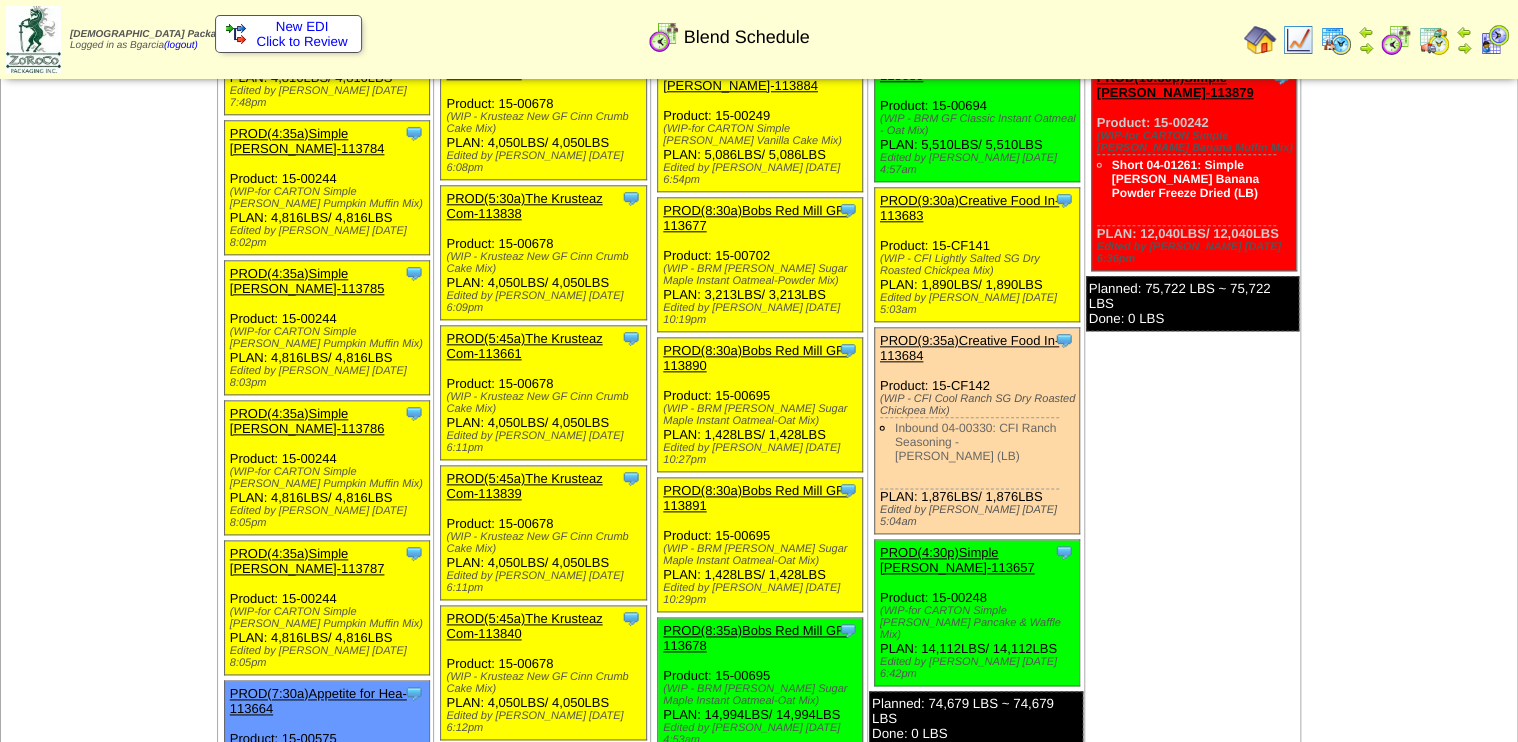 click on "PROD(8:30a)Bobs Red Mill GF-113891" at bounding box center (755, 498) 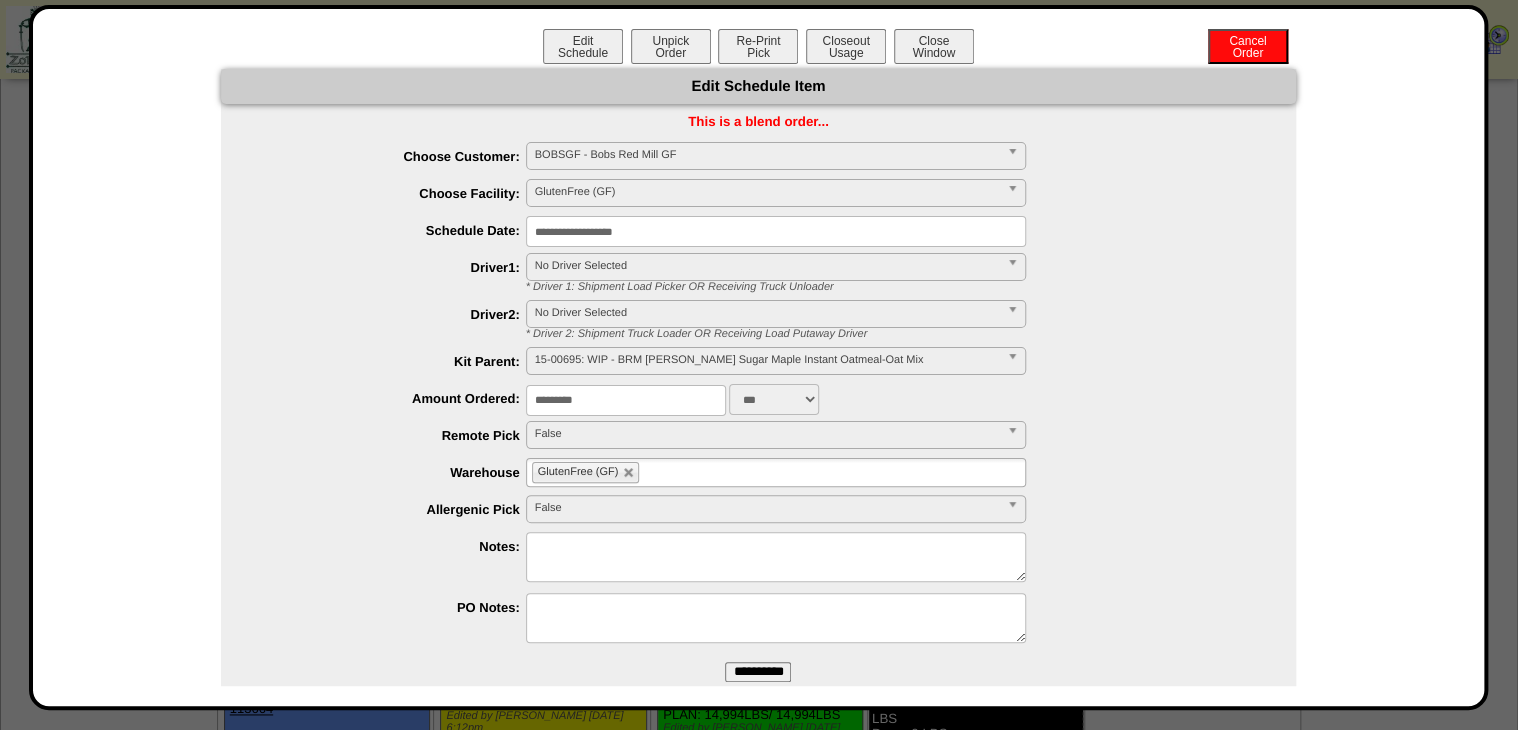 click on "**********" at bounding box center (776, 231) 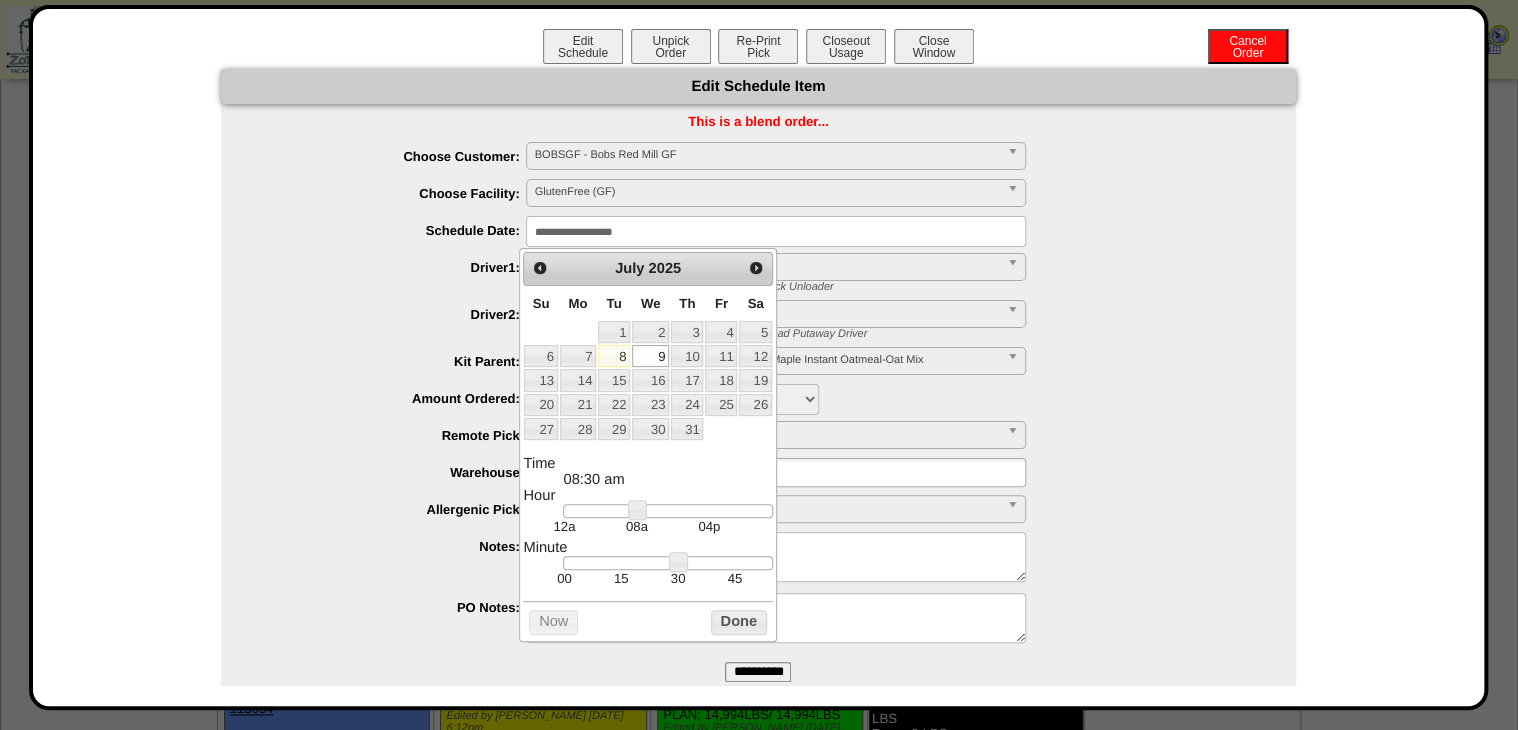 click at bounding box center (667, 511) 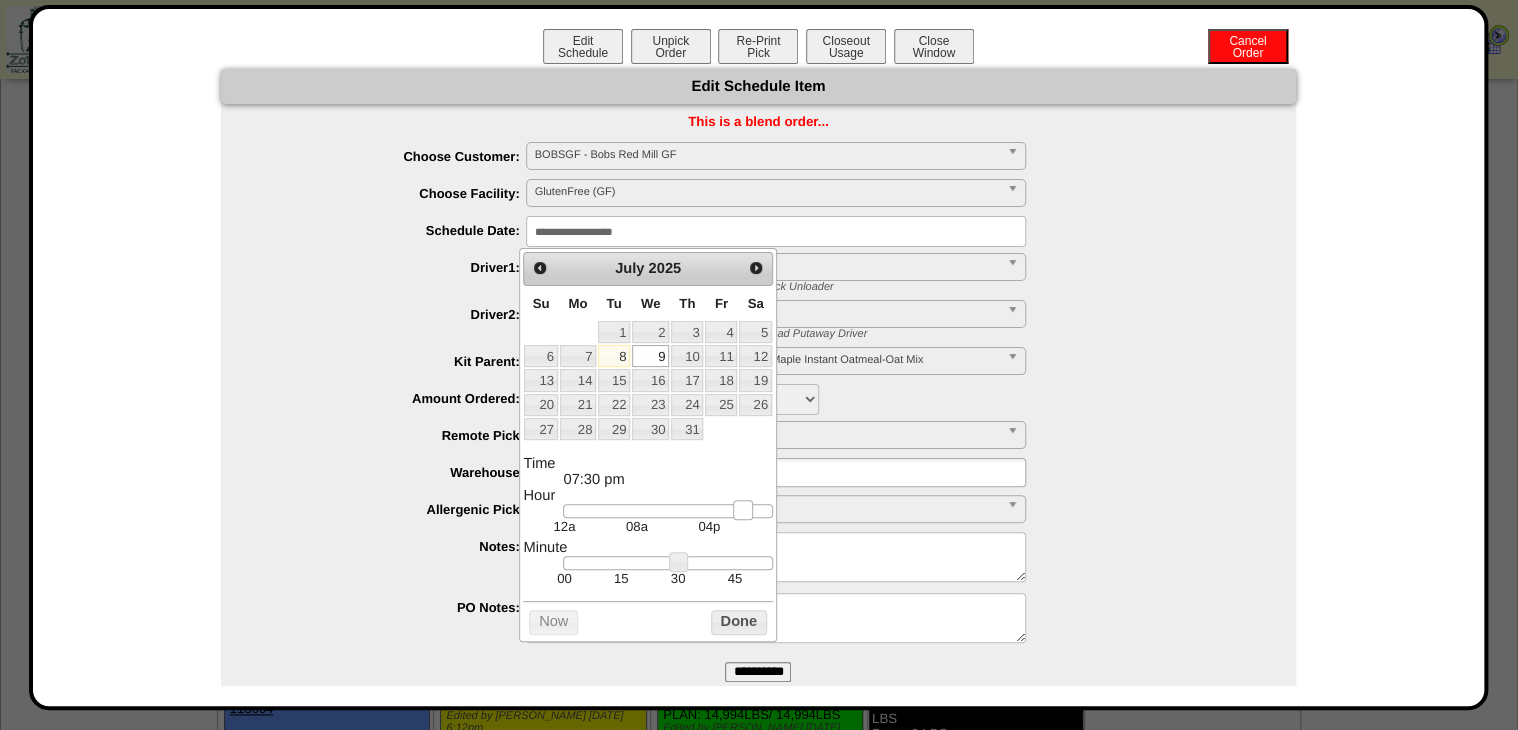 type on "**********" 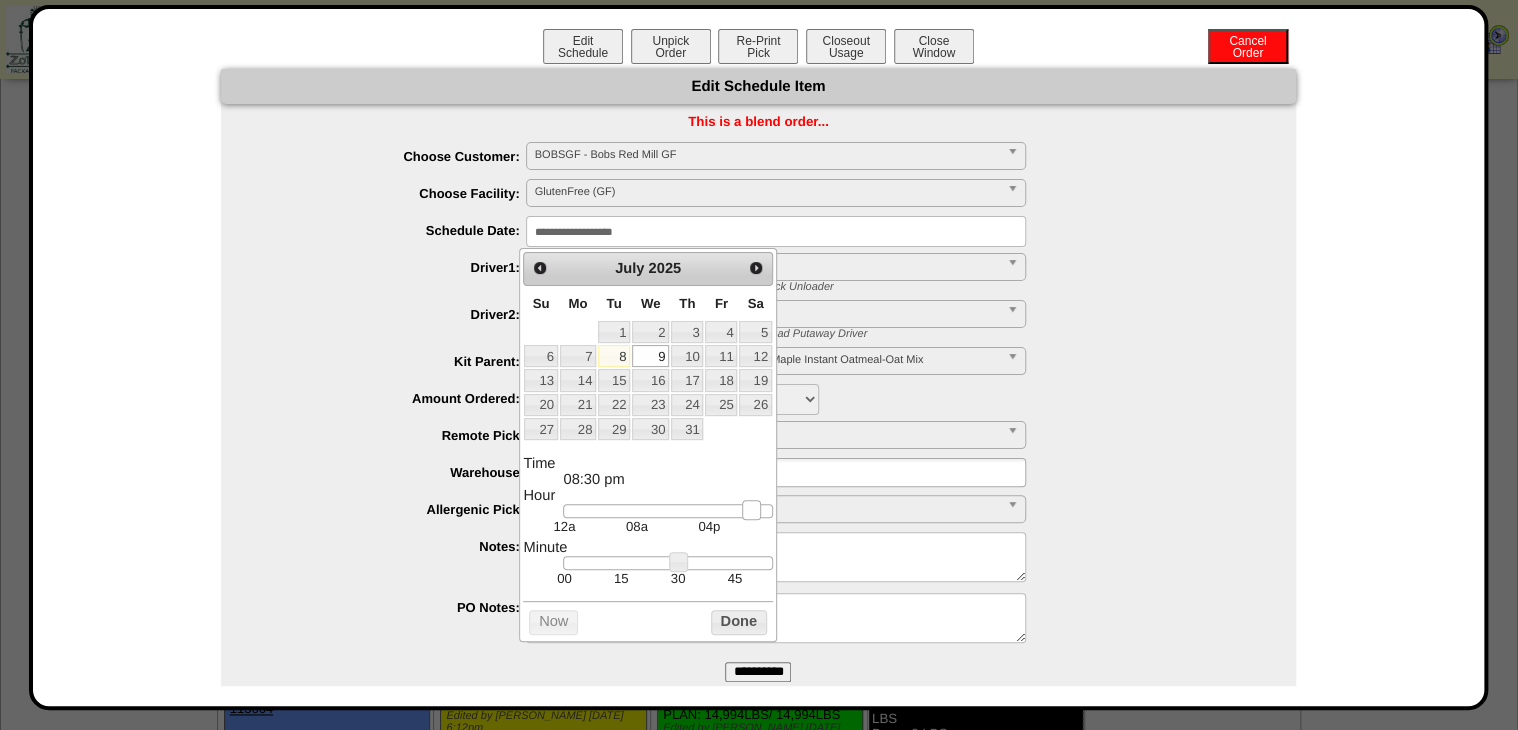 click at bounding box center [752, 510] 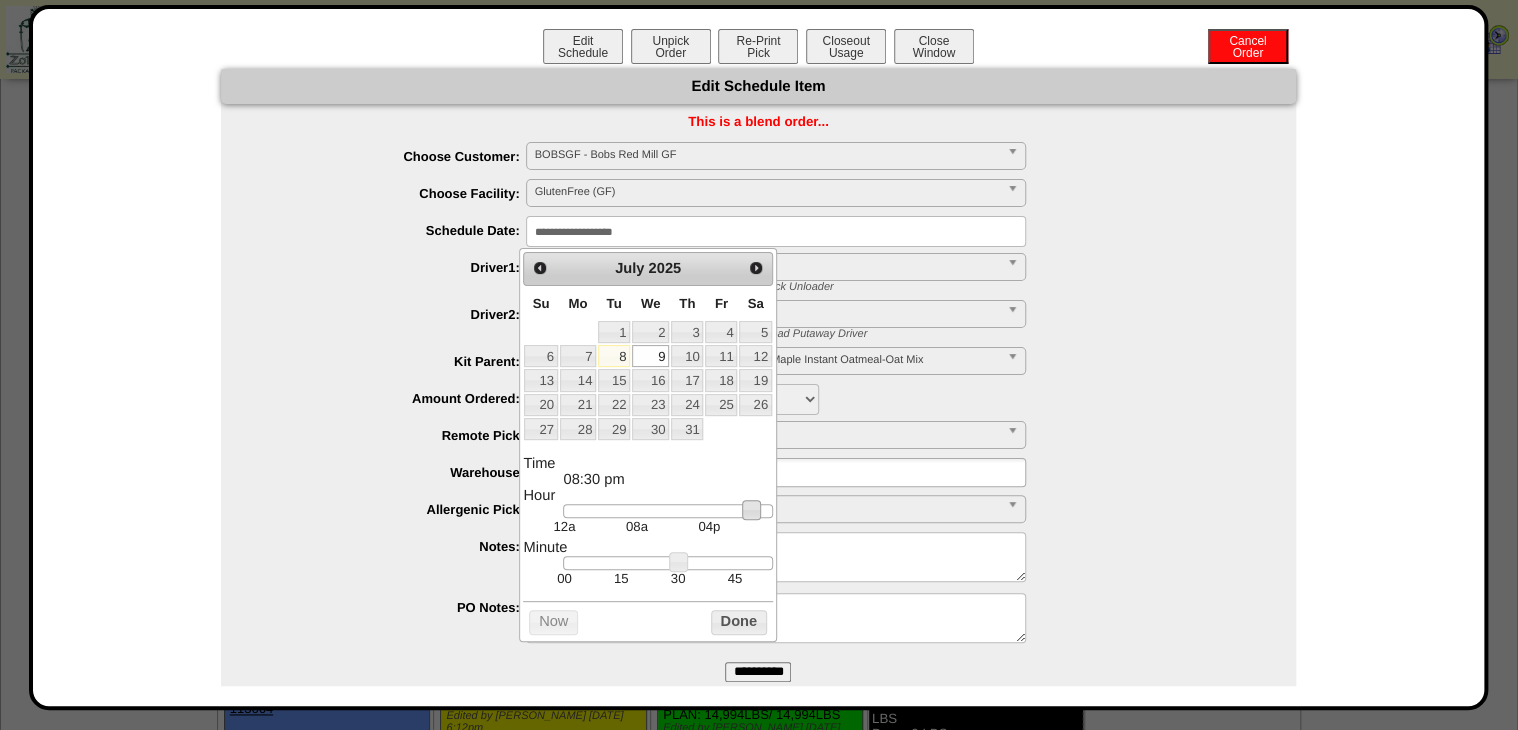 click on "Done" at bounding box center [739, 622] 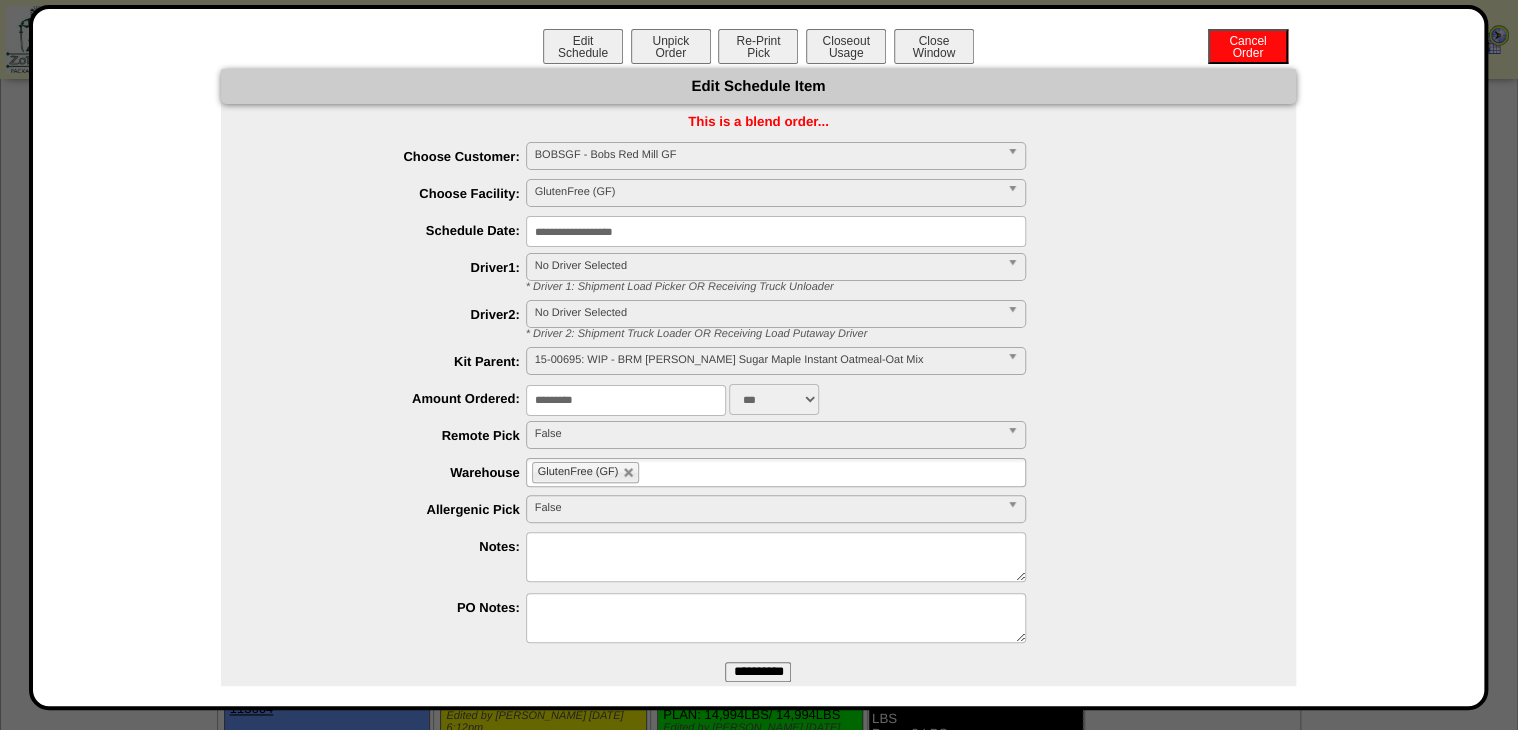 click on "**********" at bounding box center [758, 672] 